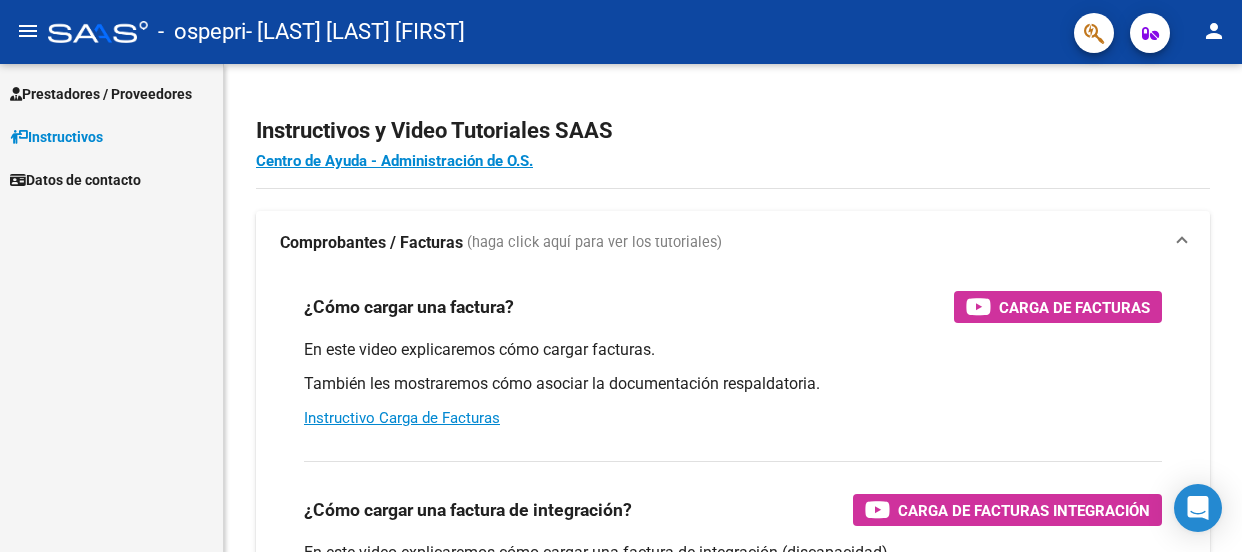 scroll, scrollTop: 0, scrollLeft: 0, axis: both 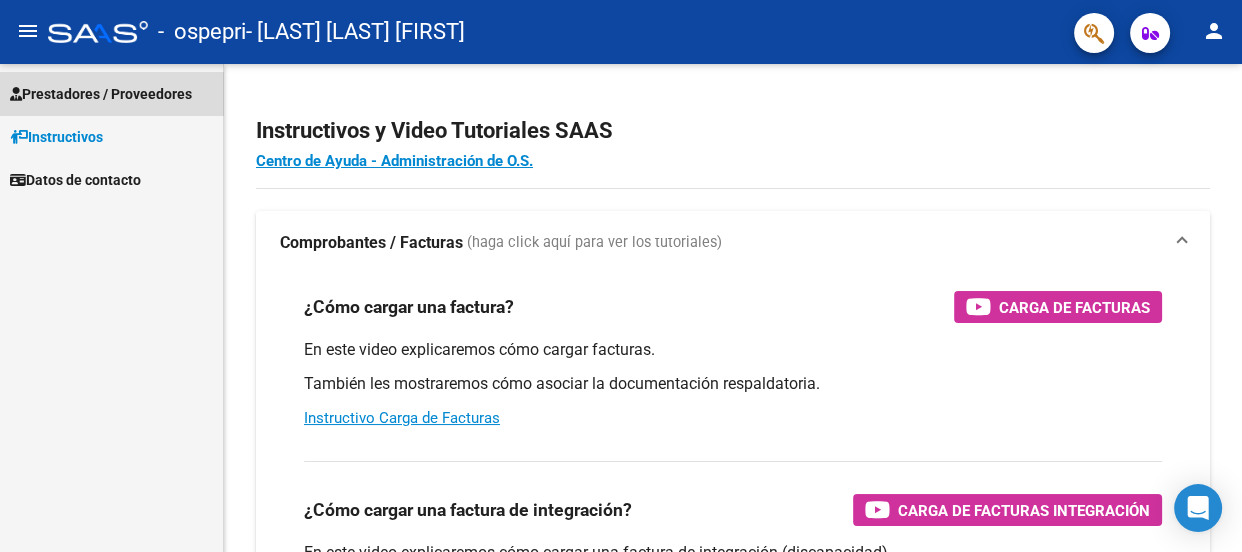 click on "Prestadores / Proveedores" at bounding box center [101, 94] 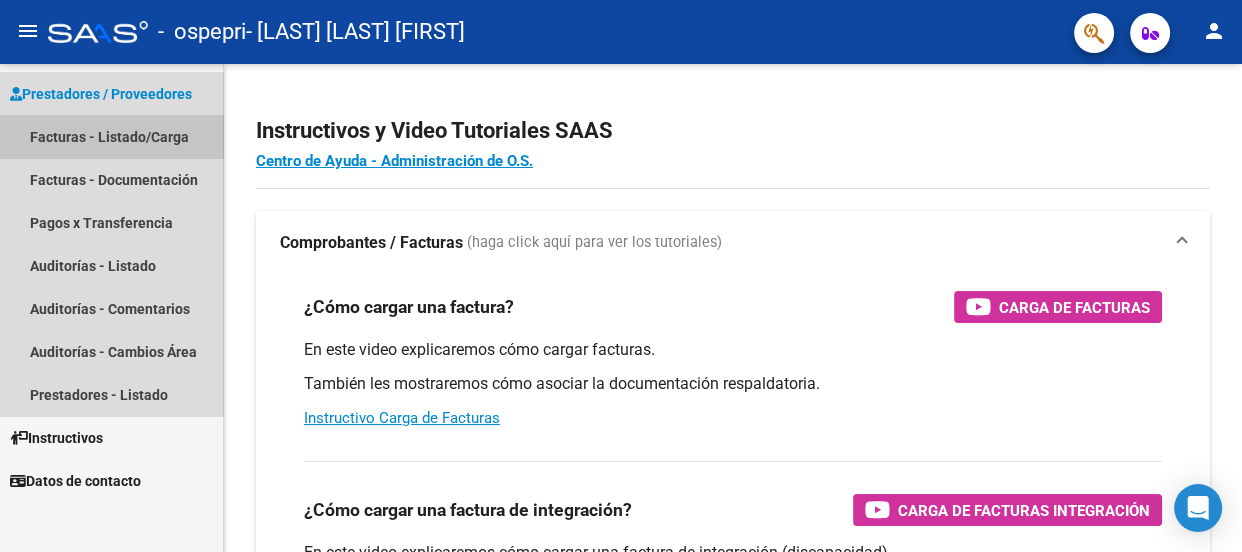 click on "Facturas - Listado/Carga" at bounding box center (111, 136) 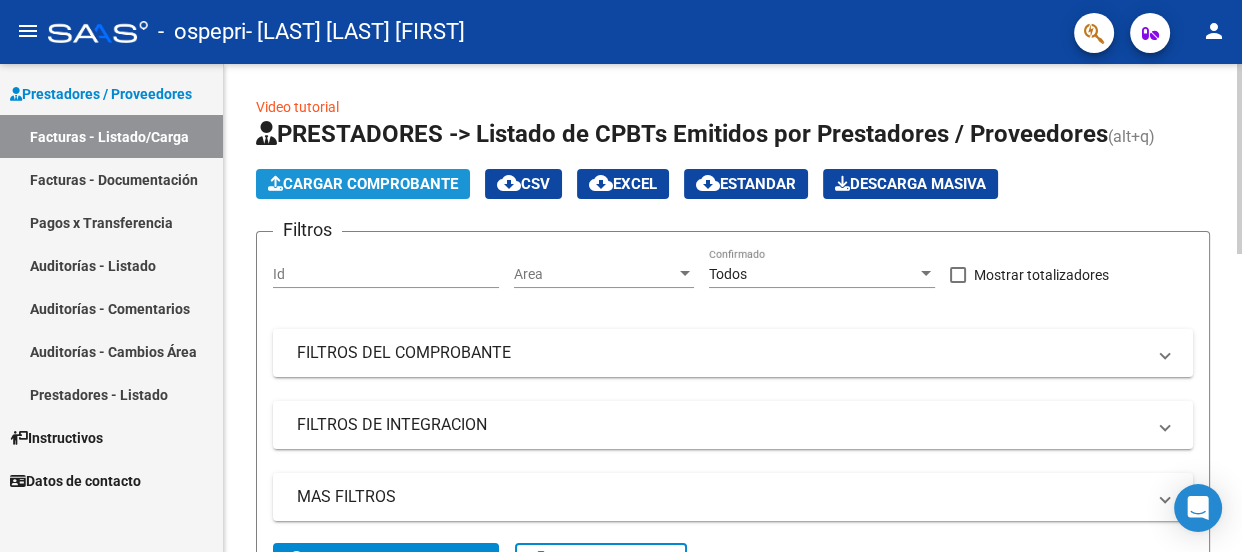 click on "Cargar Comprobante" 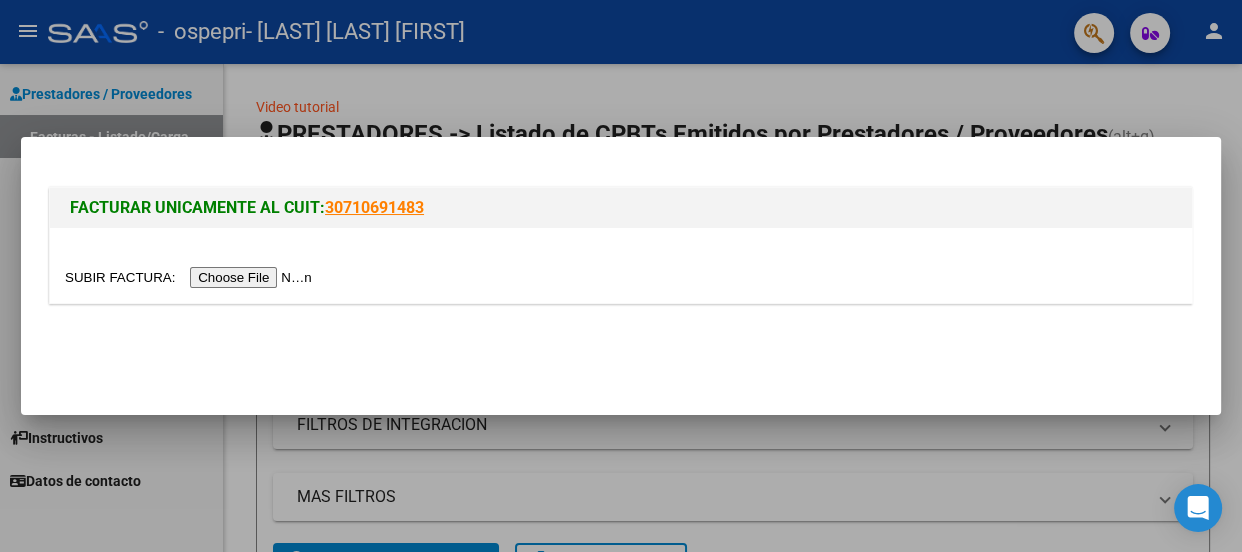 click at bounding box center [191, 277] 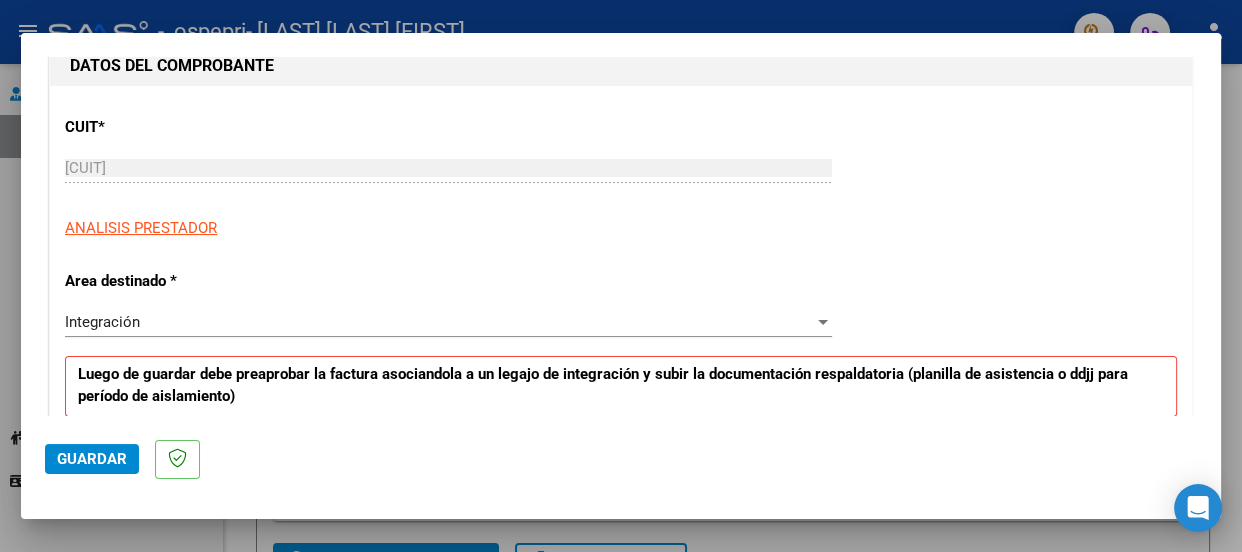 scroll, scrollTop: 230, scrollLeft: 0, axis: vertical 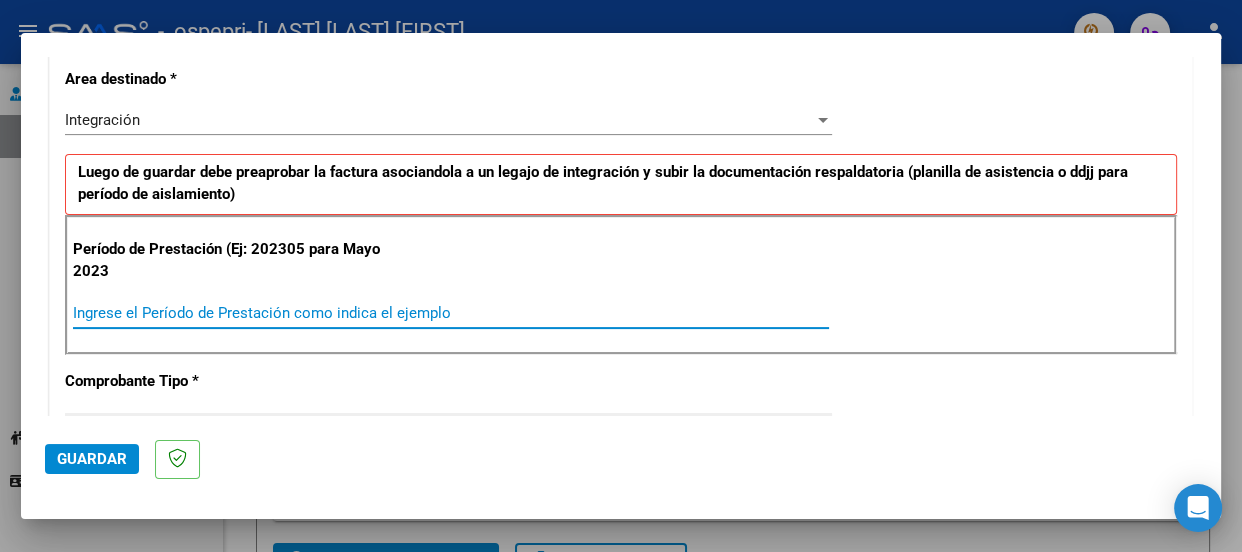 click on "Ingrese el Período de Prestación como indica el ejemplo" at bounding box center (451, 313) 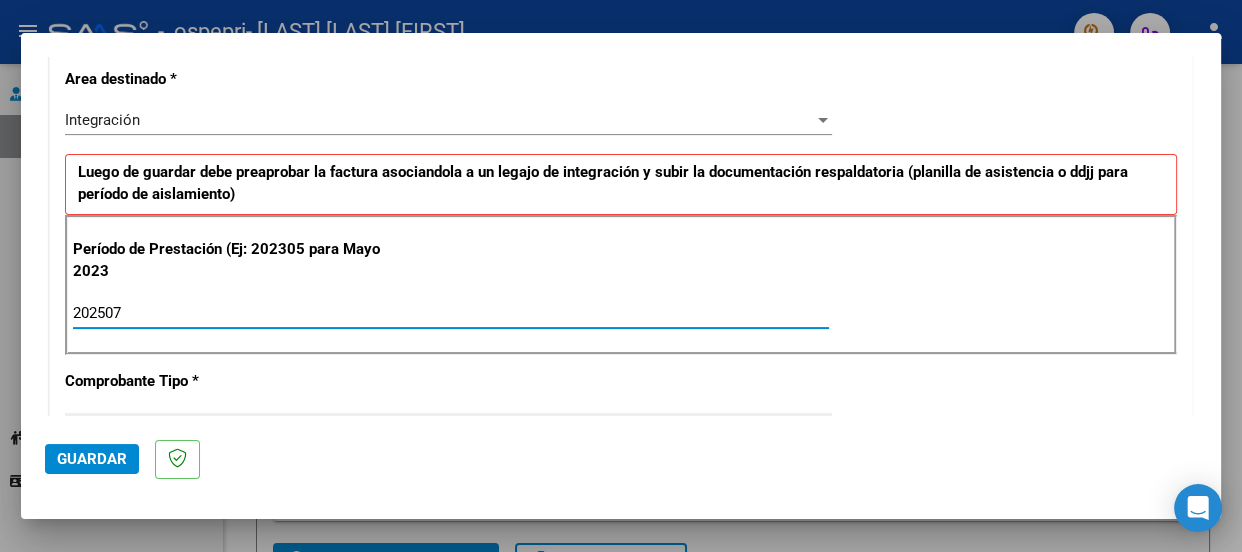 type on "202507" 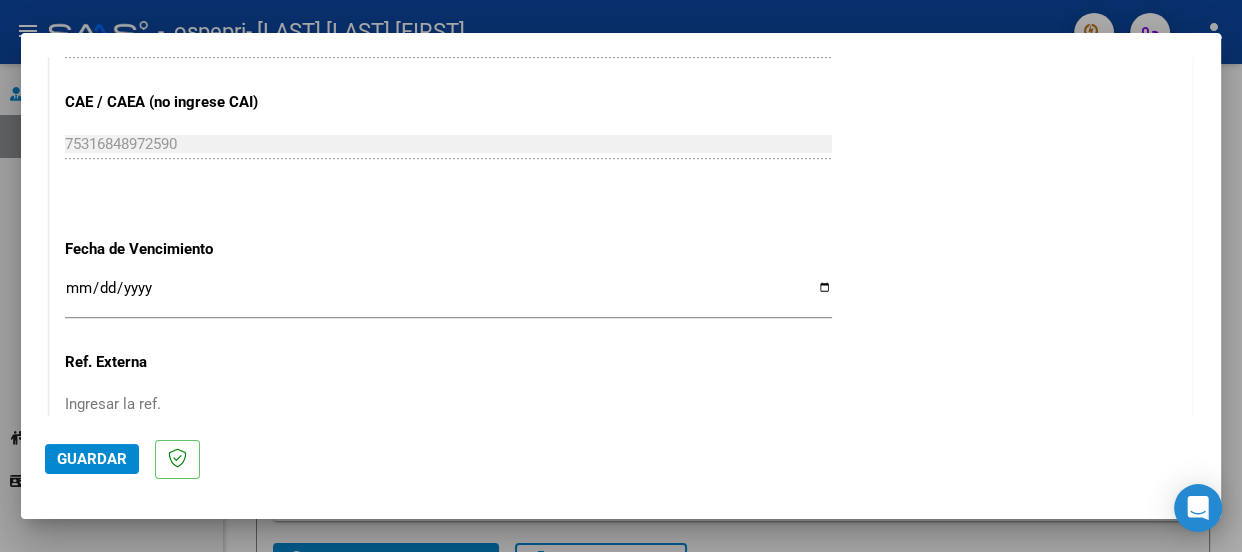 scroll, scrollTop: 1224, scrollLeft: 0, axis: vertical 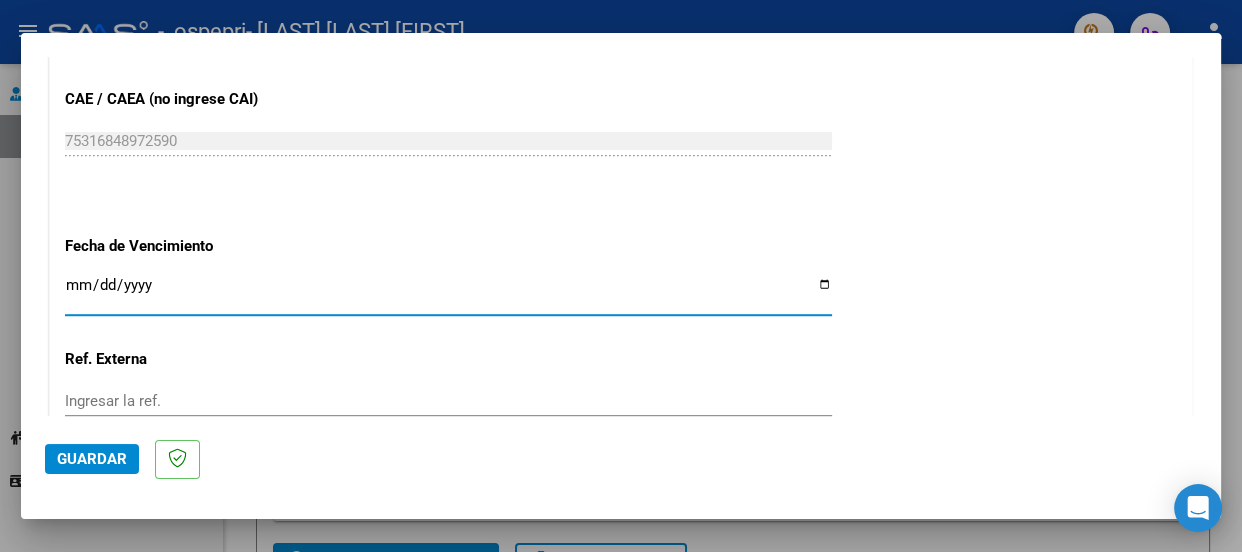 click on "Ingresar la fecha" at bounding box center [448, 293] 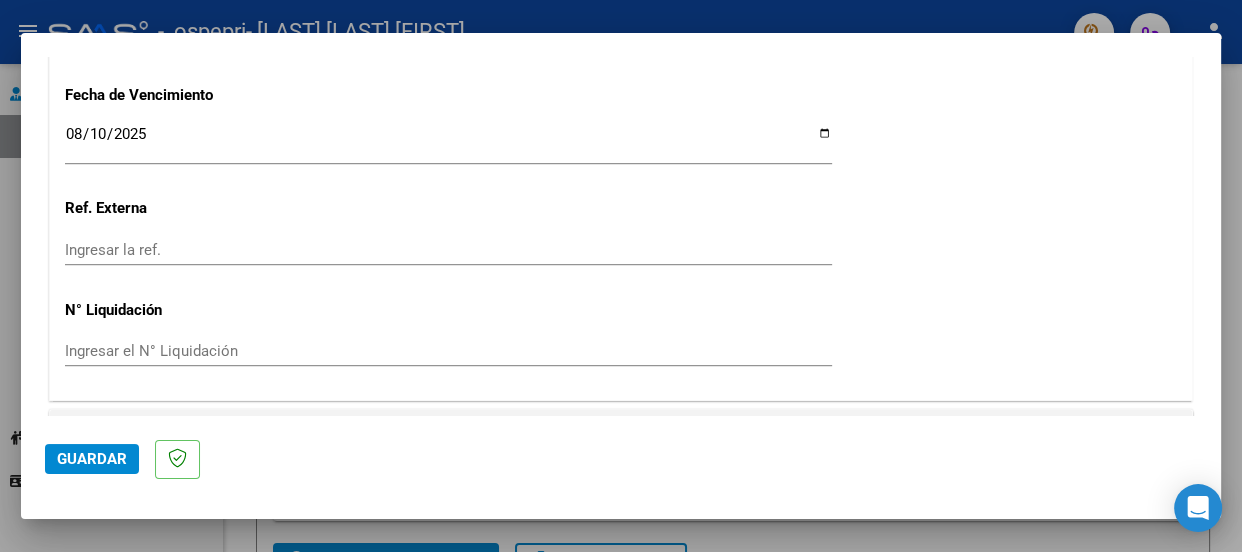 scroll, scrollTop: 1422, scrollLeft: 0, axis: vertical 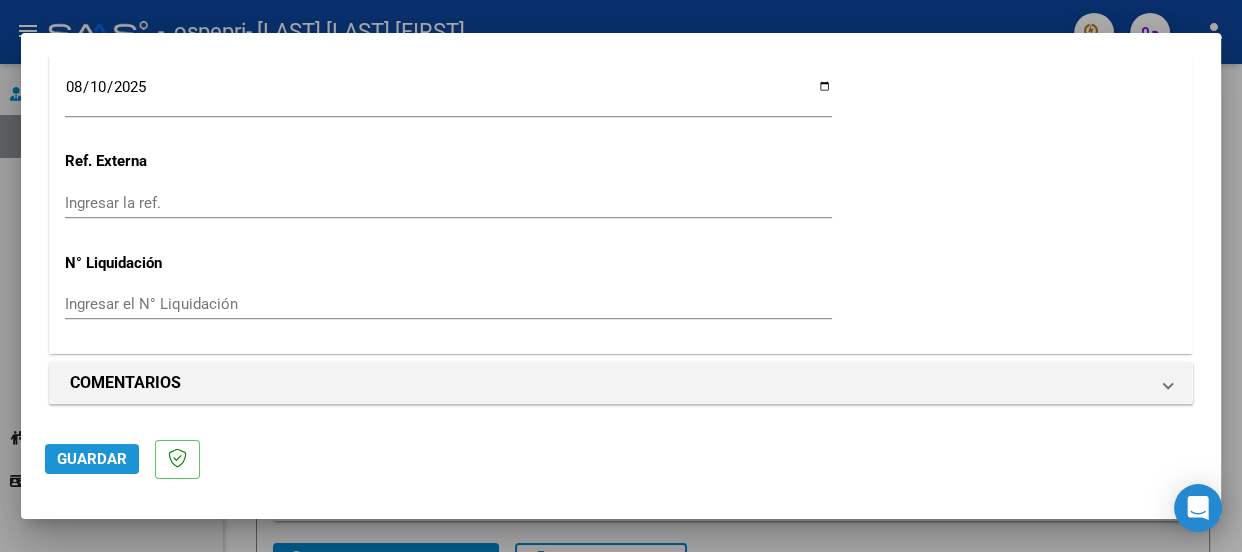 click on "Guardar" 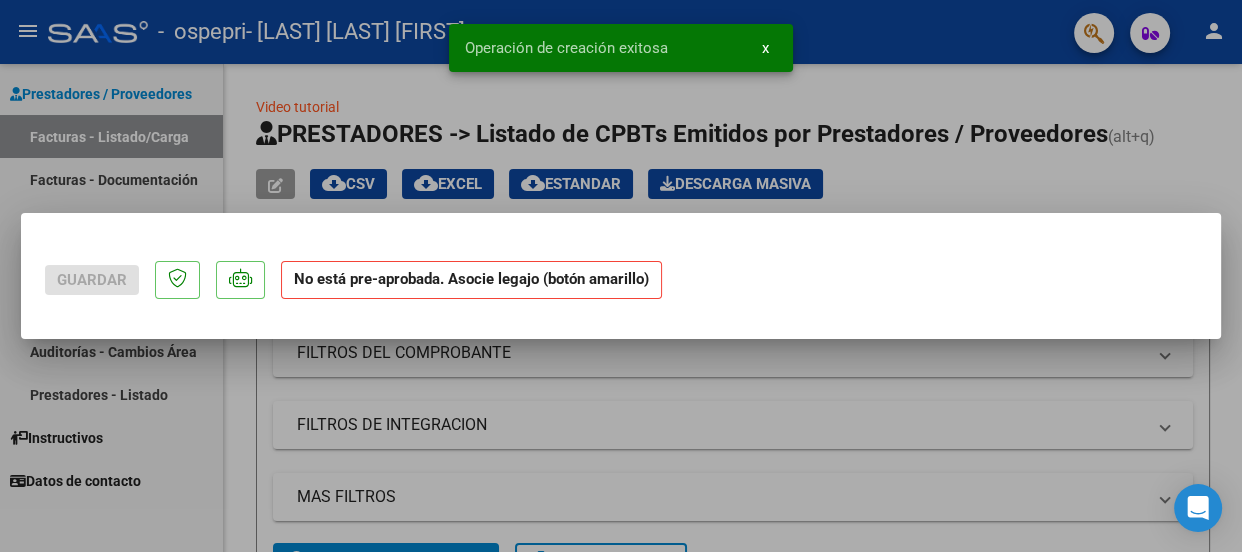 scroll, scrollTop: 0, scrollLeft: 0, axis: both 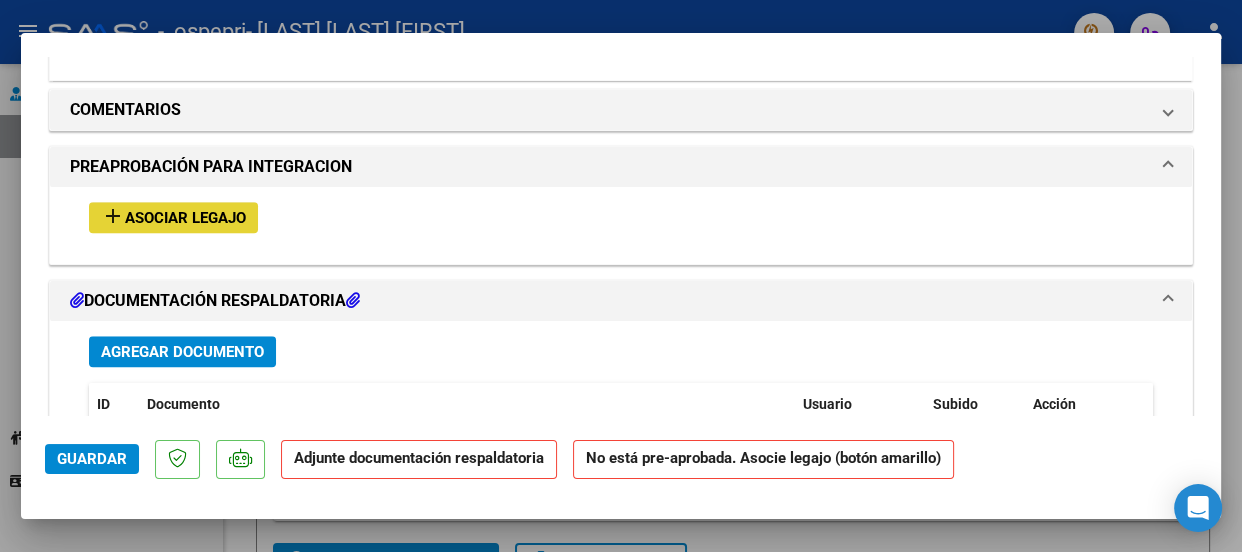 click on "Asociar Legajo" at bounding box center [185, 218] 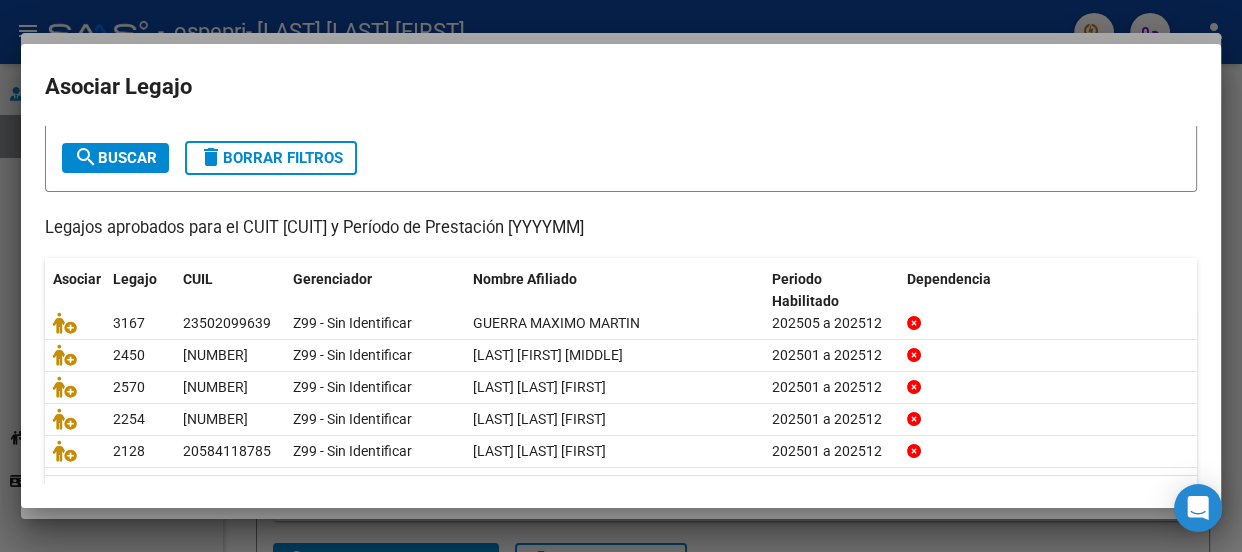 scroll, scrollTop: 109, scrollLeft: 0, axis: vertical 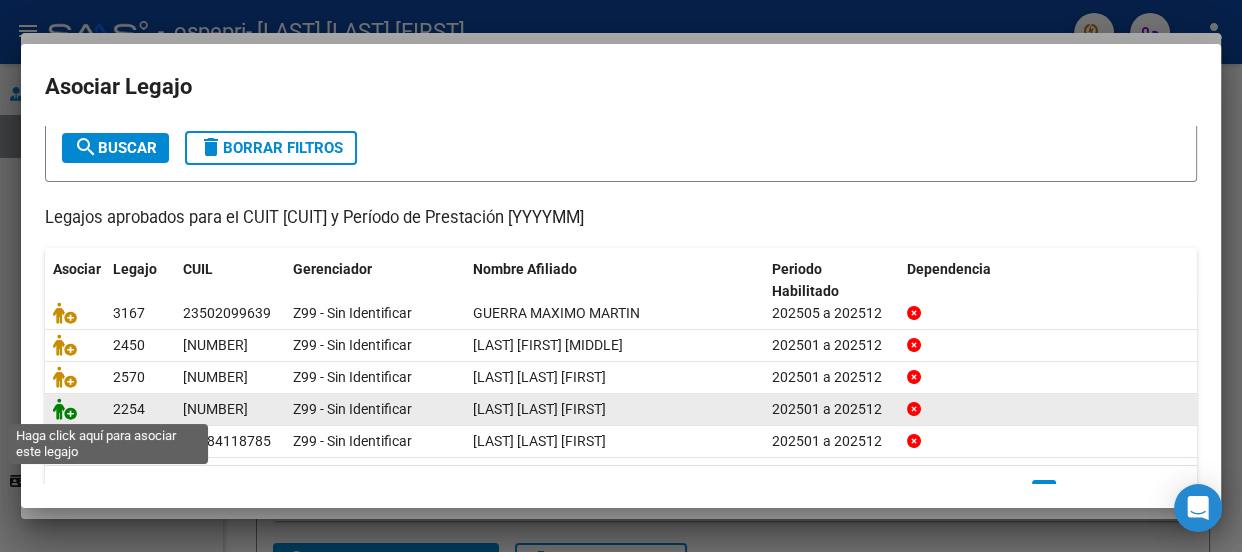 click 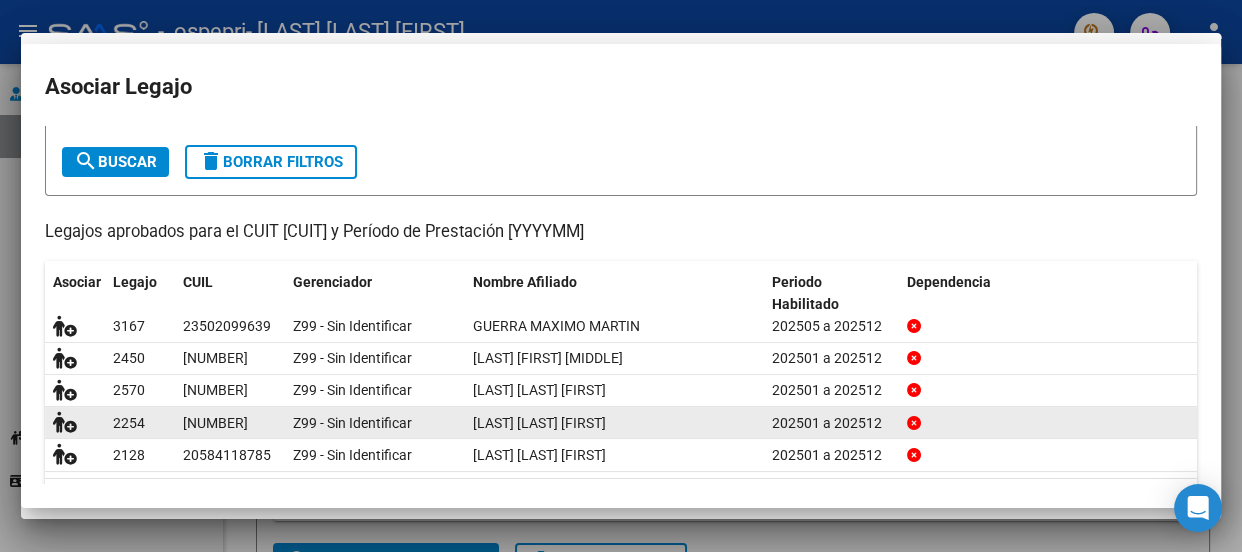 scroll, scrollTop: 1762, scrollLeft: 0, axis: vertical 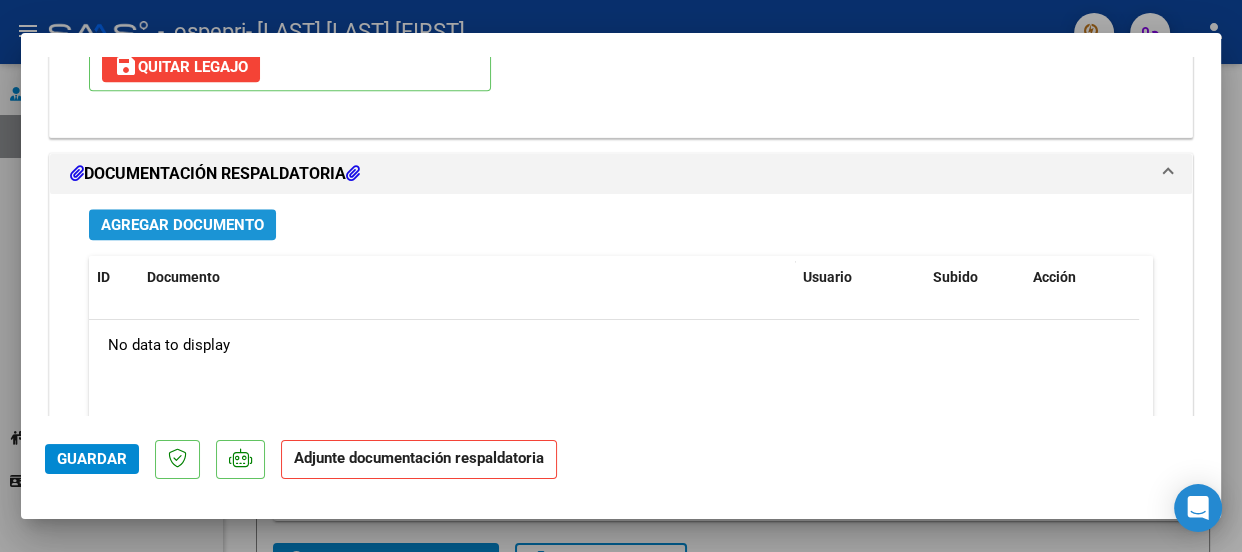 click on "Agregar Documento" at bounding box center (182, 225) 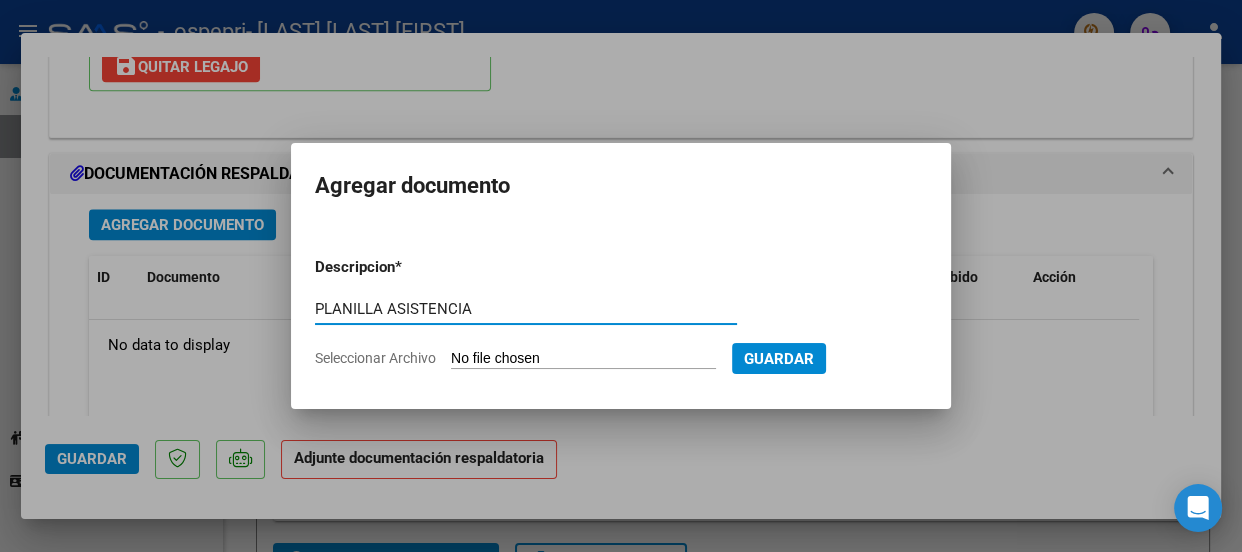 type on "PLANILLA ASISTENCIA" 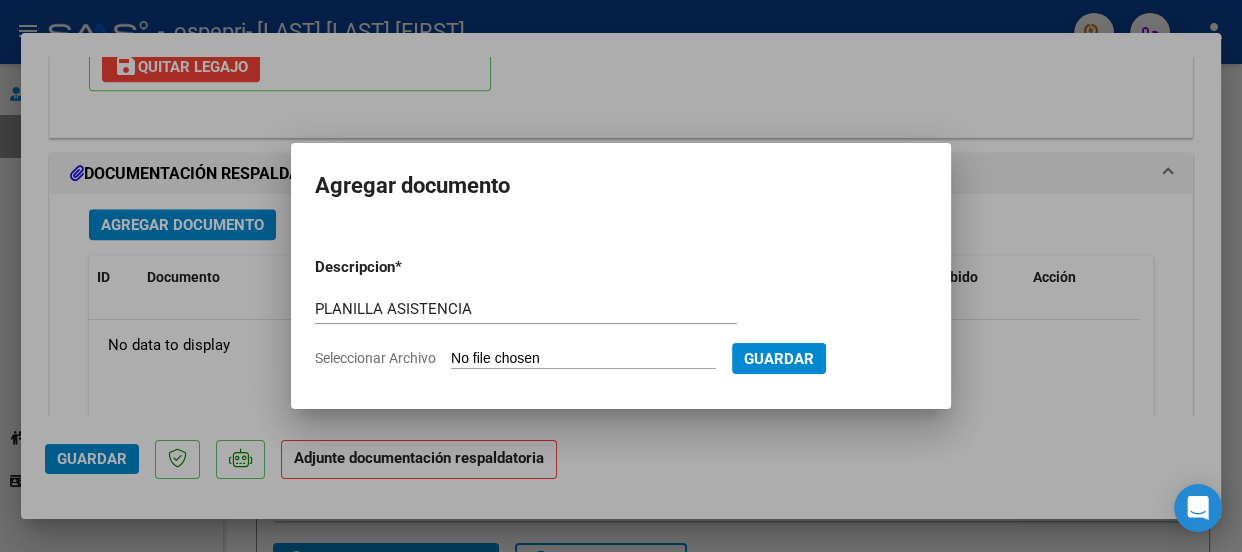 click on "Seleccionar Archivo" at bounding box center (583, 359) 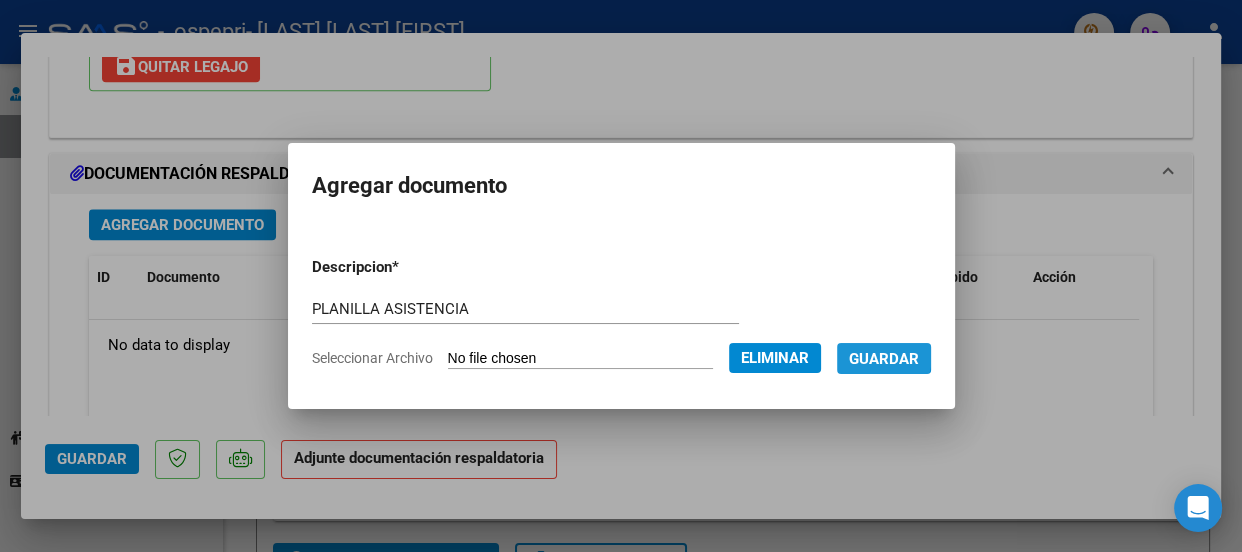 click on "Guardar" at bounding box center (884, 359) 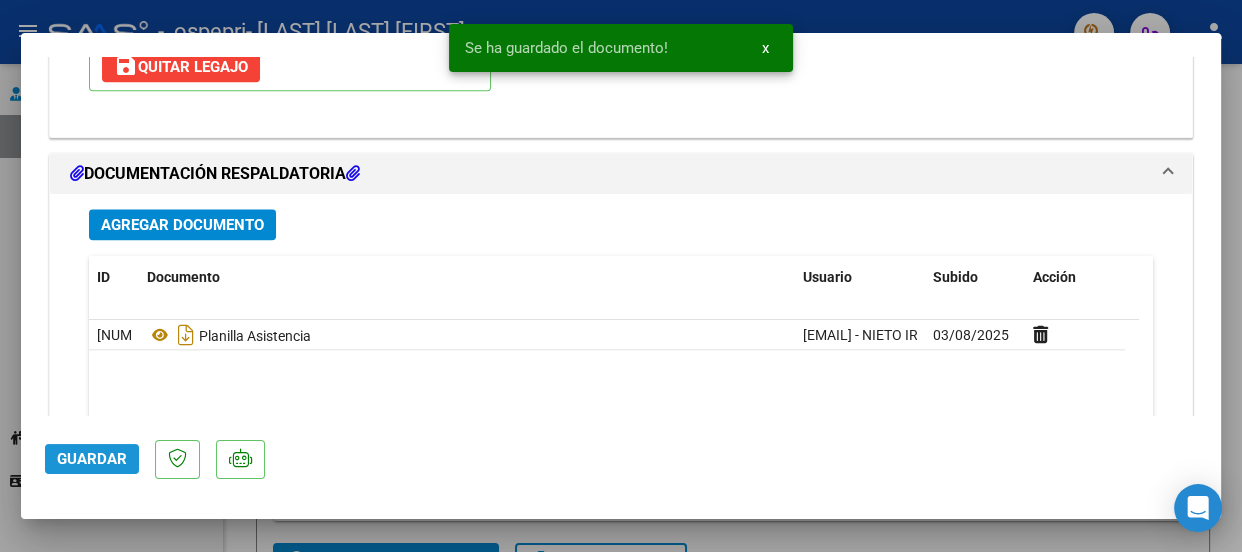 click on "Guardar" 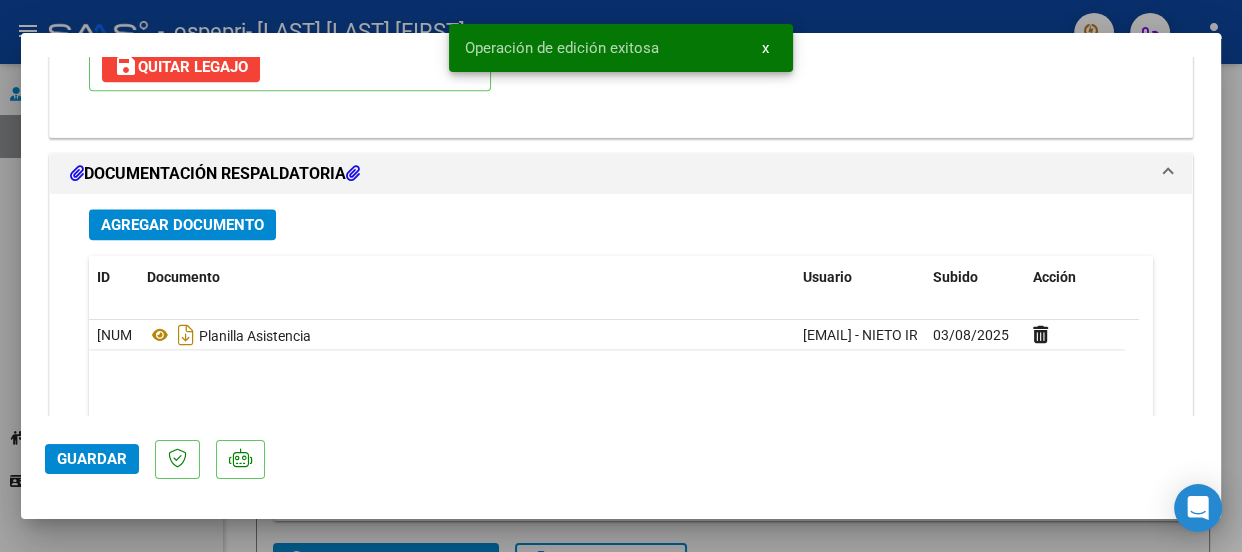 click at bounding box center (621, 276) 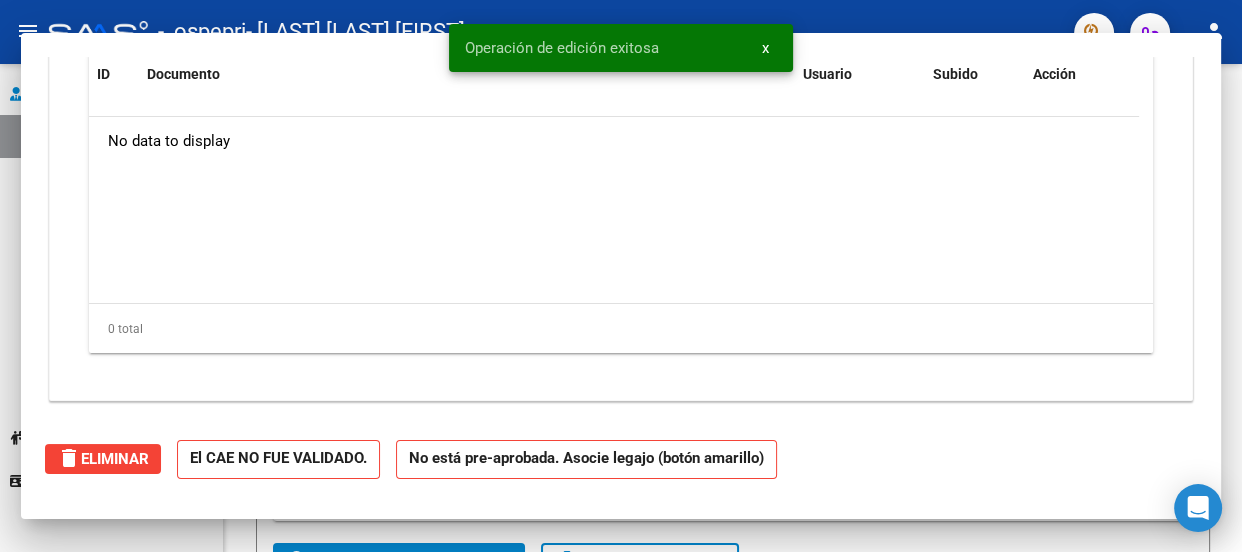 scroll, scrollTop: 0, scrollLeft: 0, axis: both 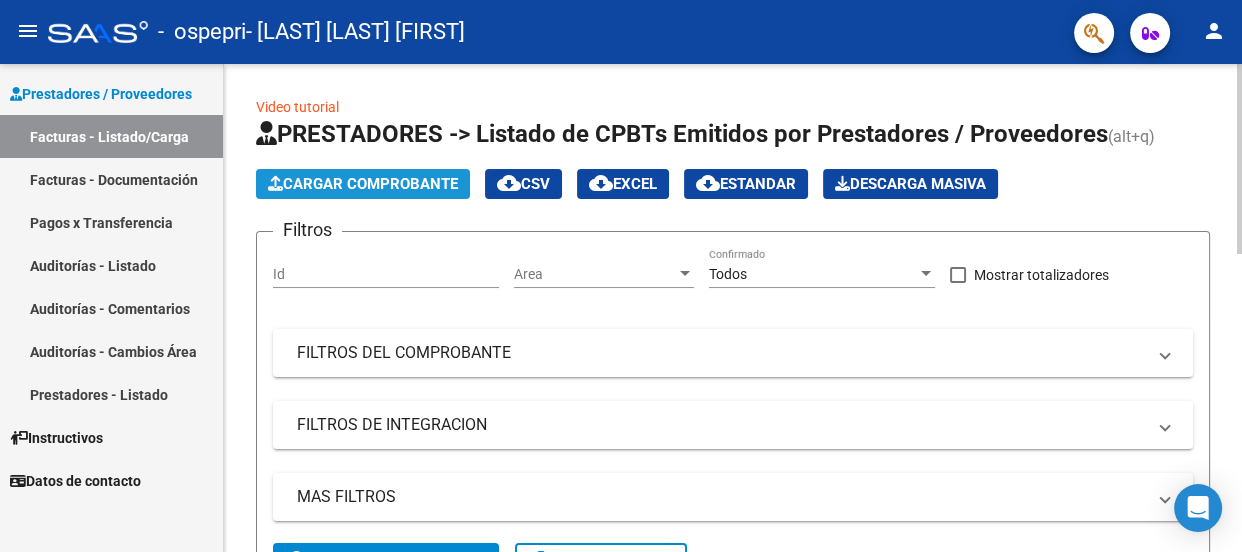 click on "Cargar Comprobante" 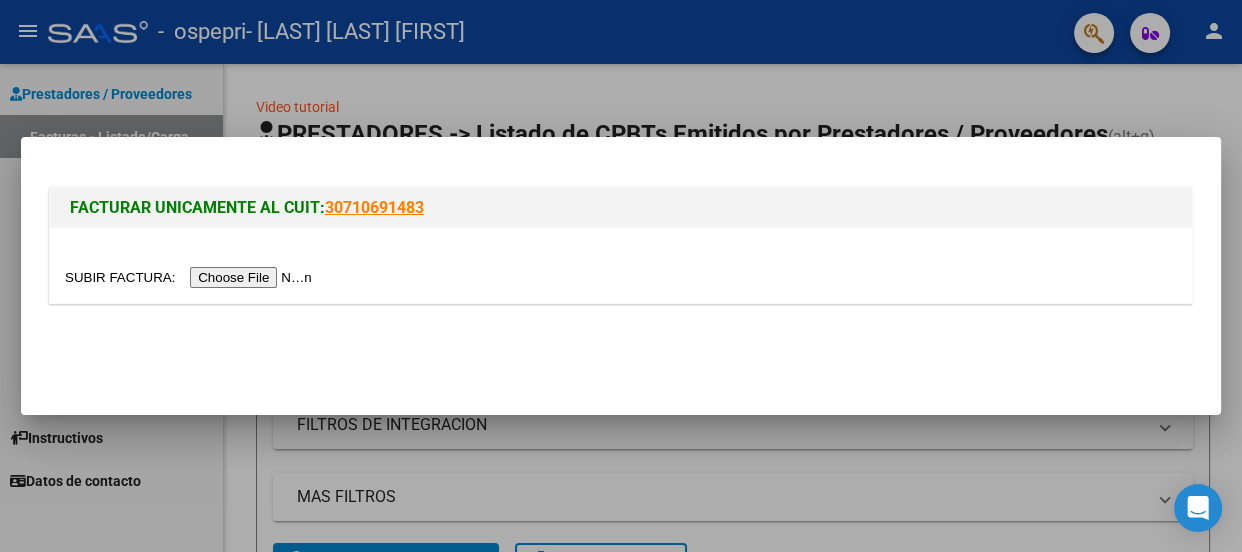 click at bounding box center (191, 277) 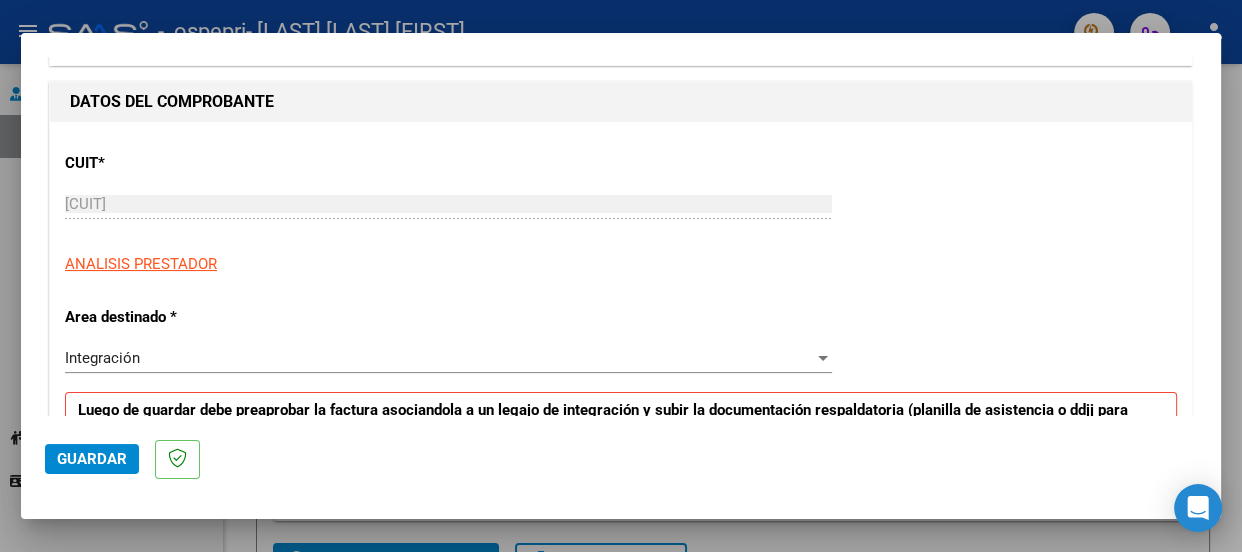 scroll, scrollTop: 218, scrollLeft: 0, axis: vertical 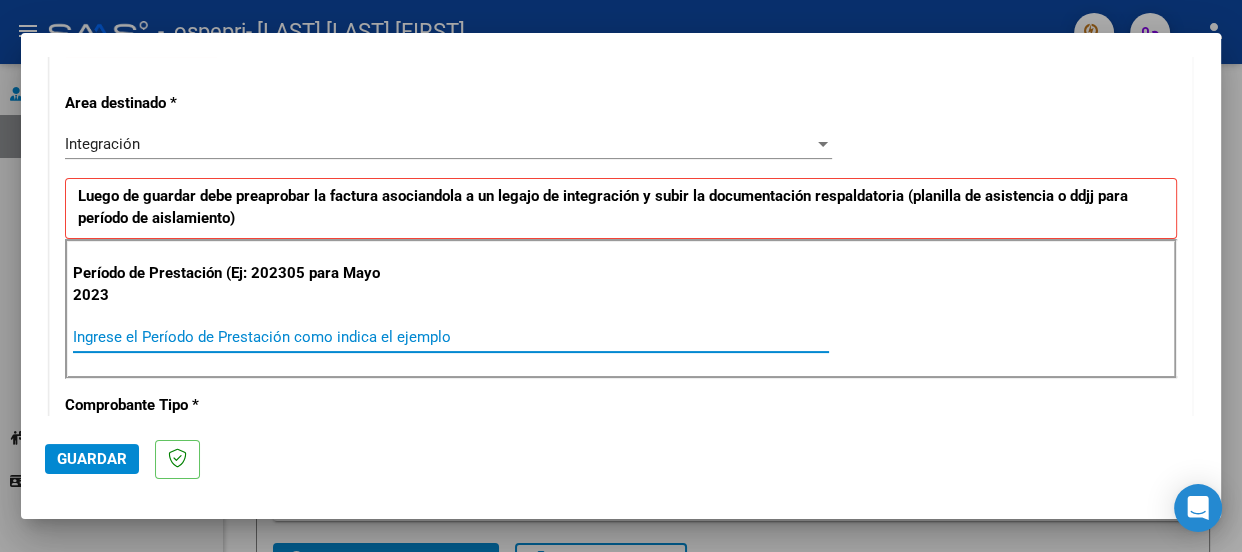 click on "Ingrese el Período de Prestación como indica el ejemplo" at bounding box center [451, 337] 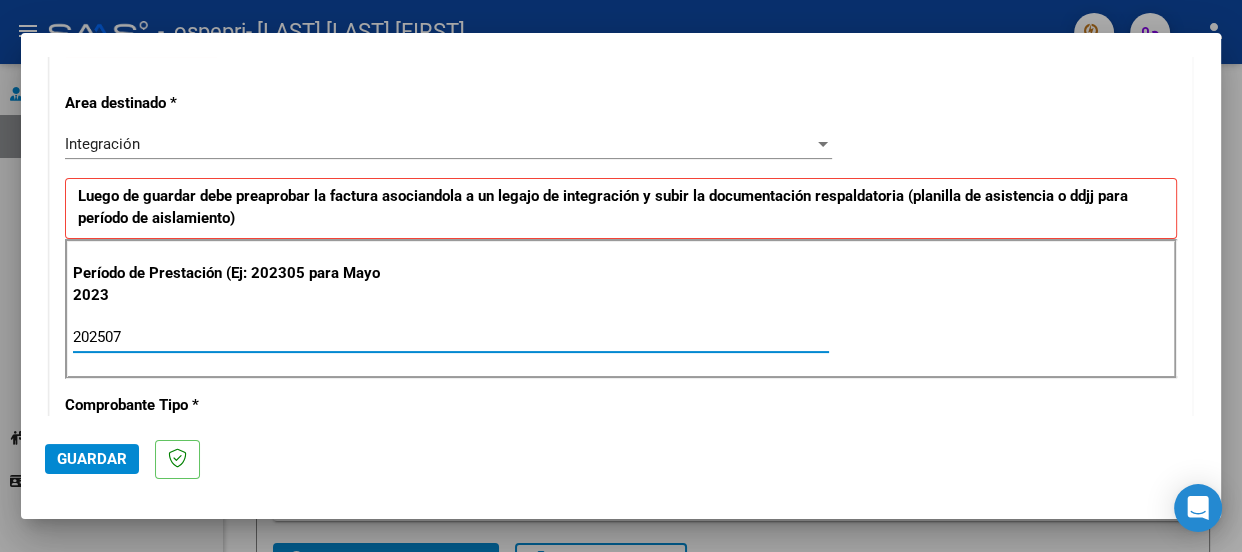 type on "202507" 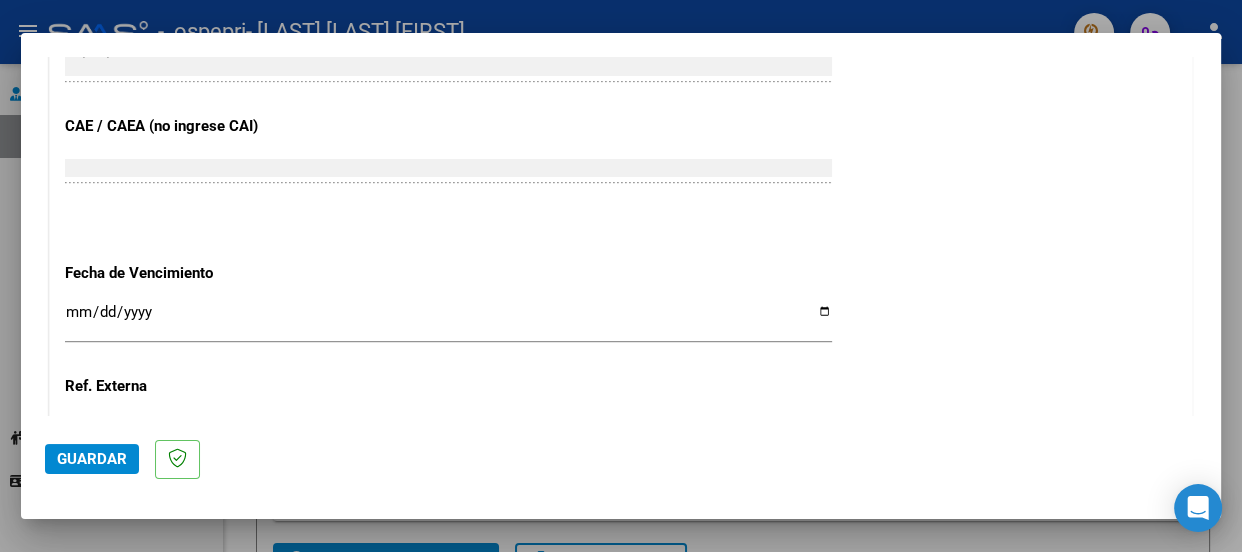 scroll, scrollTop: 1200, scrollLeft: 0, axis: vertical 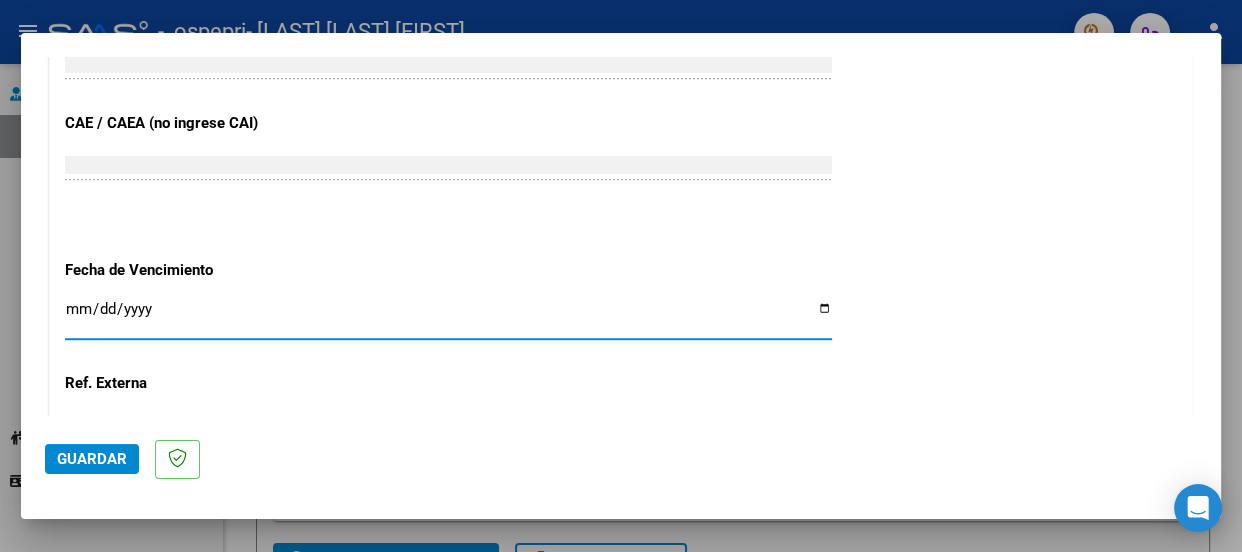 click on "Ingresar la fecha" at bounding box center (448, 317) 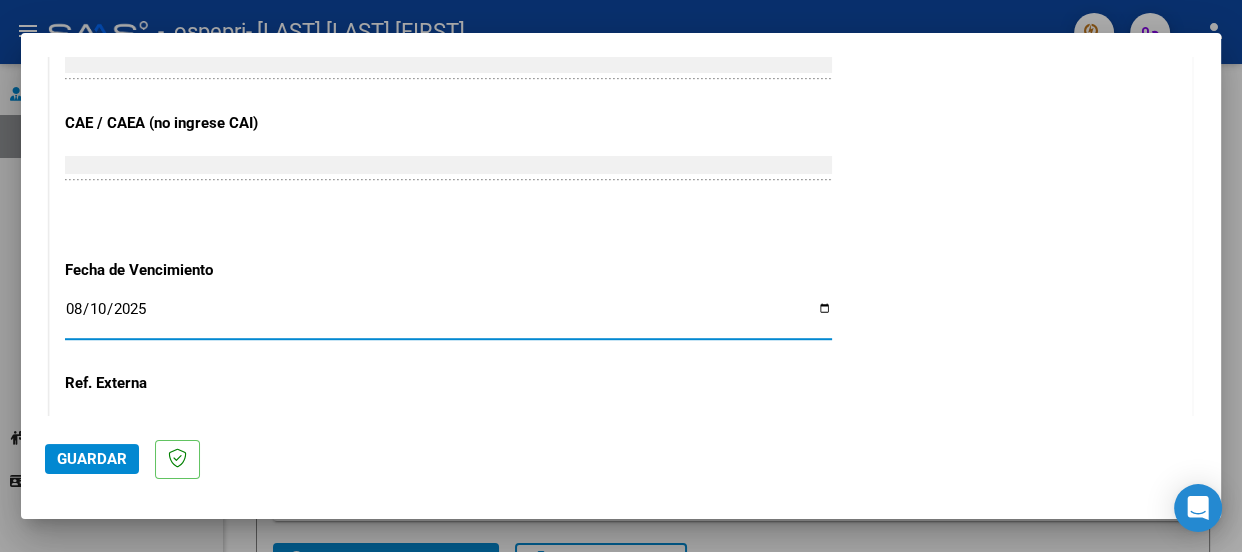 click on "CUIT  *   [CUIT] Ingresar CUIT  ANALISIS PRESTADOR  Area destinado * Integración Seleccionar Area Luego de guardar debe preaprobar la factura asociandola a un legajo de integración y subir la documentación respaldatoria (planilla de asistencia o ddjj para período de aislamiento)  Período de Prestación (Ej: 202305 para Mayo 2023    202507 Ingrese el Período de Prestación como indica el ejemplo   Comprobante Tipo * Factura C Seleccionar Tipo Punto de Venta  *   2 Ingresar el Nro.  Número  *   430 Ingresar el Nro.  Monto  *   $ 369.184,78 Ingresar el monto  Fecha del Cpbt.  *   2025-08-03 Ingresar la fecha  CAE / CAEA (no ingrese CAI)    75316849557424 Ingresar el CAE o CAEA (no ingrese CAI)  Fecha de Vencimiento    2025-08-10 Ingresar la fecha  Ref. Externa    Ingresar la ref.  N° Liquidación    Ingresar el N° Liquidación" at bounding box center (621, -159) 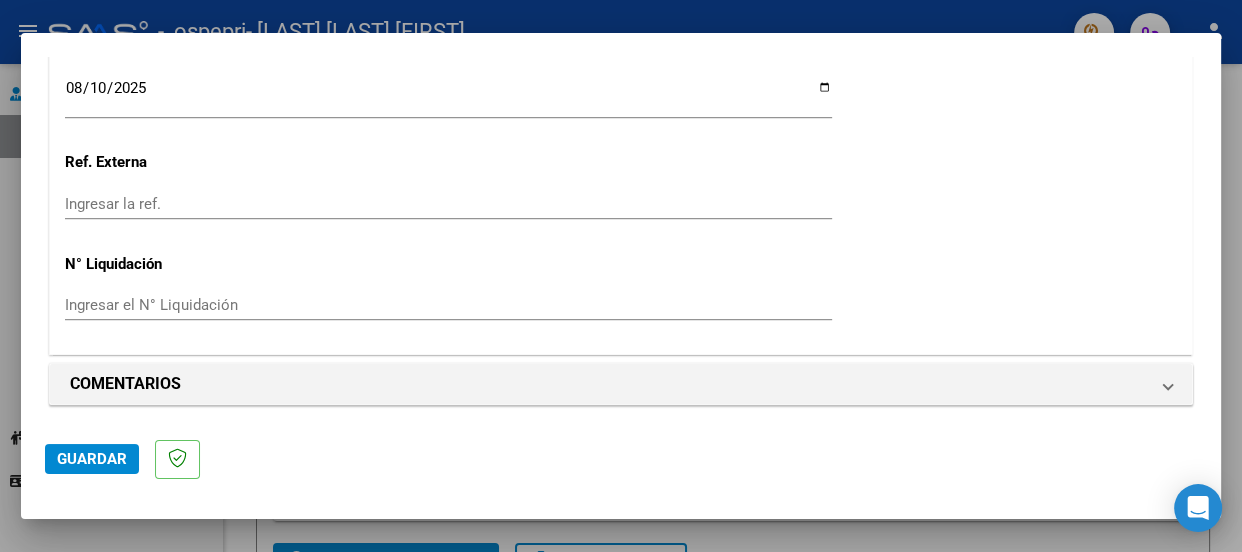 scroll, scrollTop: 1422, scrollLeft: 0, axis: vertical 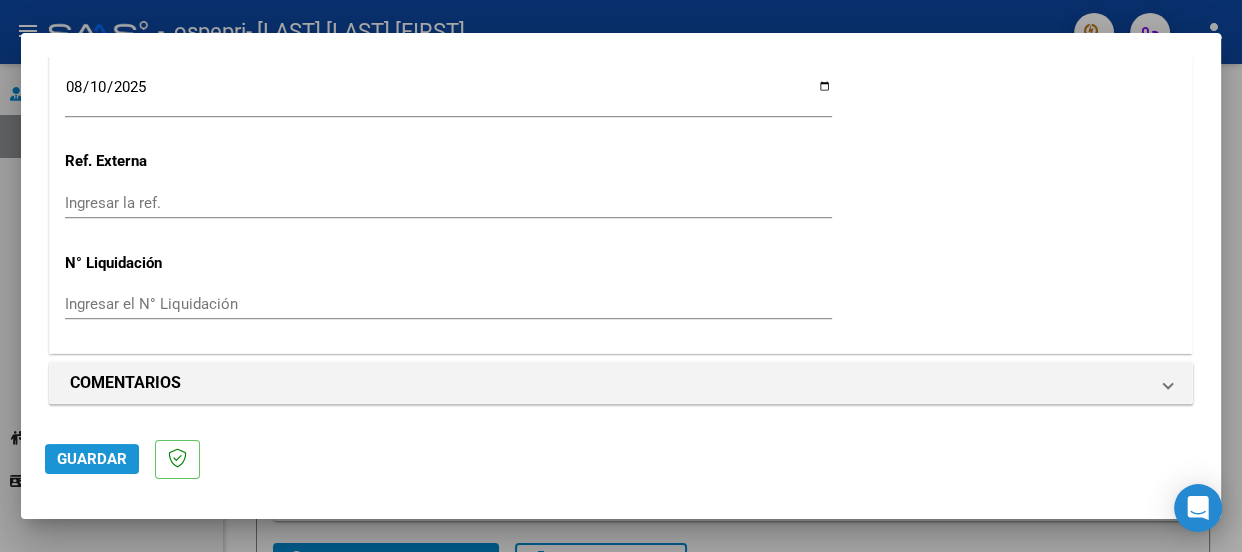 click on "Guardar" 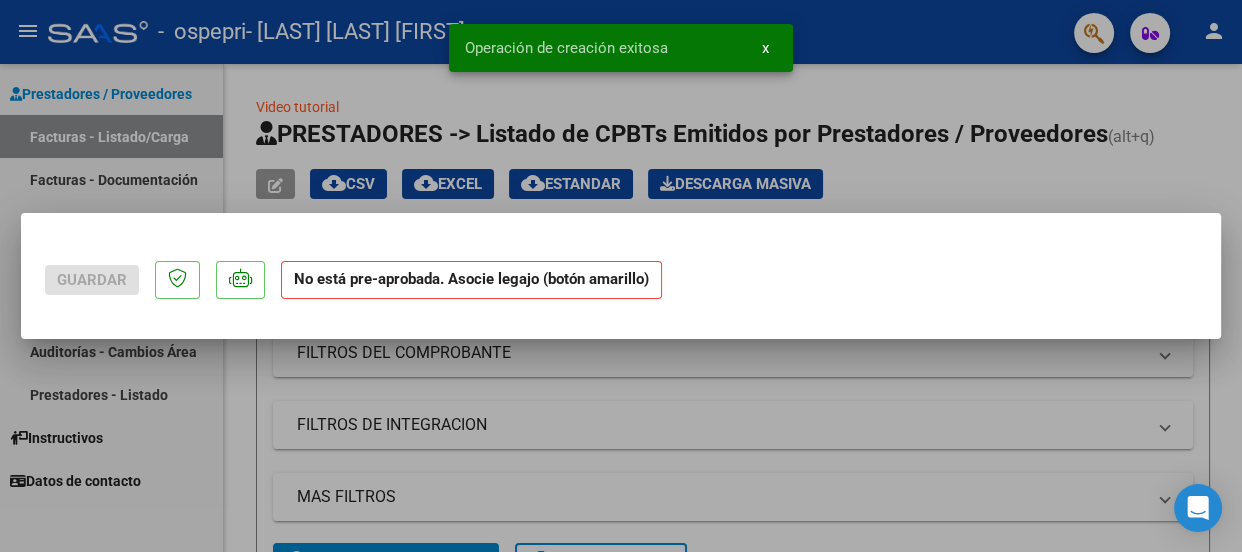 scroll, scrollTop: 0, scrollLeft: 0, axis: both 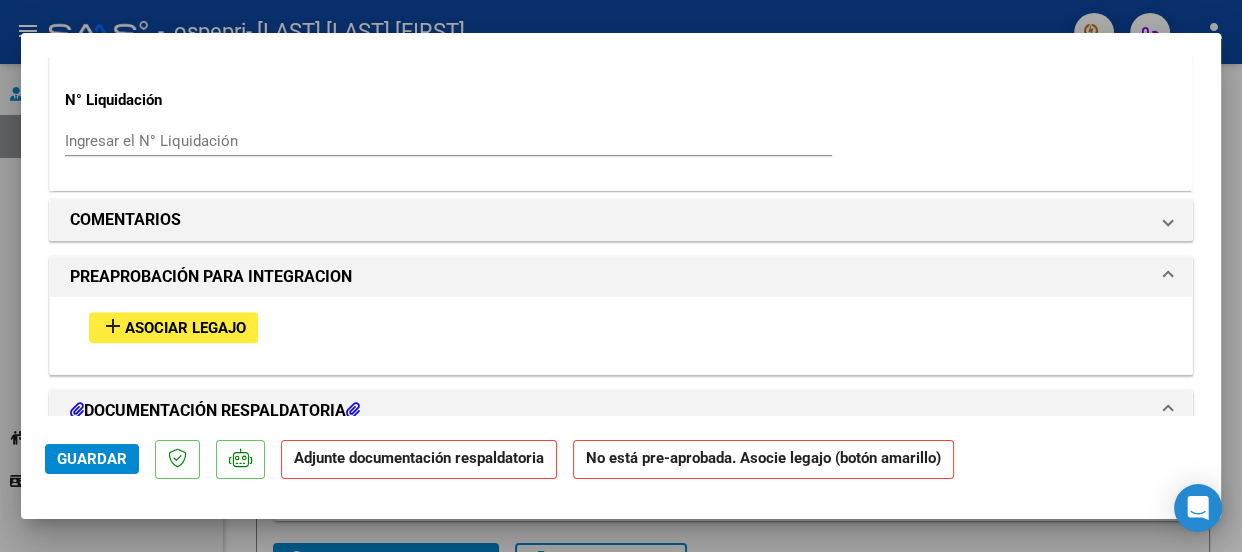click on "Asociar Legajo" at bounding box center [185, 328] 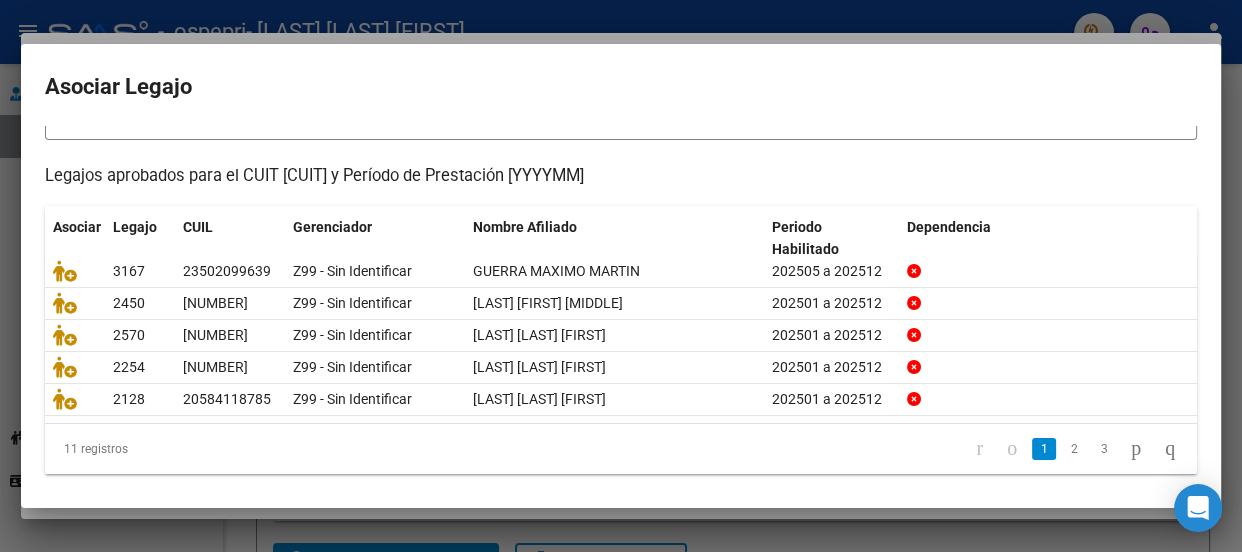 scroll, scrollTop: 152, scrollLeft: 0, axis: vertical 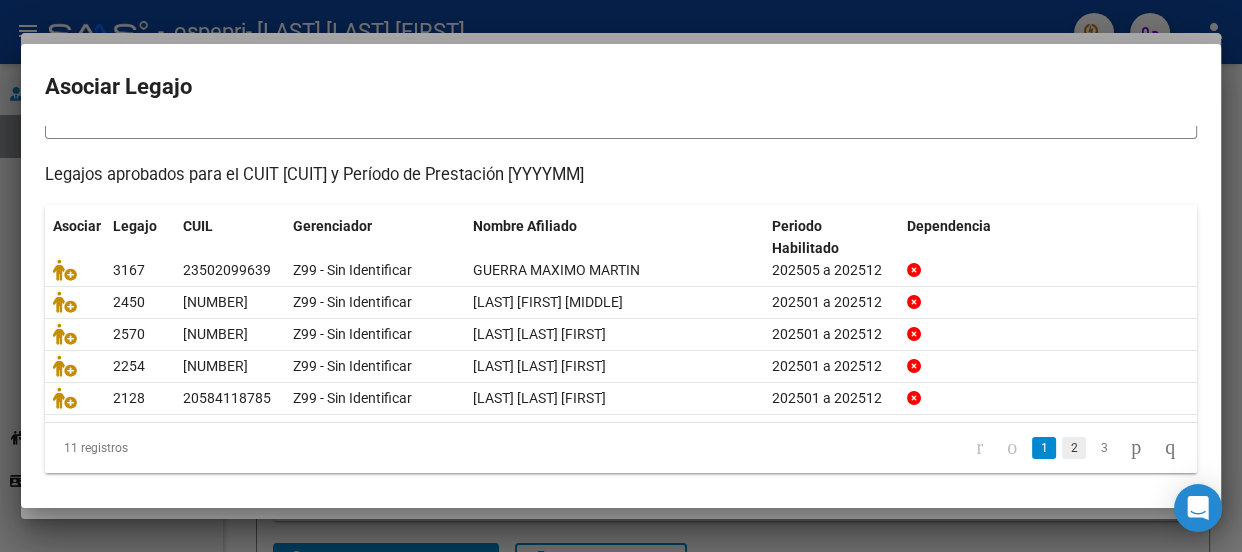 click on "2" 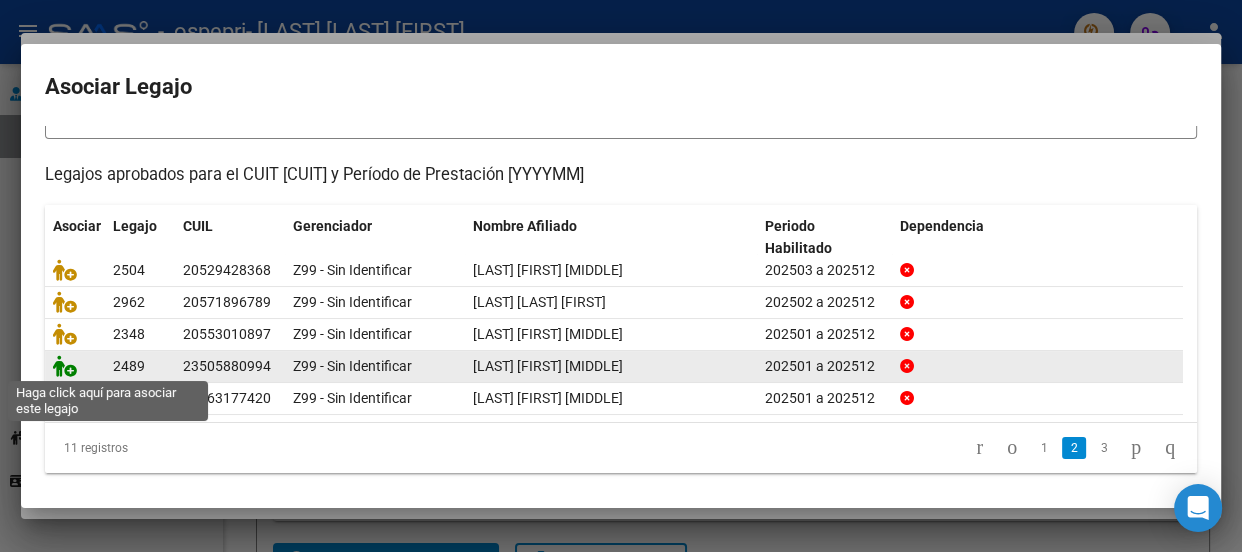 click 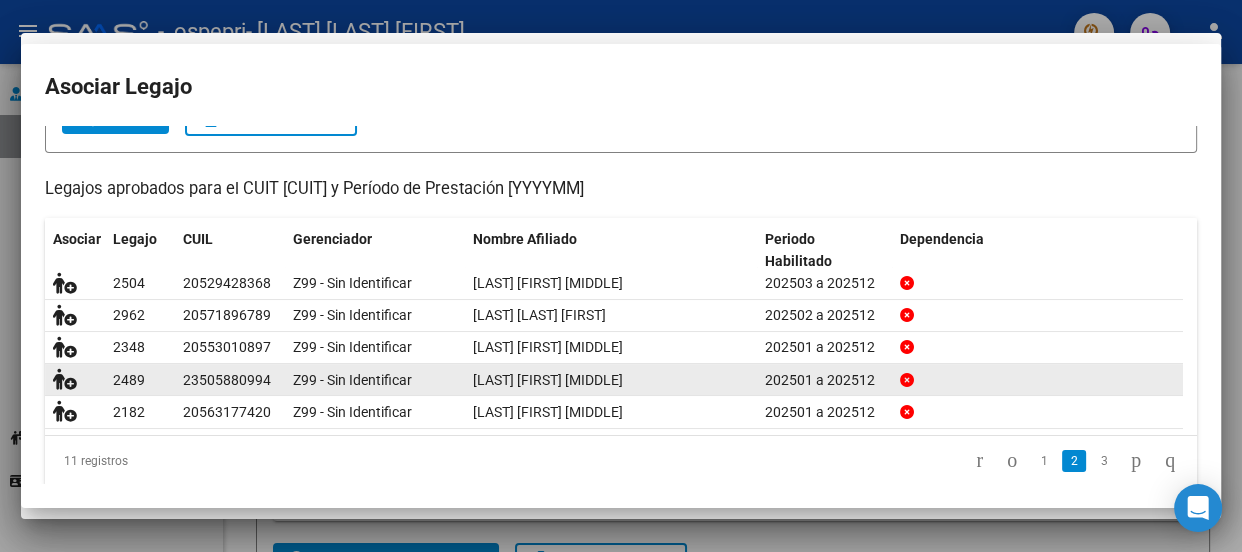scroll, scrollTop: 1653, scrollLeft: 0, axis: vertical 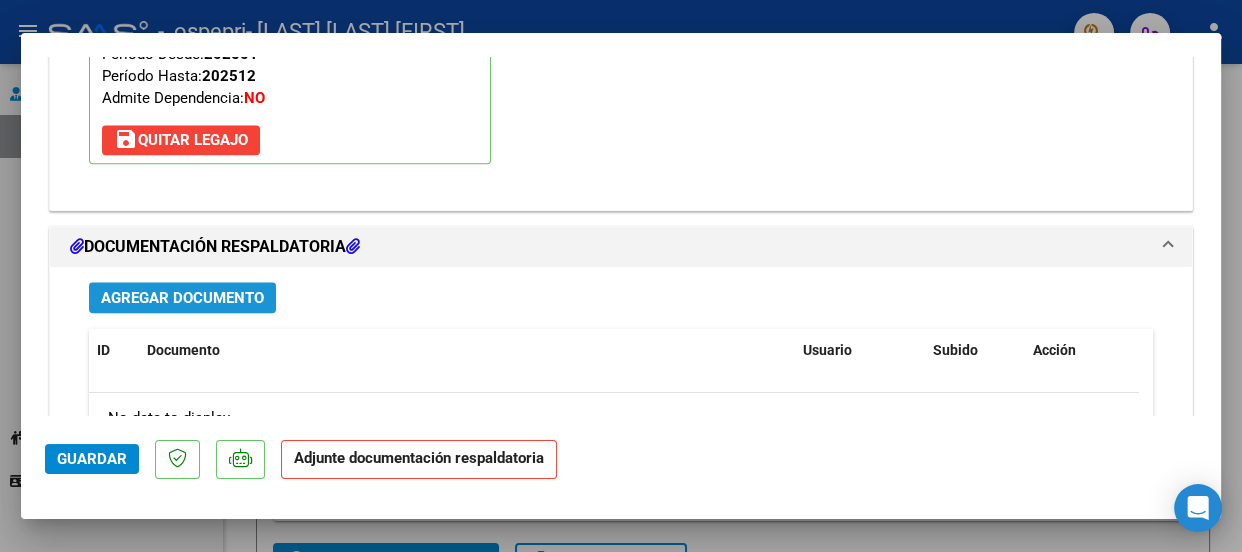 click on "Agregar Documento" at bounding box center [182, 297] 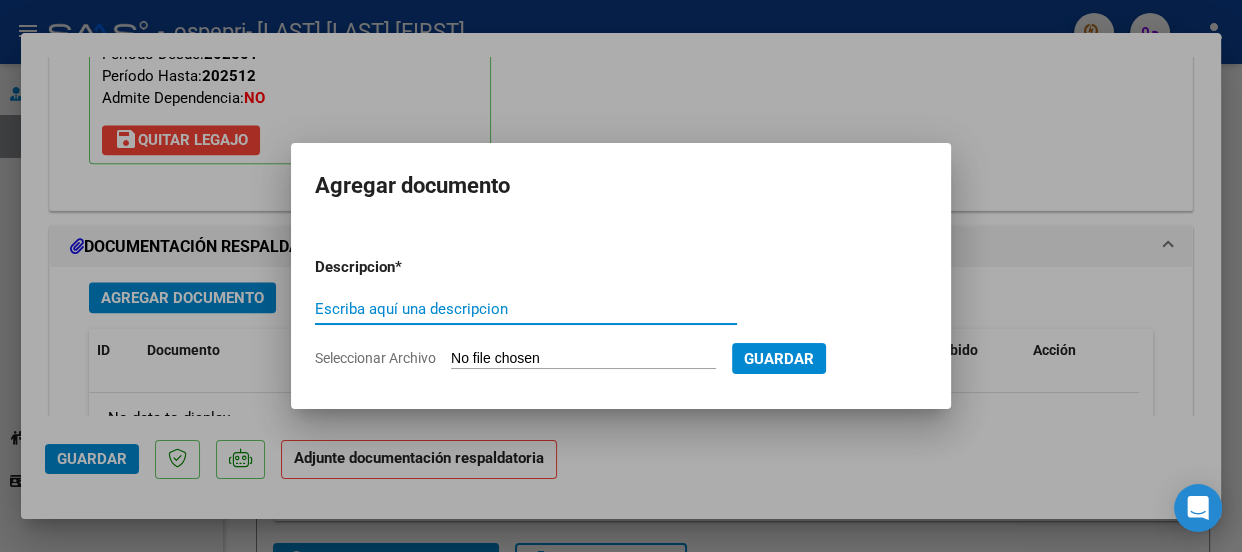 click on "Escriba aquí una descripcion" at bounding box center (526, 309) 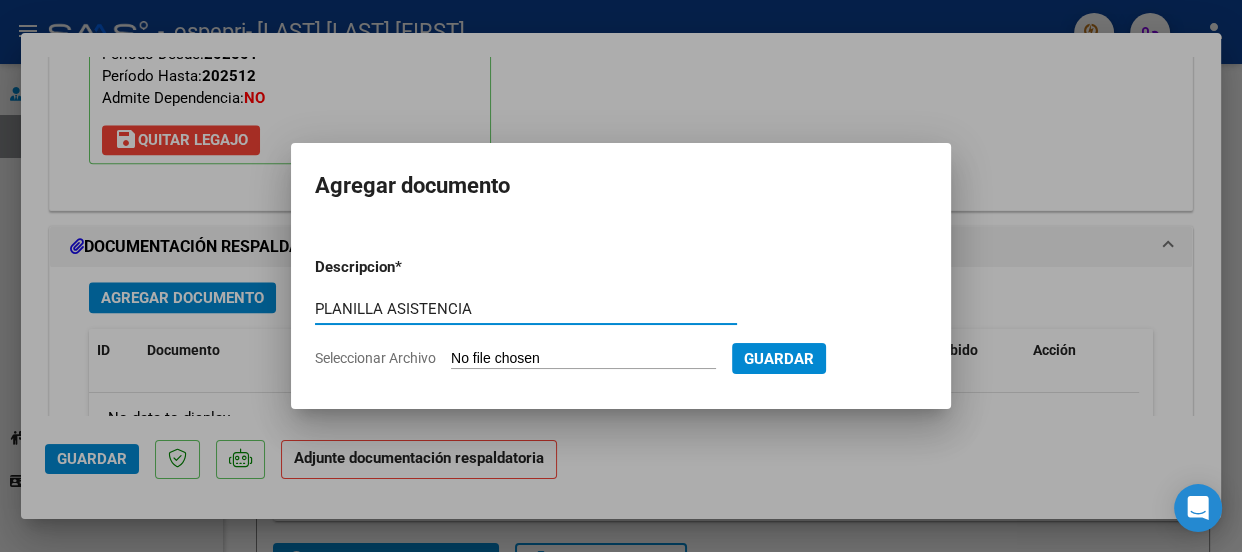 type on "PLANILLA ASISTENCIA" 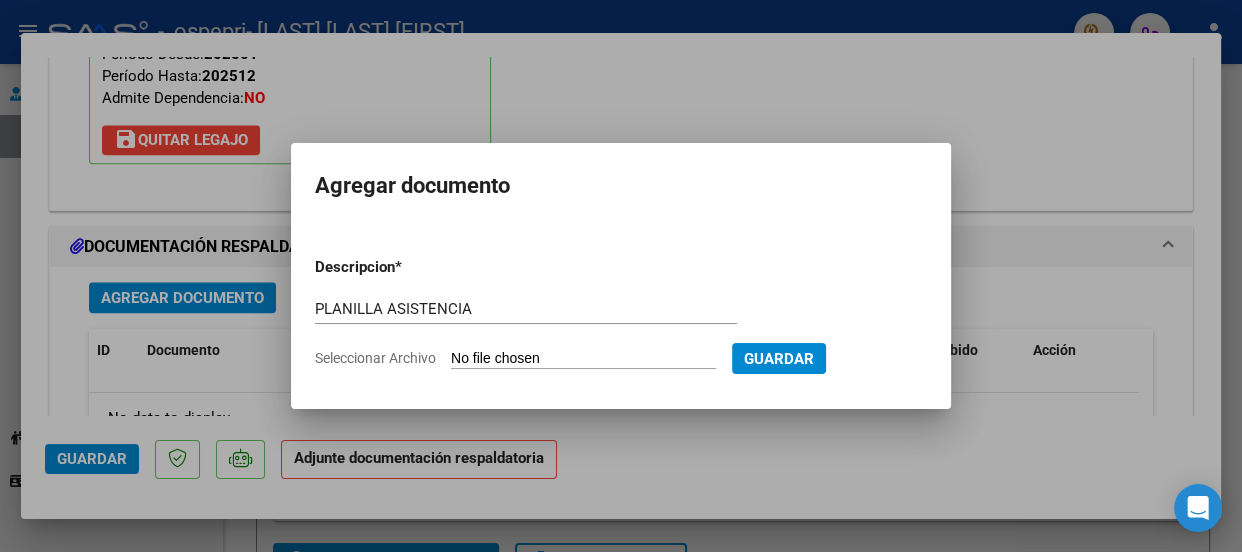 click on "Seleccionar Archivo" at bounding box center [583, 359] 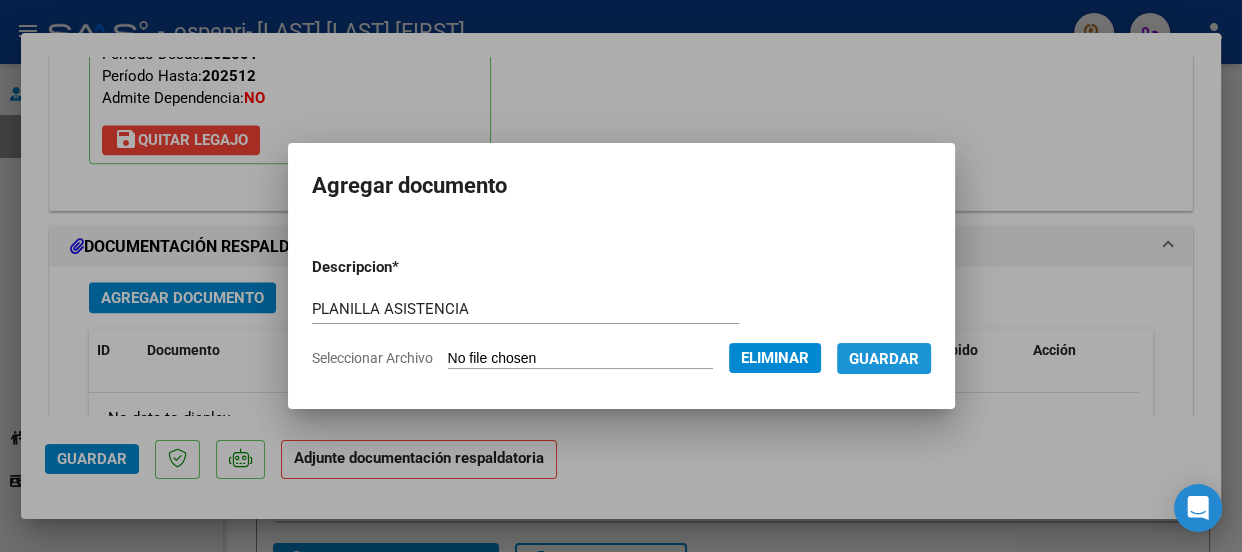 click on "Guardar" at bounding box center (884, 359) 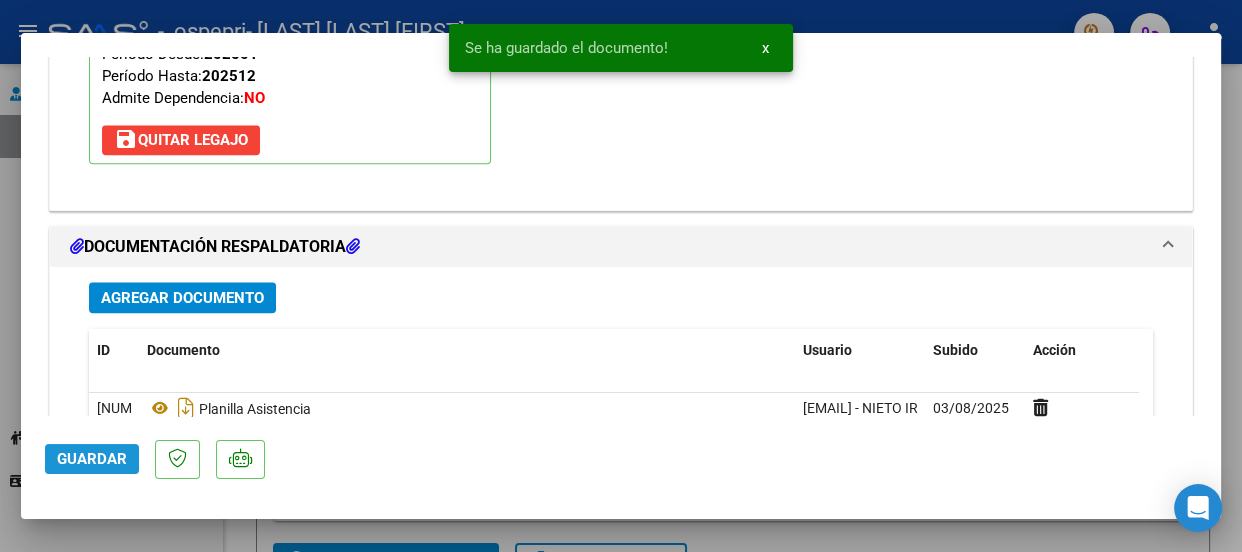 click on "Guardar" 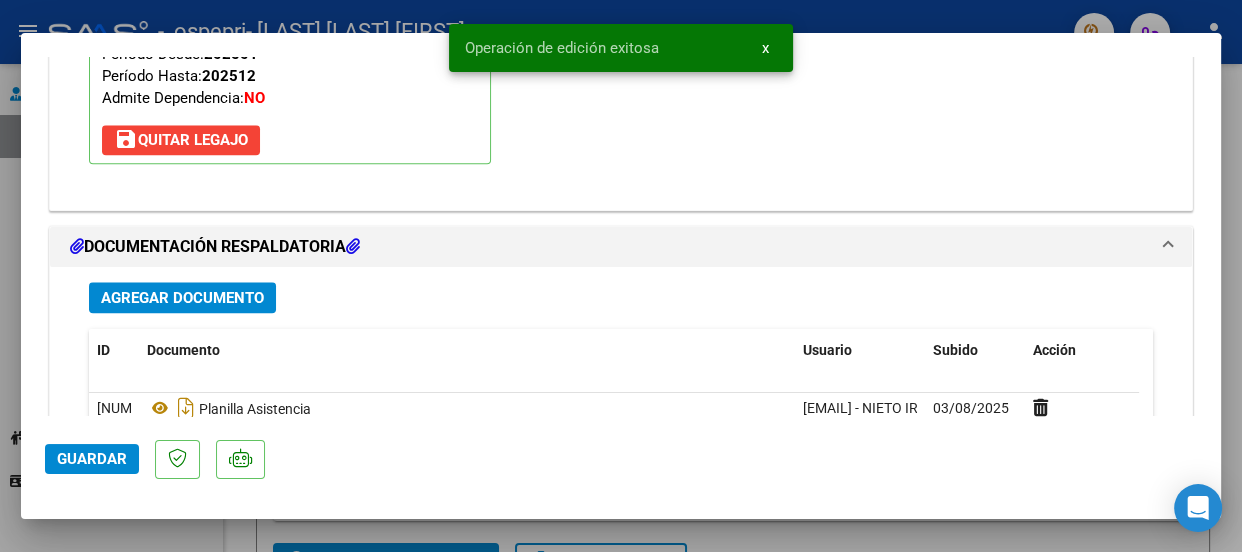 click at bounding box center (621, 276) 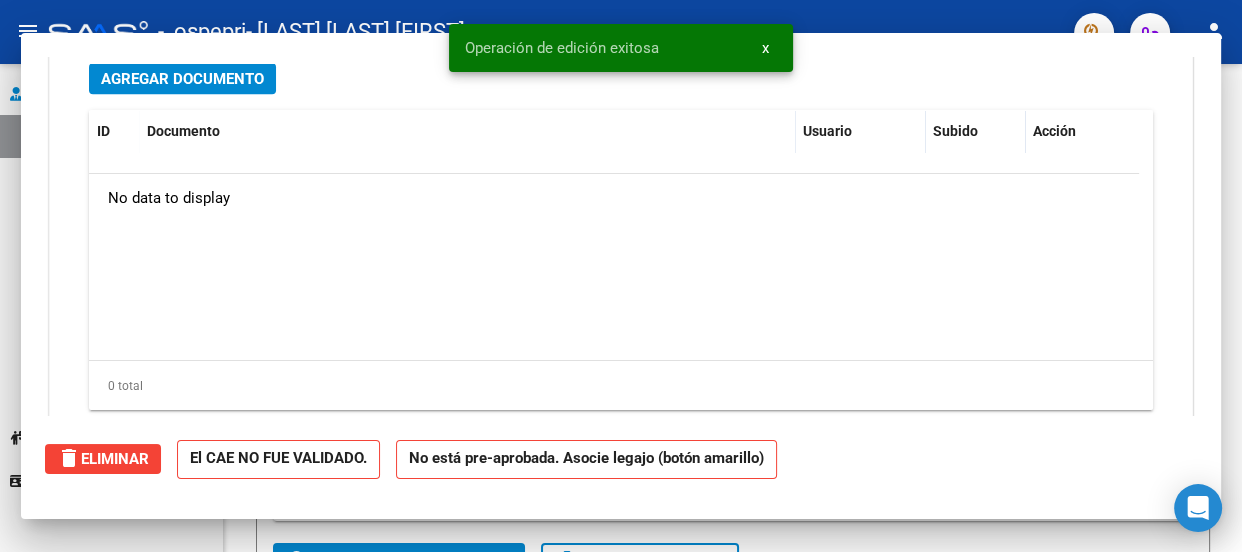 scroll, scrollTop: 0, scrollLeft: 0, axis: both 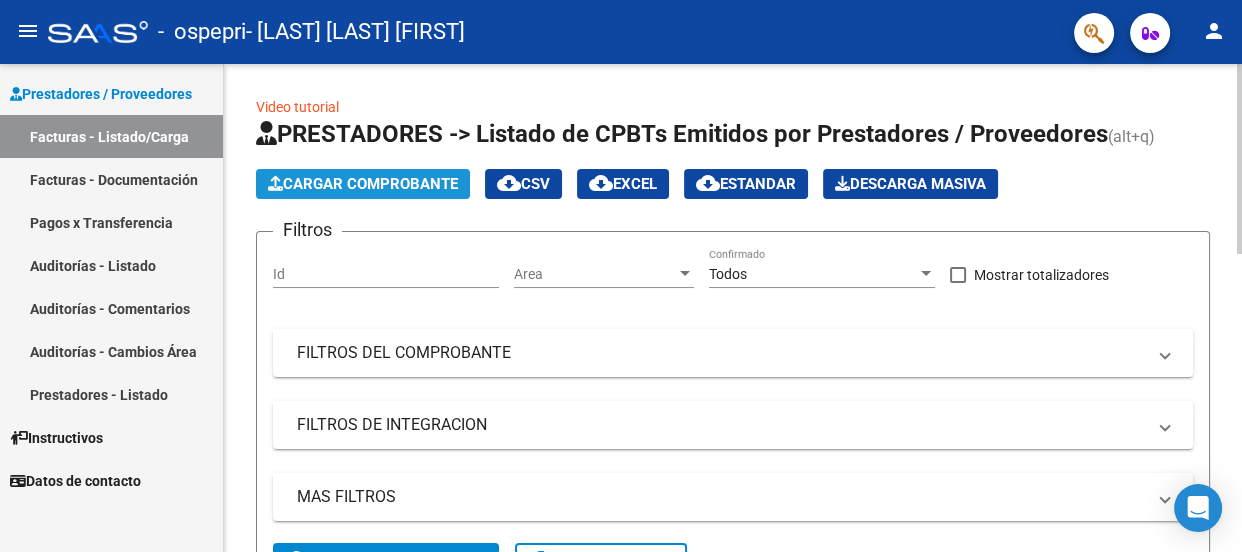 click on "Cargar Comprobante" 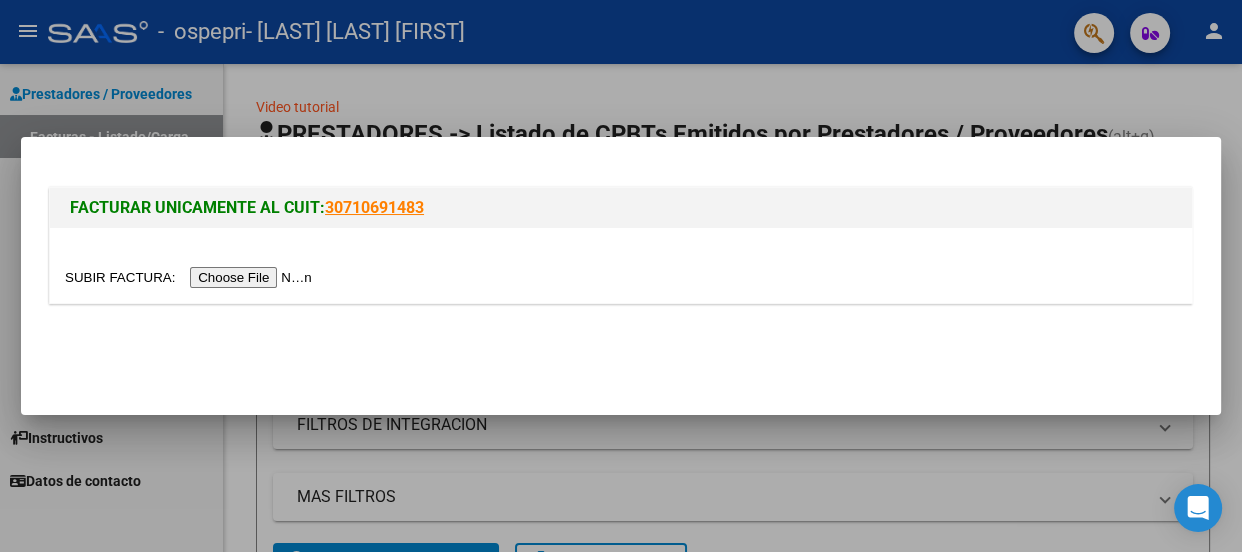 click at bounding box center (191, 277) 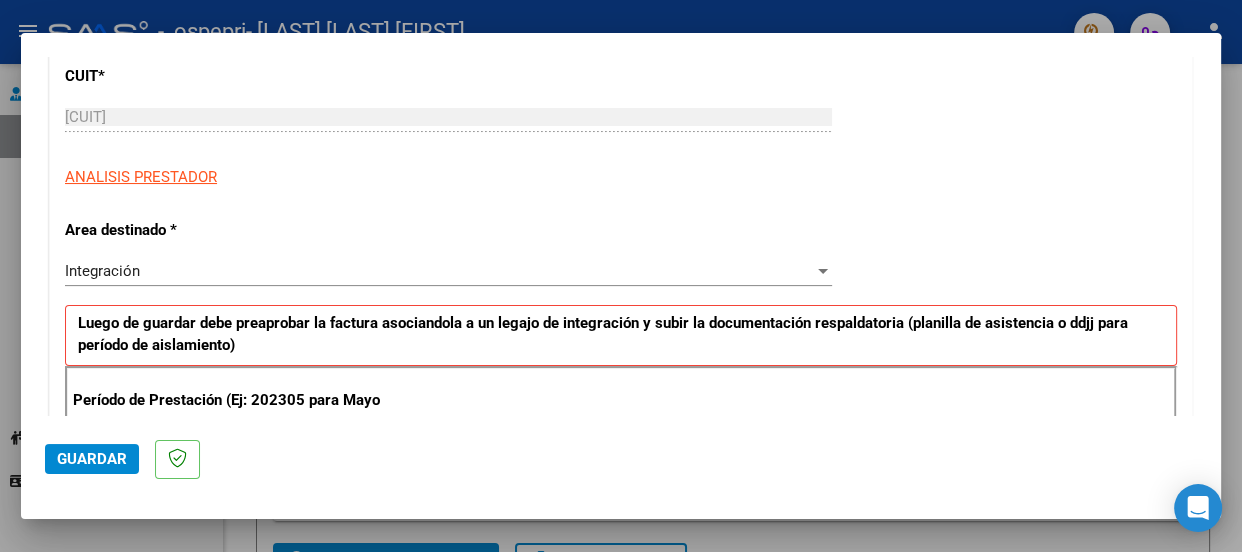 scroll, scrollTop: 290, scrollLeft: 0, axis: vertical 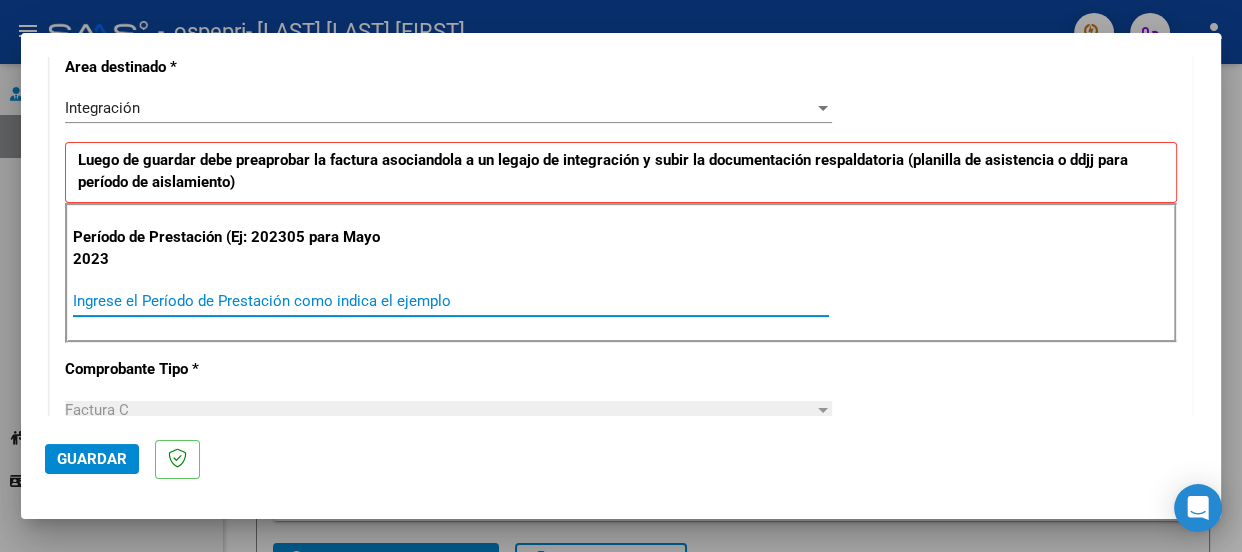click on "Ingrese el Período de Prestación como indica el ejemplo" at bounding box center (451, 301) 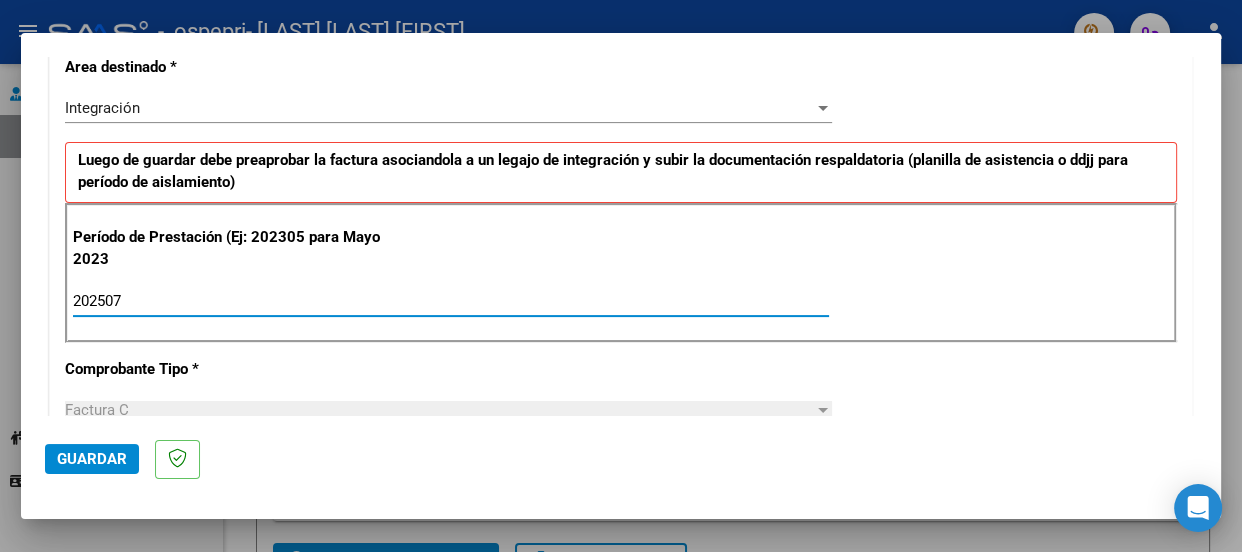 type on "202507" 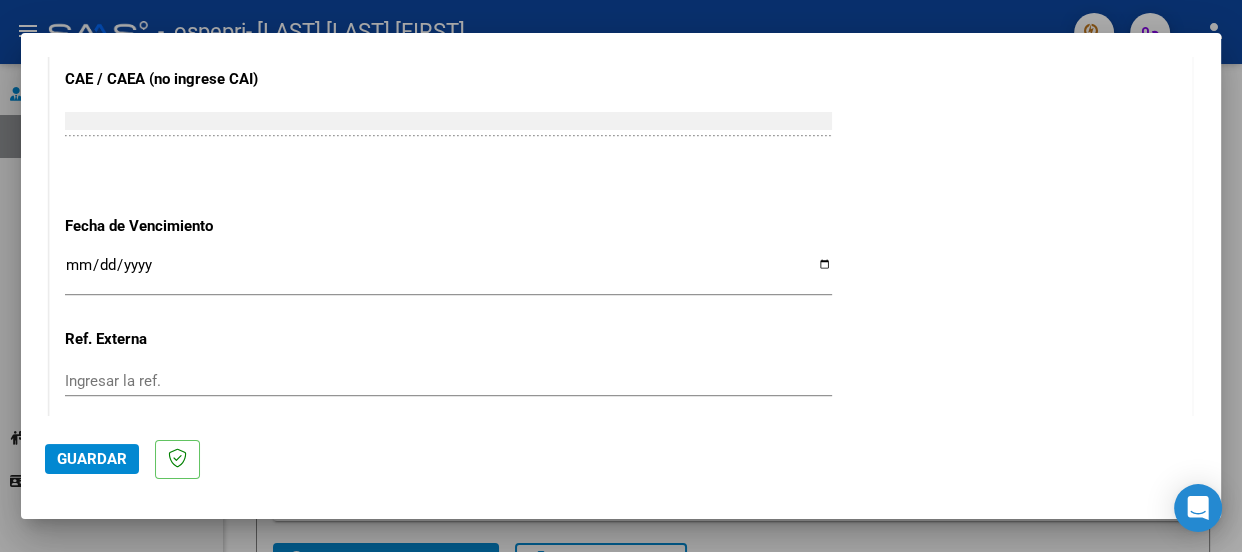 scroll, scrollTop: 1284, scrollLeft: 0, axis: vertical 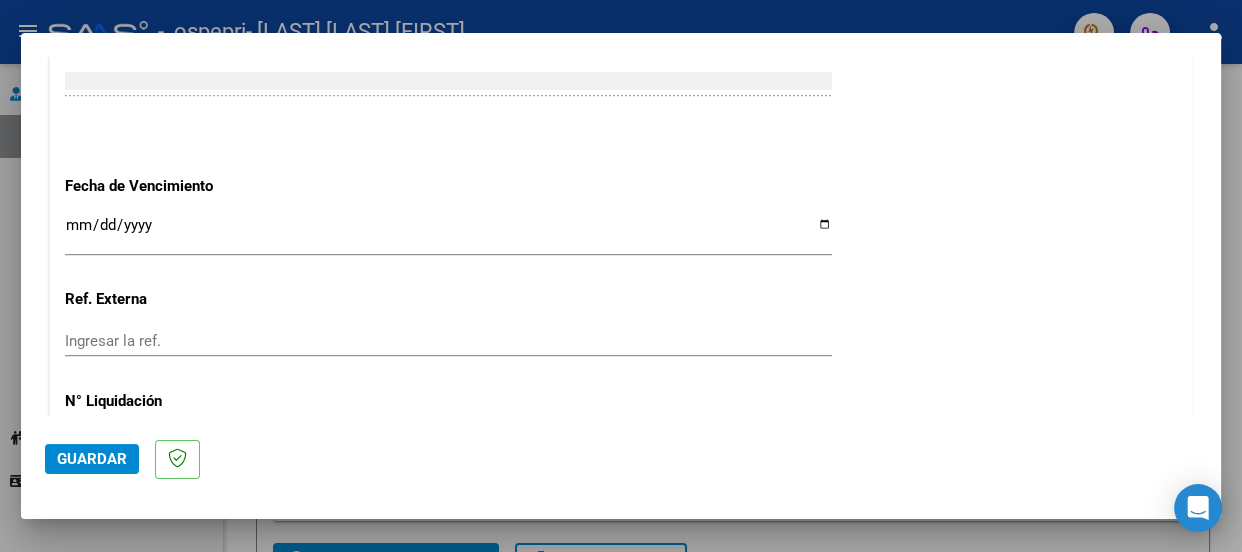 click on "Ingresar la fecha" 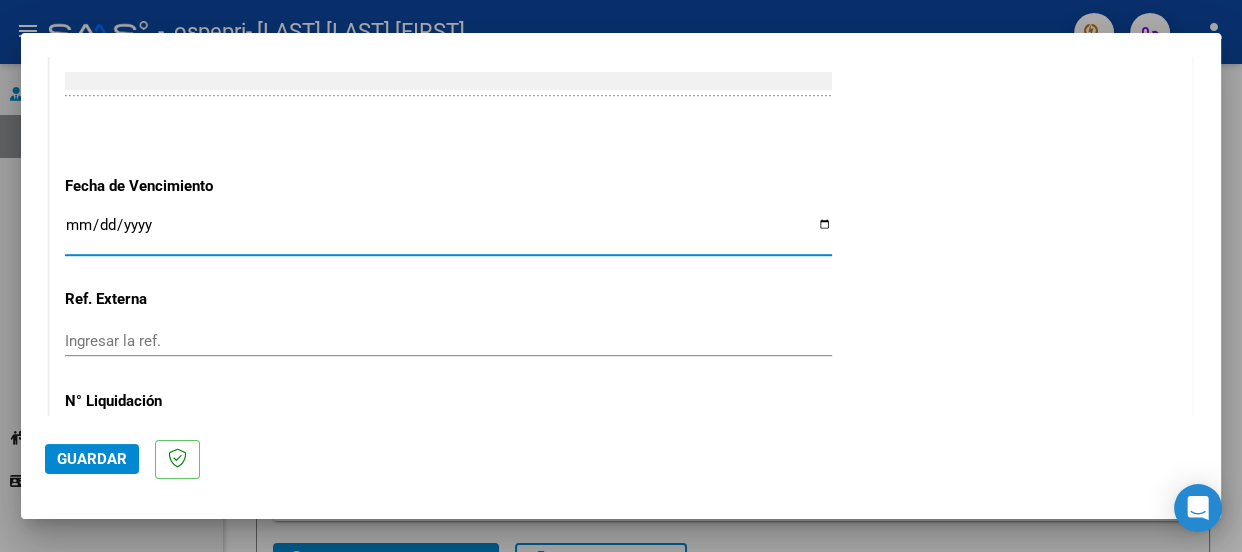 type on "2025-08-10" 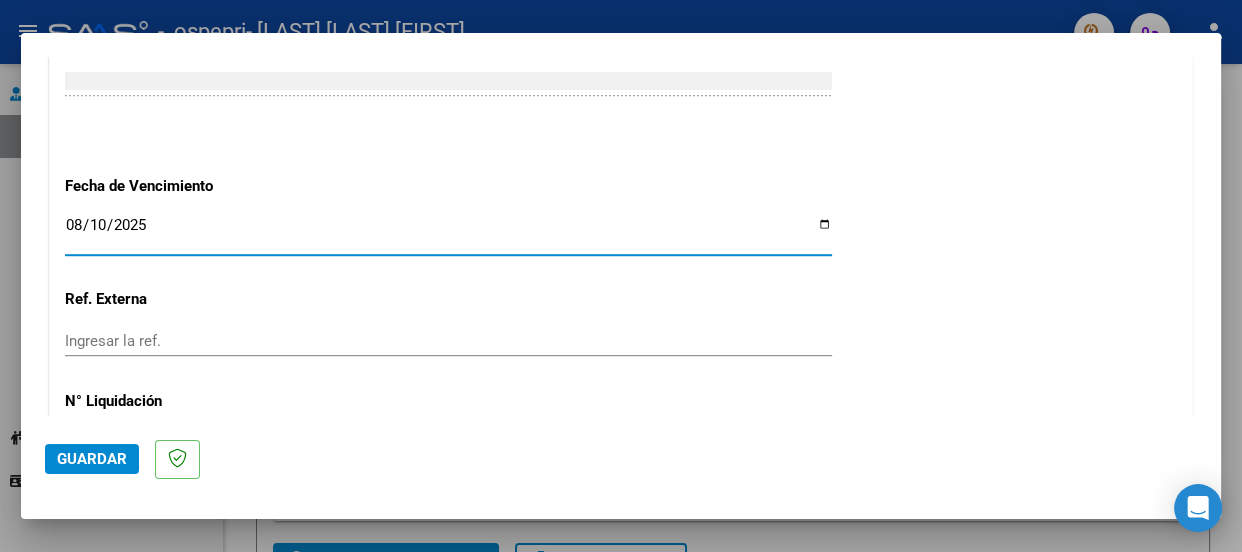 click on "2025-08-10" at bounding box center [448, 233] 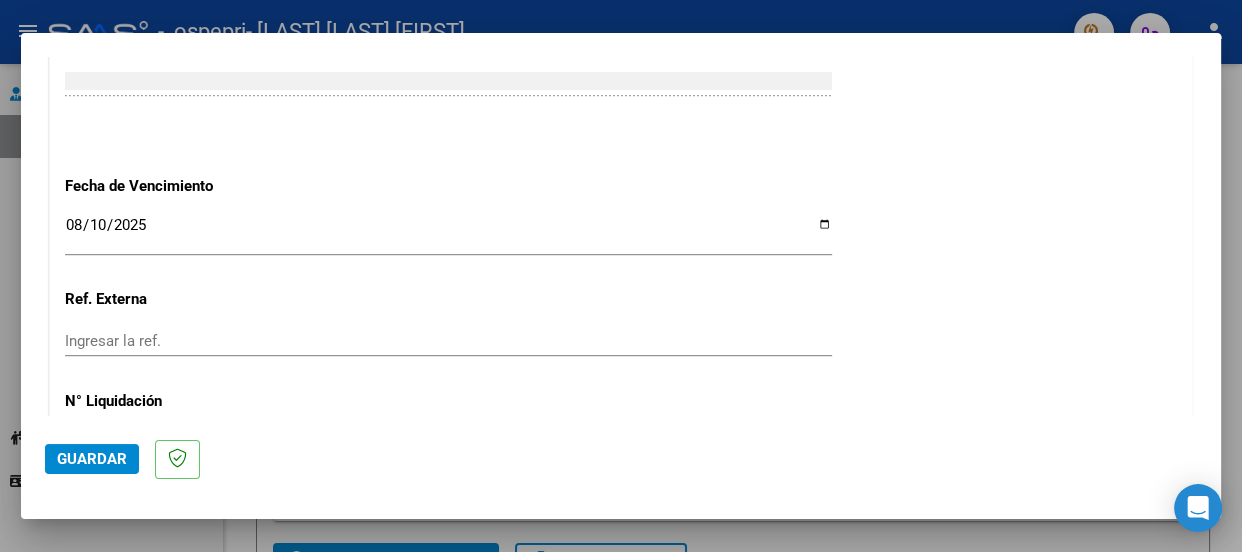 click on "CUIT  *   [CUIT] Ingresar CUIT  ANALISIS PRESTADOR  Area destinado * Integración Seleccionar Area Luego de guardar debe preaprobar la factura asociandola a un legajo de integración y subir la documentación respaldatoria (planilla de asistencia o ddjj para período de aislamiento)  Período de Prestación (Ej: 202305 para Mayo 2023    202507 Ingrese el Período de Prestación como indica el ejemplo   Comprobante Tipo * Factura C Seleccionar Tipo Punto de Venta  *   2 Ingresar el Nro.  Número  *   431 Ingresar el Nro.  Monto  *   $ 369.184,78 Ingresar el monto  Fecha del Cpbt.  *   2025-08-03 Ingresar la fecha  CAE / CAEA (no ingrese CAI)    75316849873723 Ingresar el CAE o CAEA (no ingrese CAI)  Fecha de Vencimiento    2025-08-10 Ingresar la fecha  Ref. Externa    Ingresar la ref.  N° Liquidación    Ingresar el N° Liquidación" at bounding box center (621, -243) 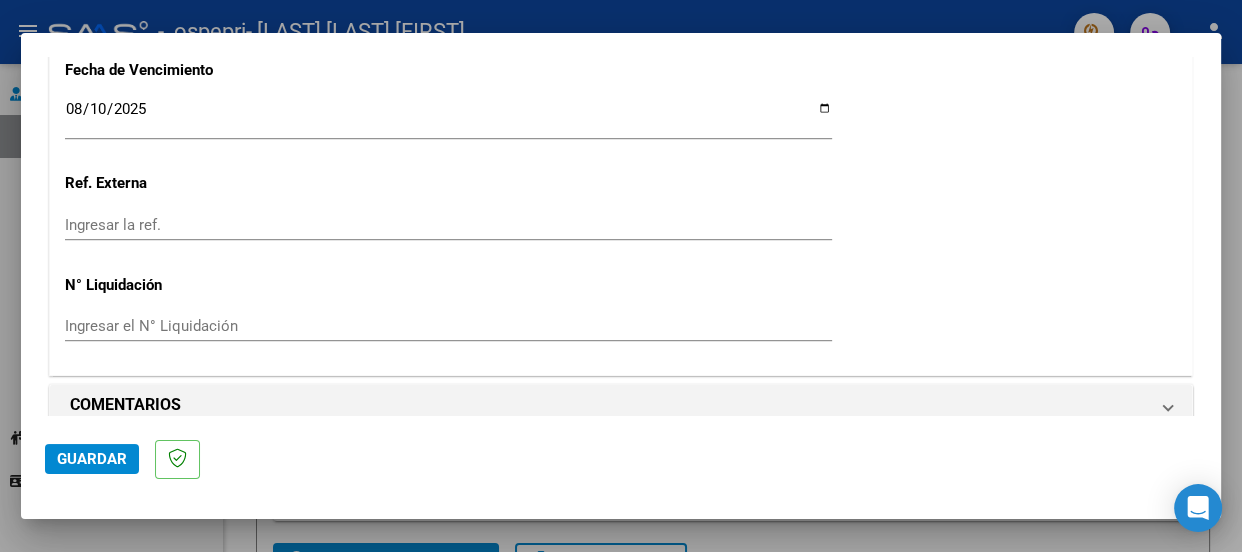 scroll, scrollTop: 1422, scrollLeft: 0, axis: vertical 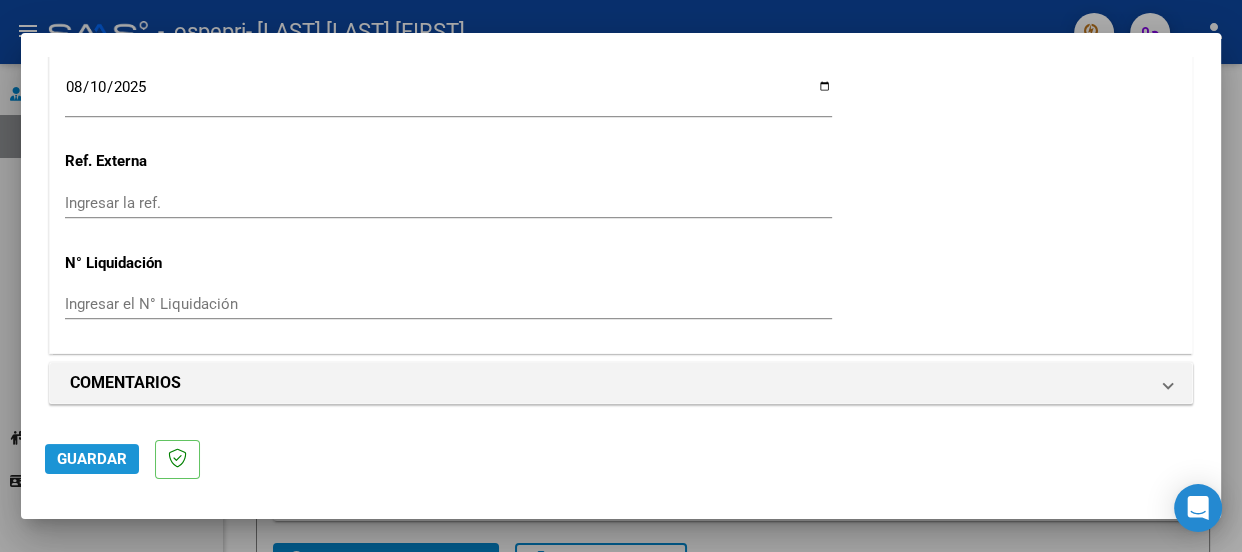 click on "Guardar" 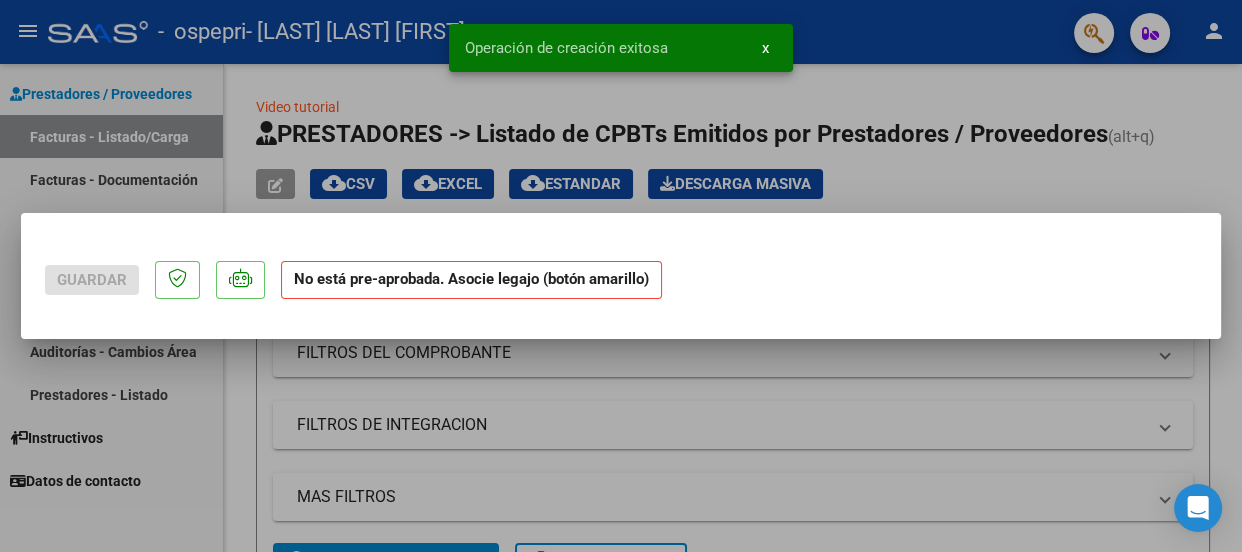 scroll, scrollTop: 0, scrollLeft: 0, axis: both 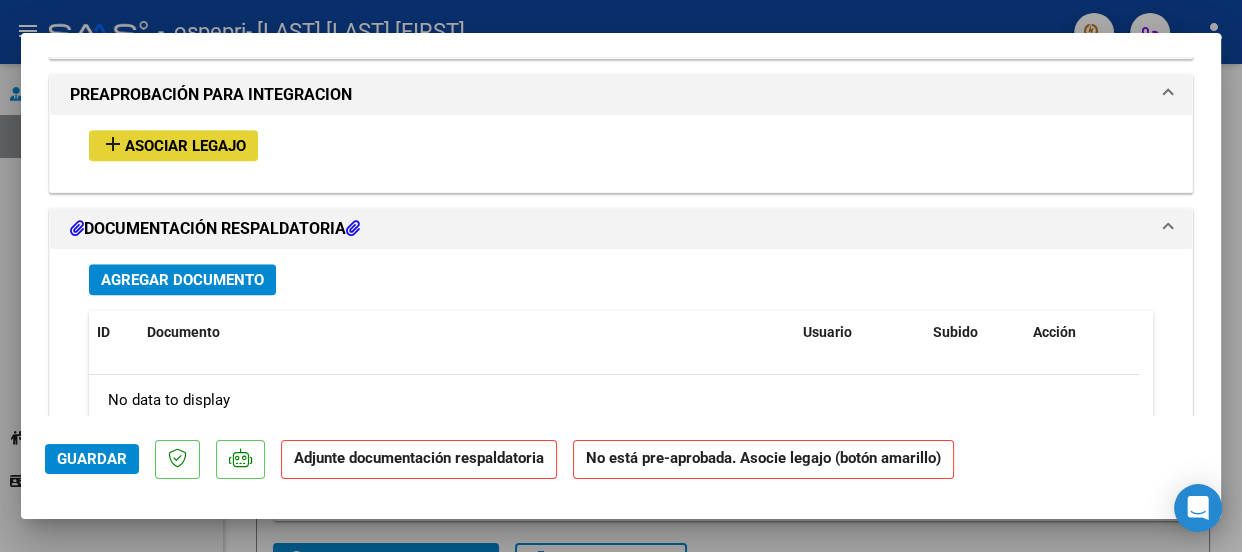 click on "Asociar Legajo" at bounding box center [185, 146] 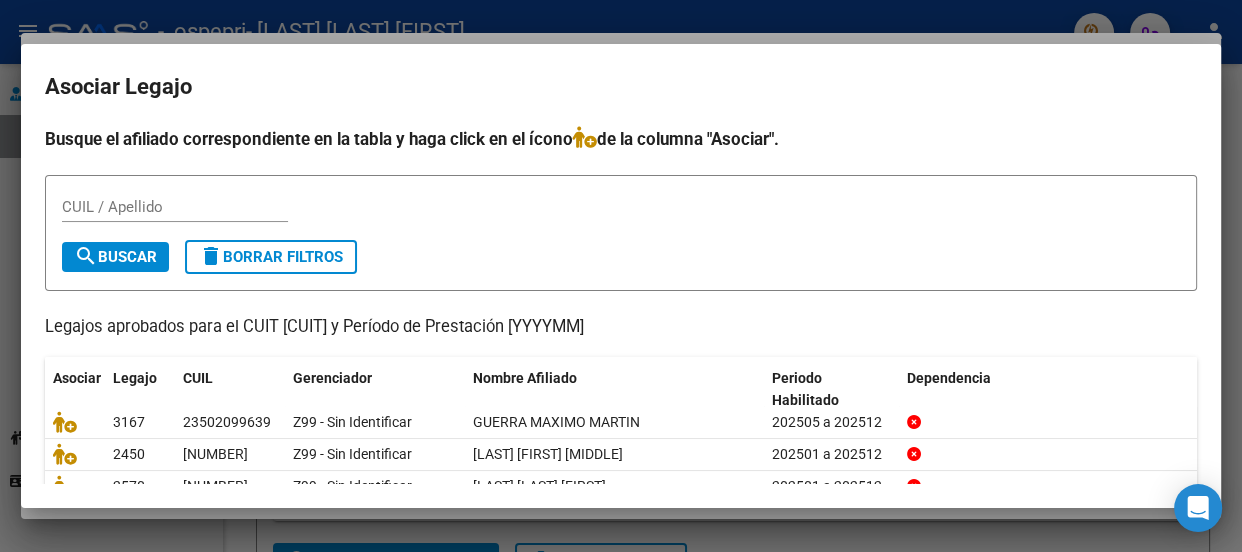 scroll, scrollTop: 109, scrollLeft: 0, axis: vertical 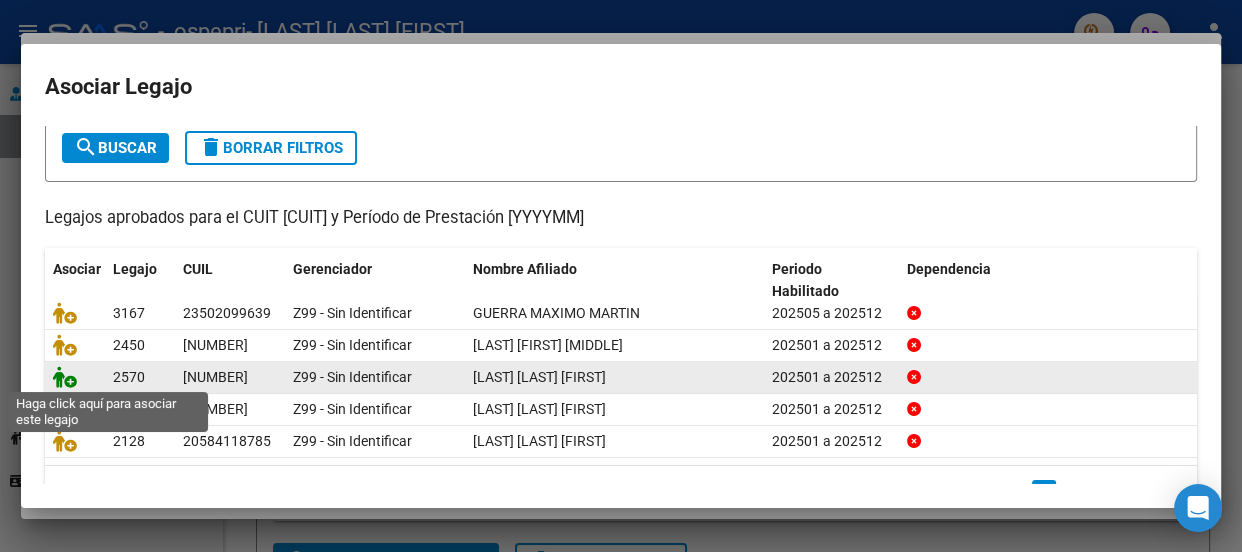click 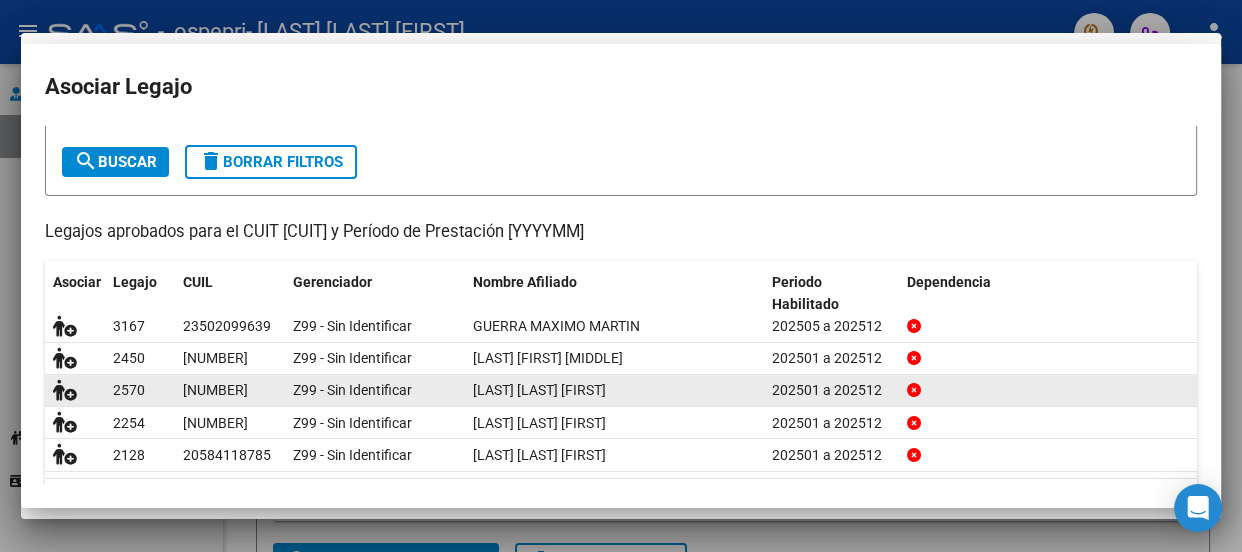 scroll, scrollTop: 1834, scrollLeft: 0, axis: vertical 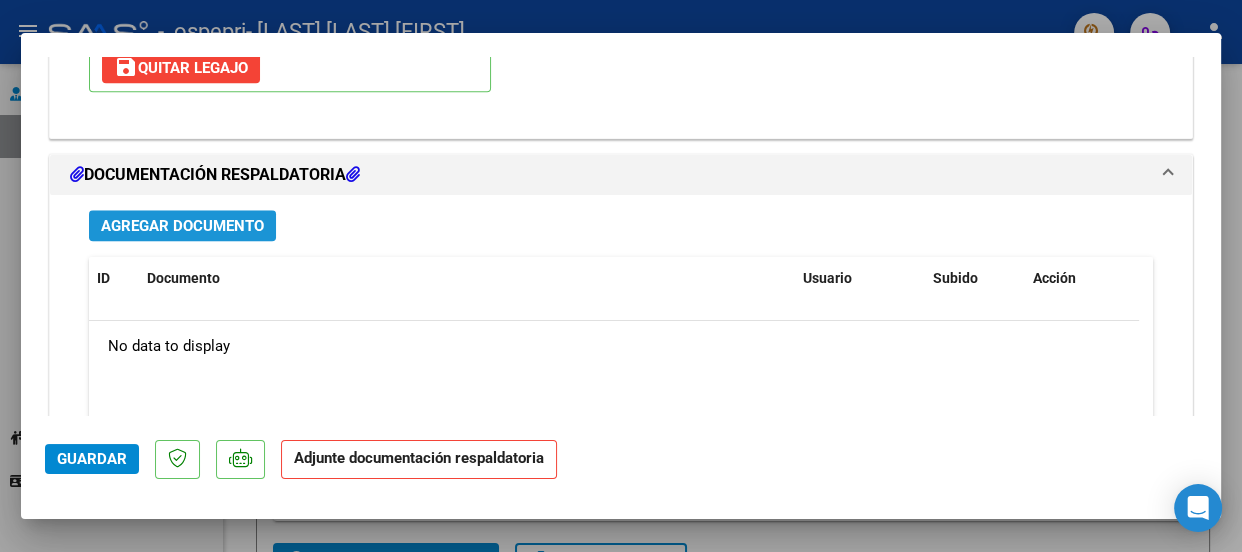 click on "Agregar Documento" at bounding box center [182, 225] 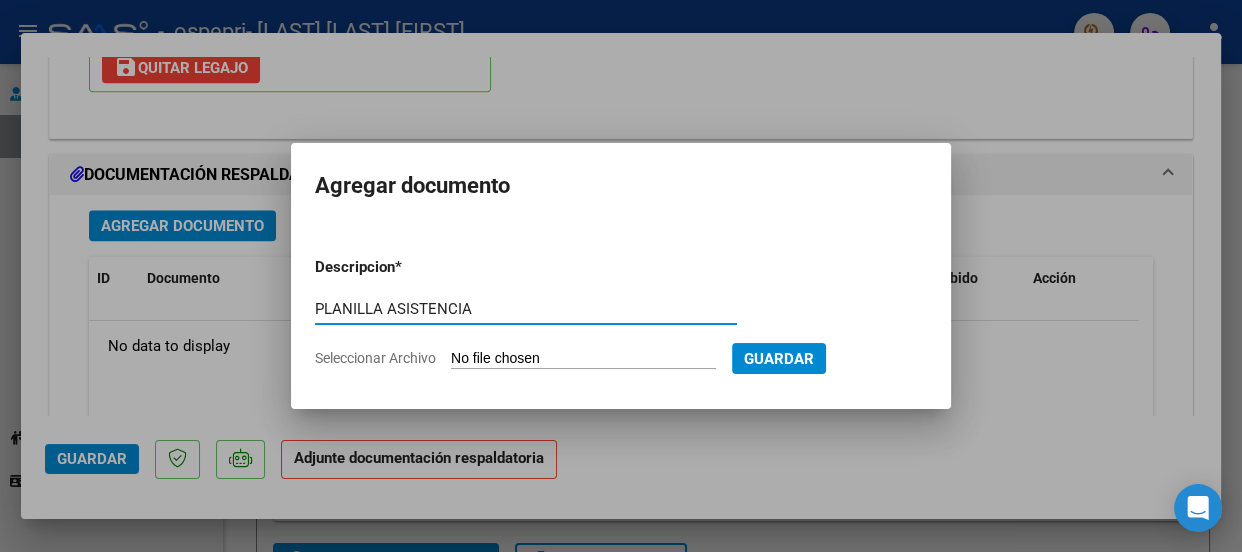 type on "PLANILLA ASISTENCIA" 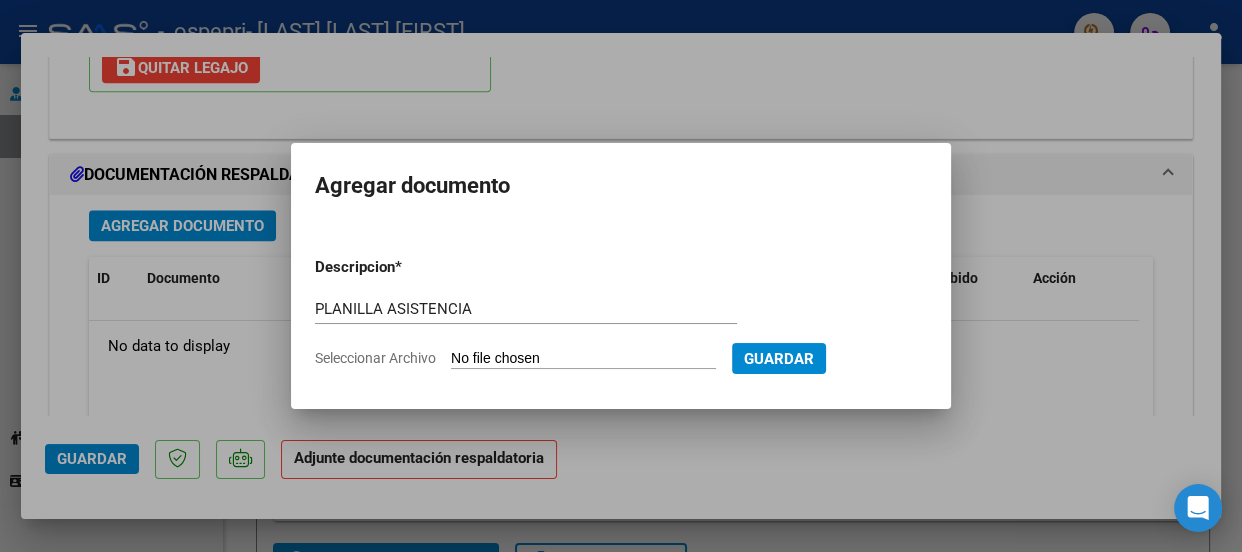 click on "Seleccionar Archivo" at bounding box center [583, 359] 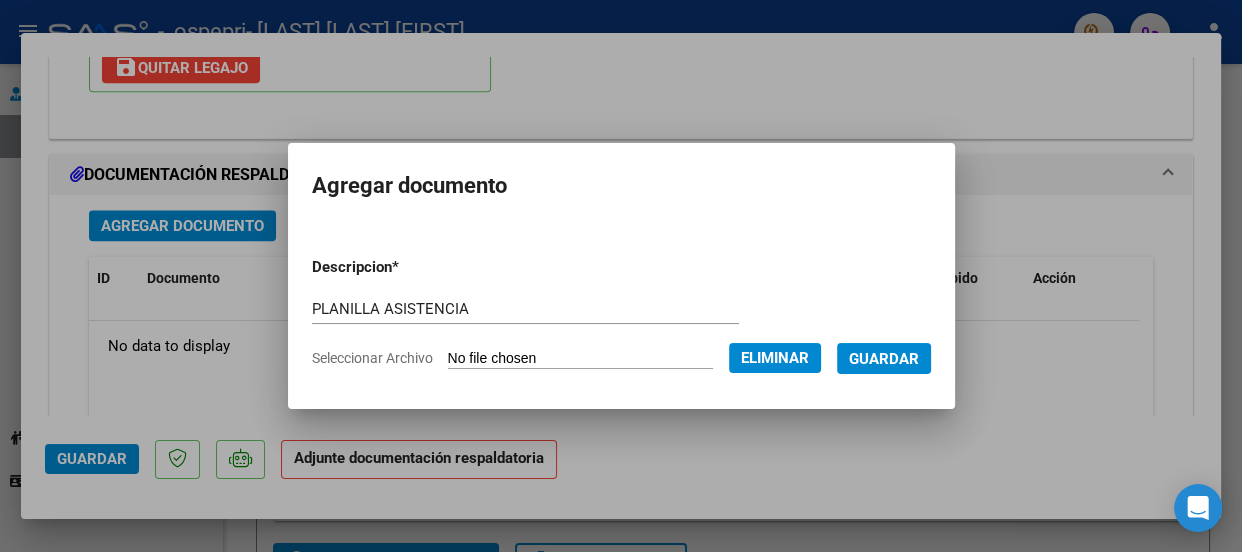click on "Guardar" at bounding box center (884, 359) 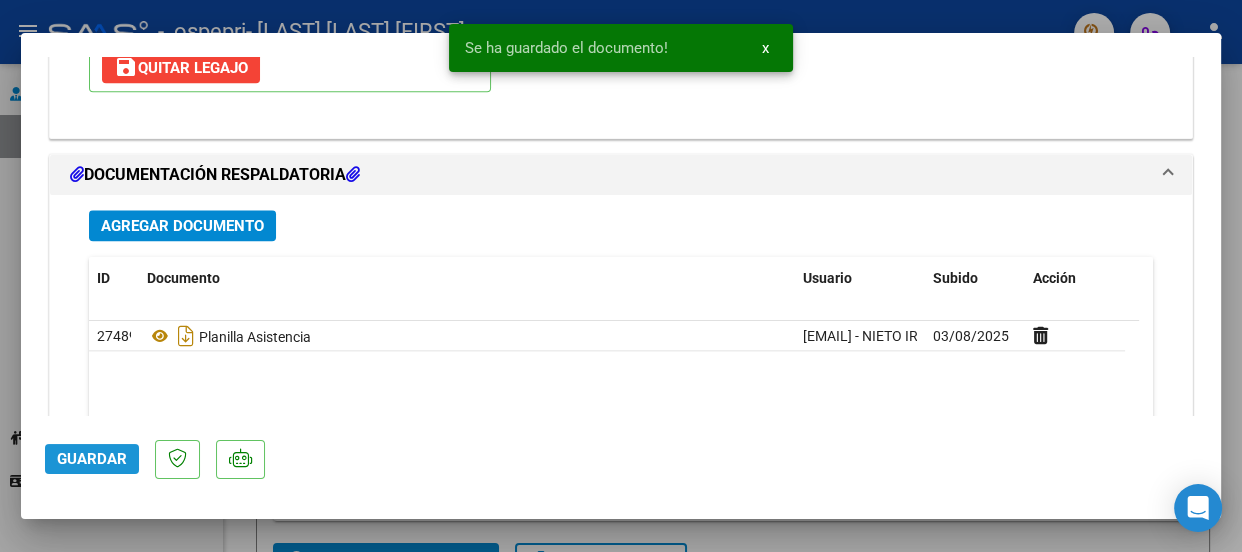click on "Guardar" 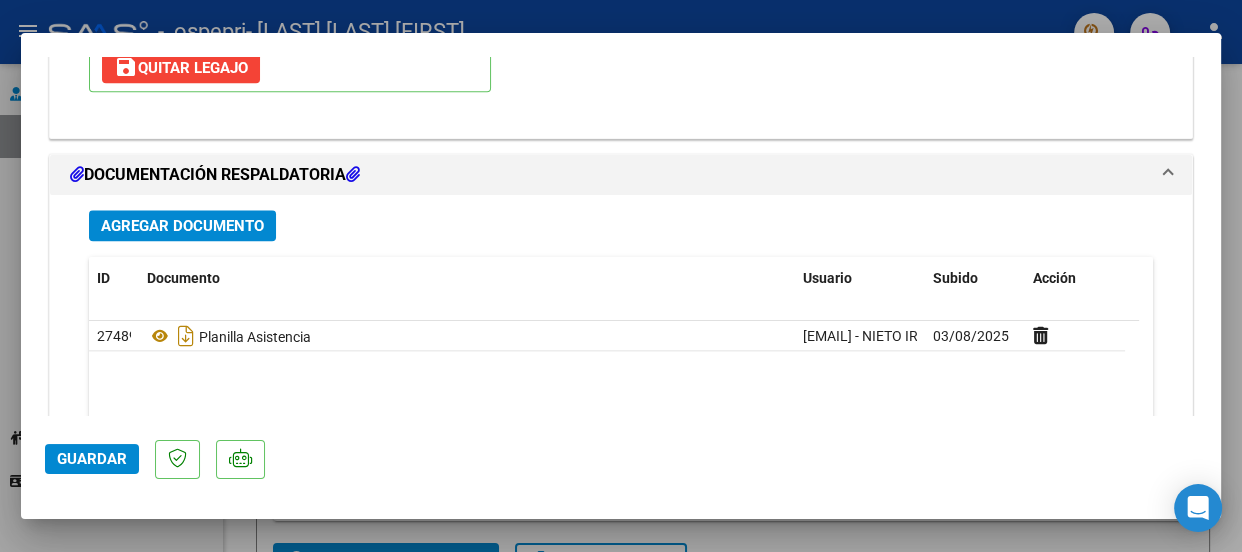 click at bounding box center (621, 276) 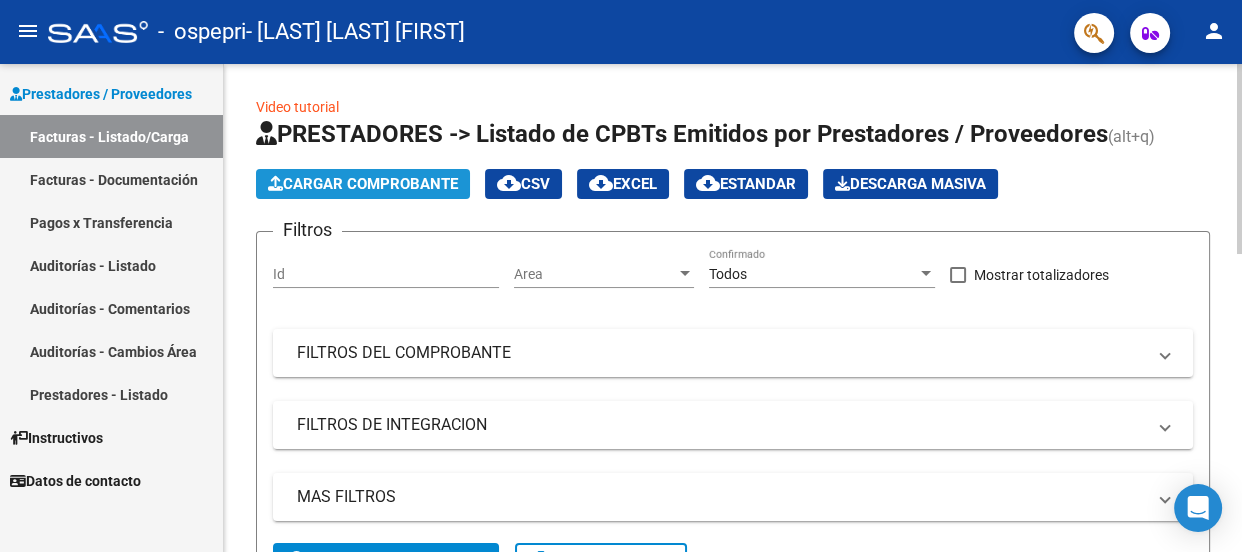 click on "Cargar Comprobante" 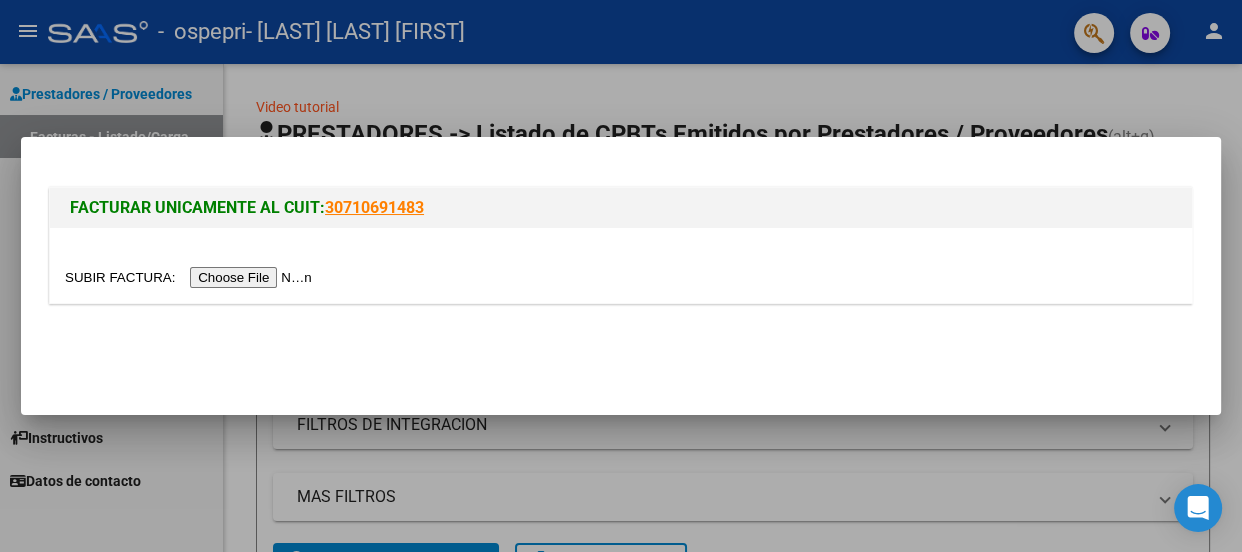 click at bounding box center [191, 277] 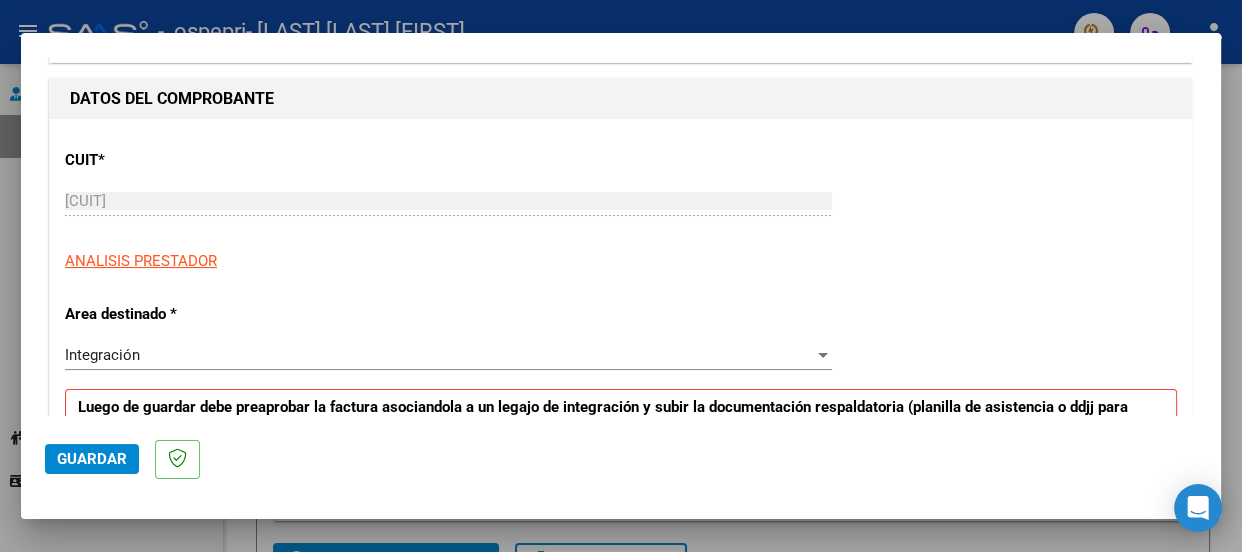 scroll, scrollTop: 290, scrollLeft: 0, axis: vertical 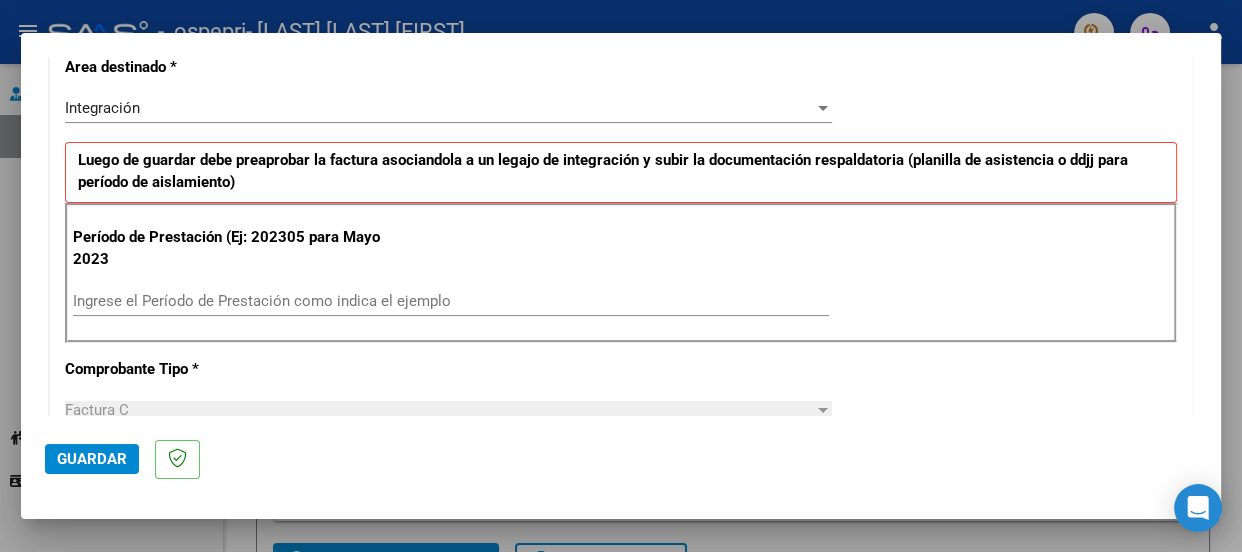 click on "Ingrese el Período de Prestación como indica el ejemplo" at bounding box center (451, 301) 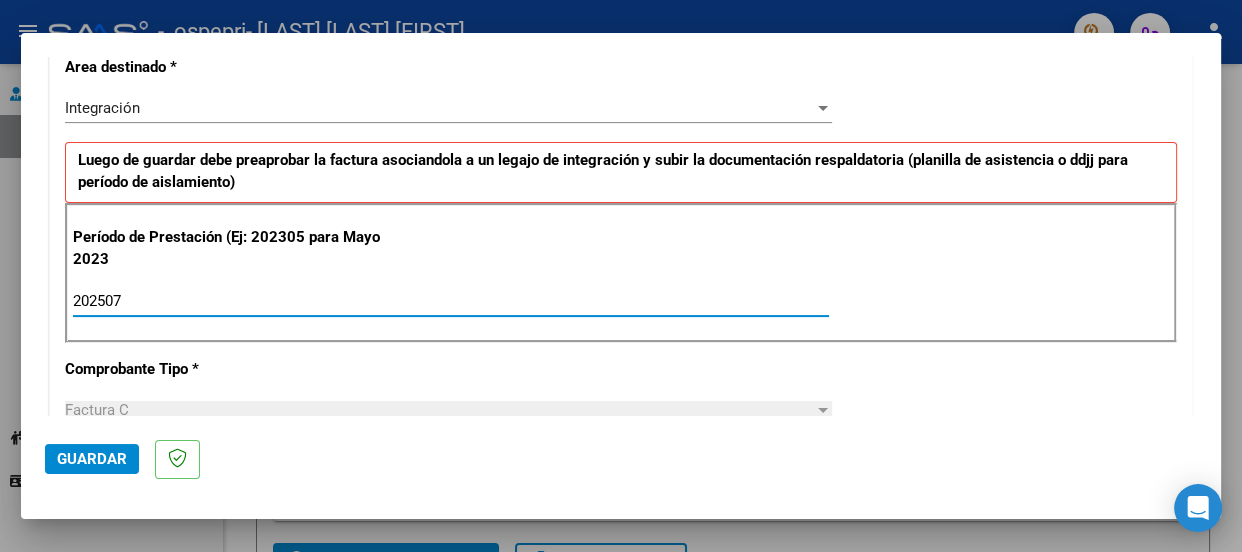 type on "202507" 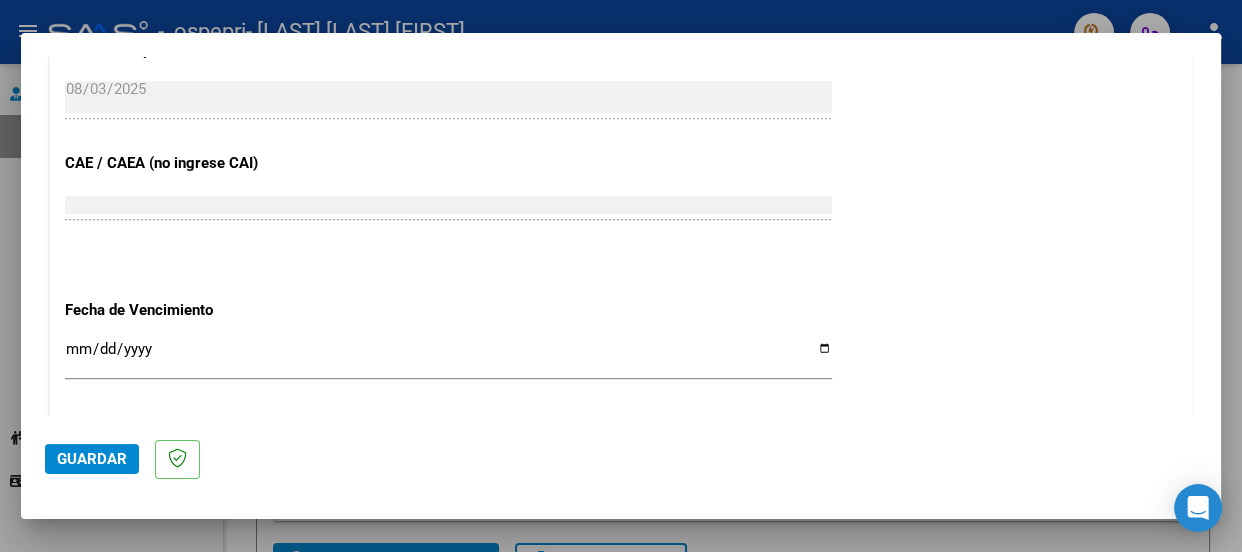 scroll, scrollTop: 1236, scrollLeft: 0, axis: vertical 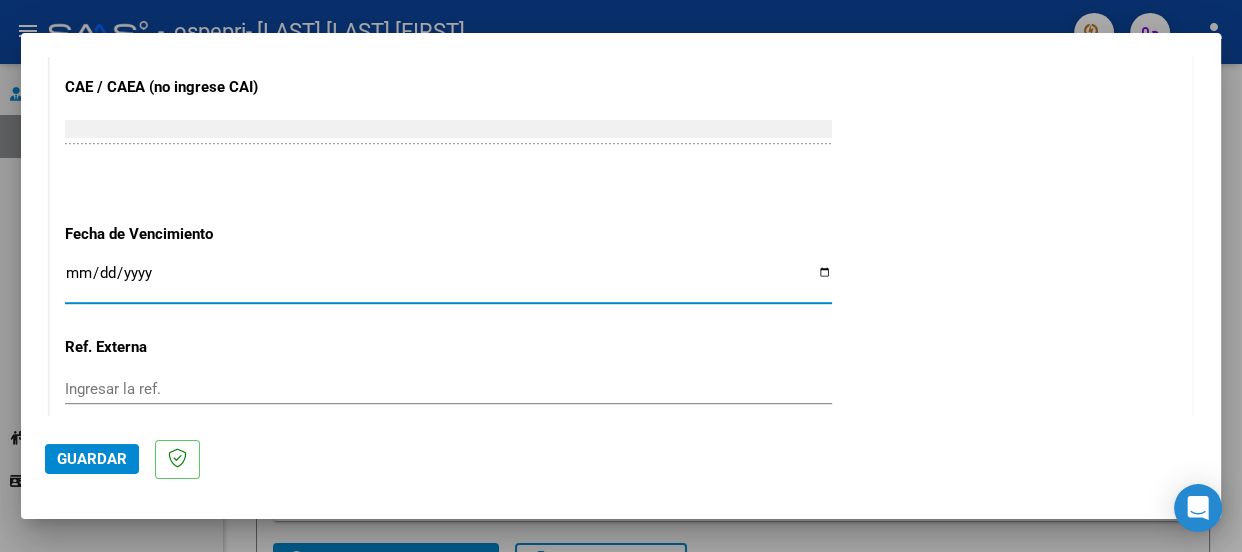 click on "Ingresar la fecha" at bounding box center (448, 281) 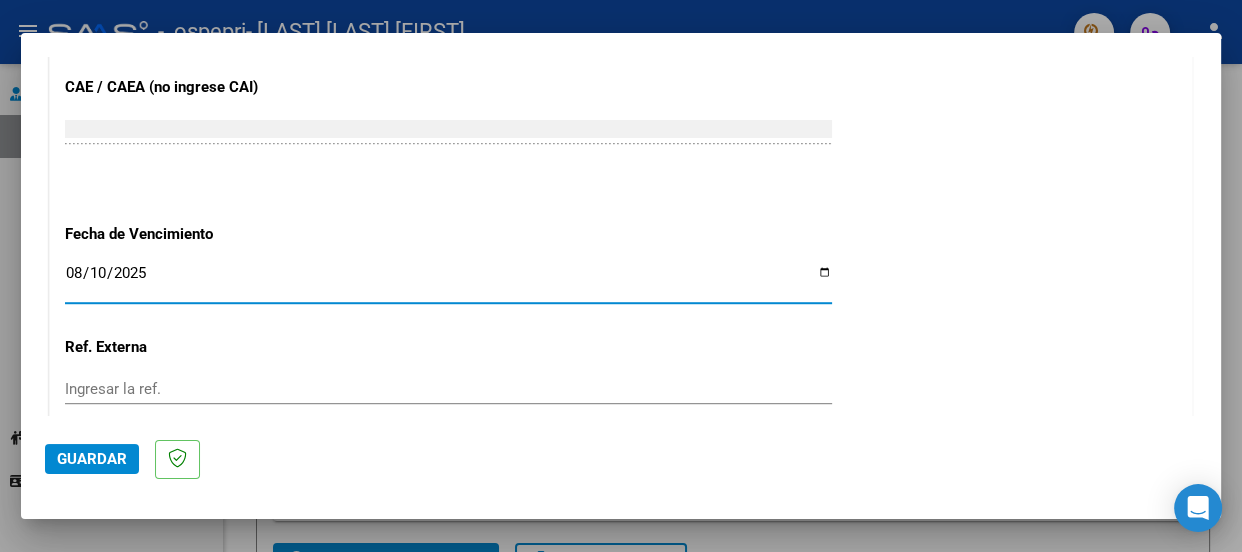 click on "2025-08-10" at bounding box center [448, 281] 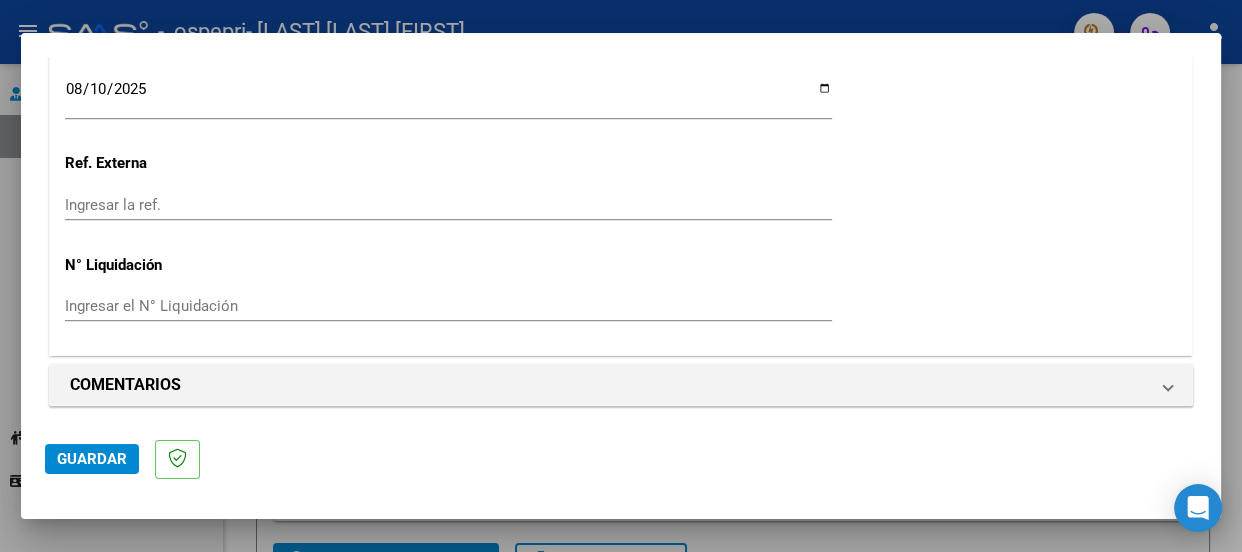 scroll, scrollTop: 1422, scrollLeft: 0, axis: vertical 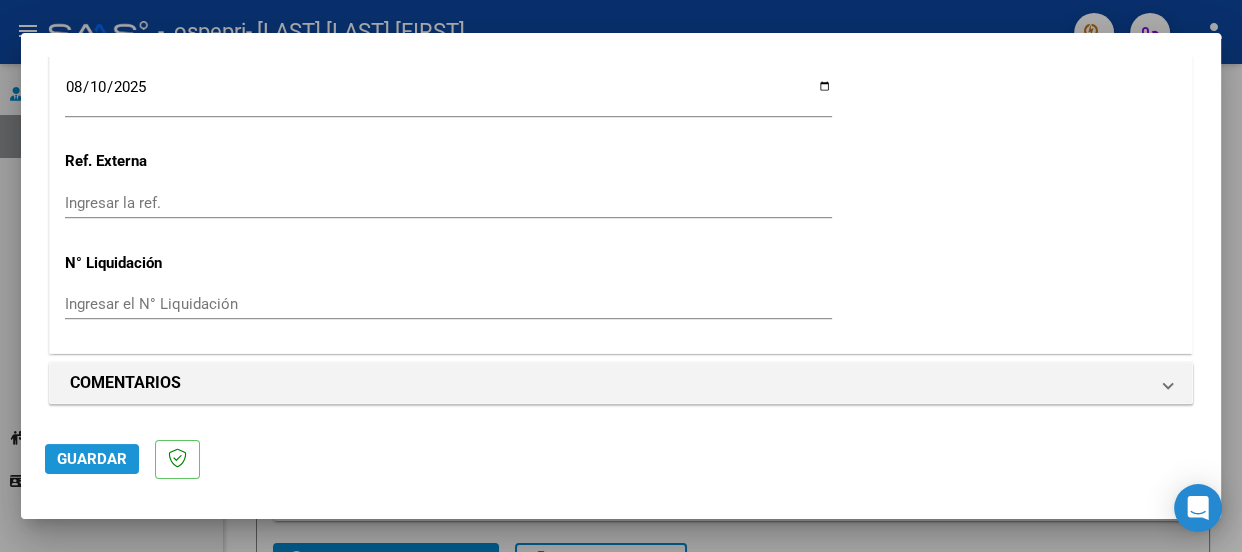 click on "Guardar" 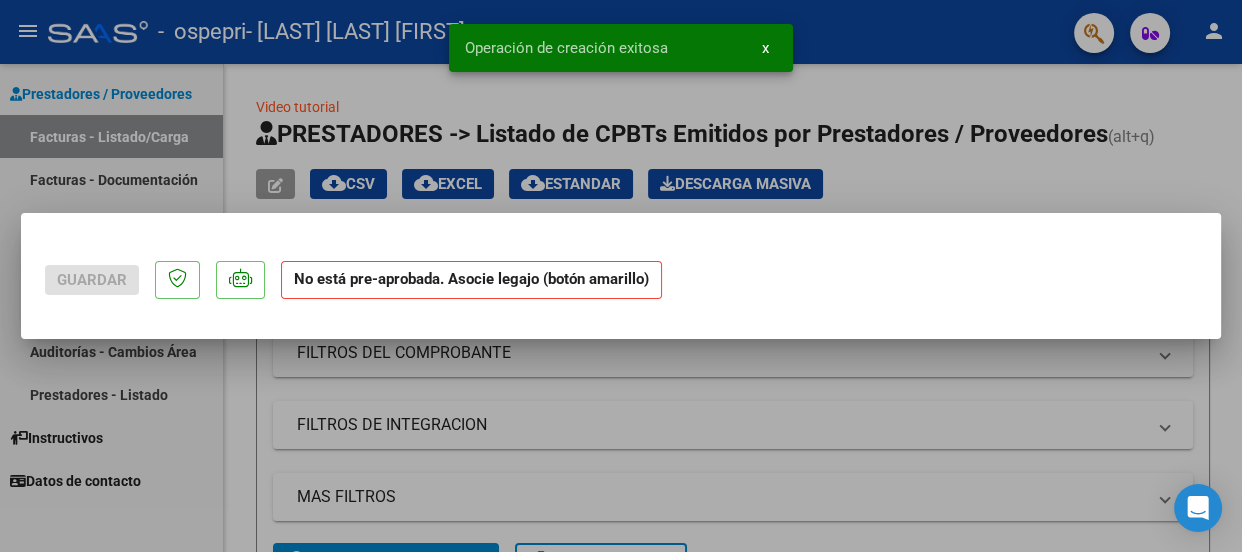 scroll, scrollTop: 0, scrollLeft: 0, axis: both 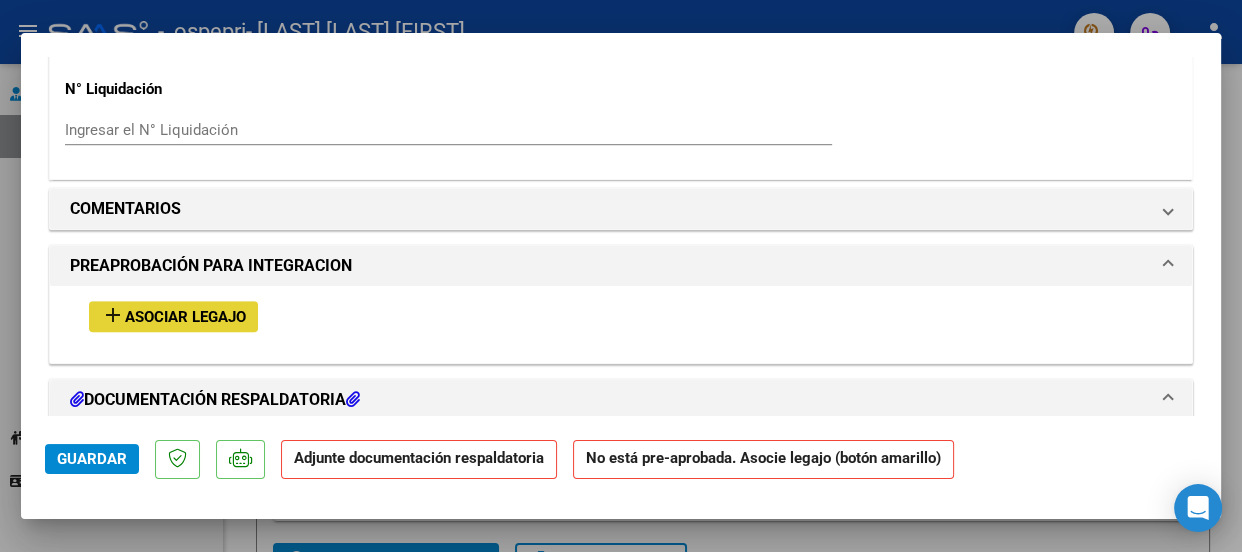 click on "Asociar Legajo" at bounding box center (185, 317) 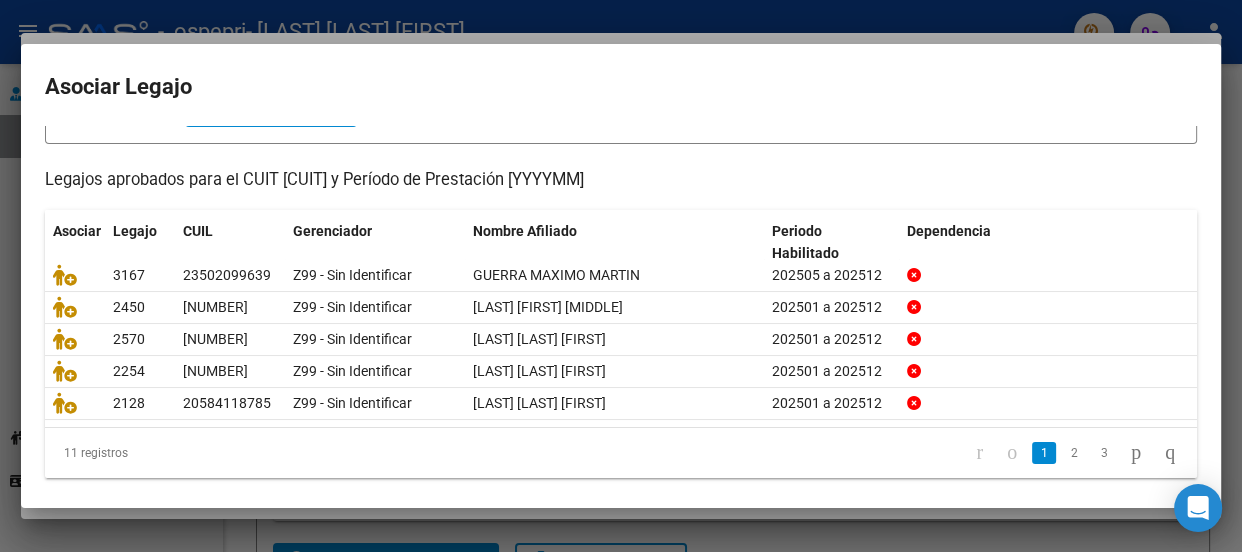 scroll, scrollTop: 152, scrollLeft: 0, axis: vertical 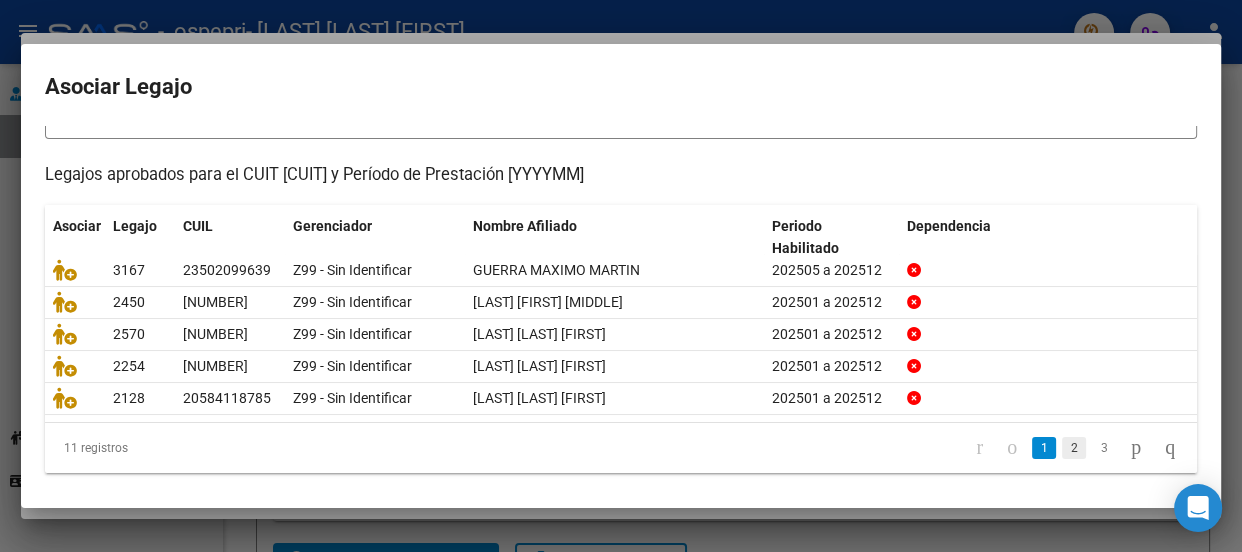 click on "2" 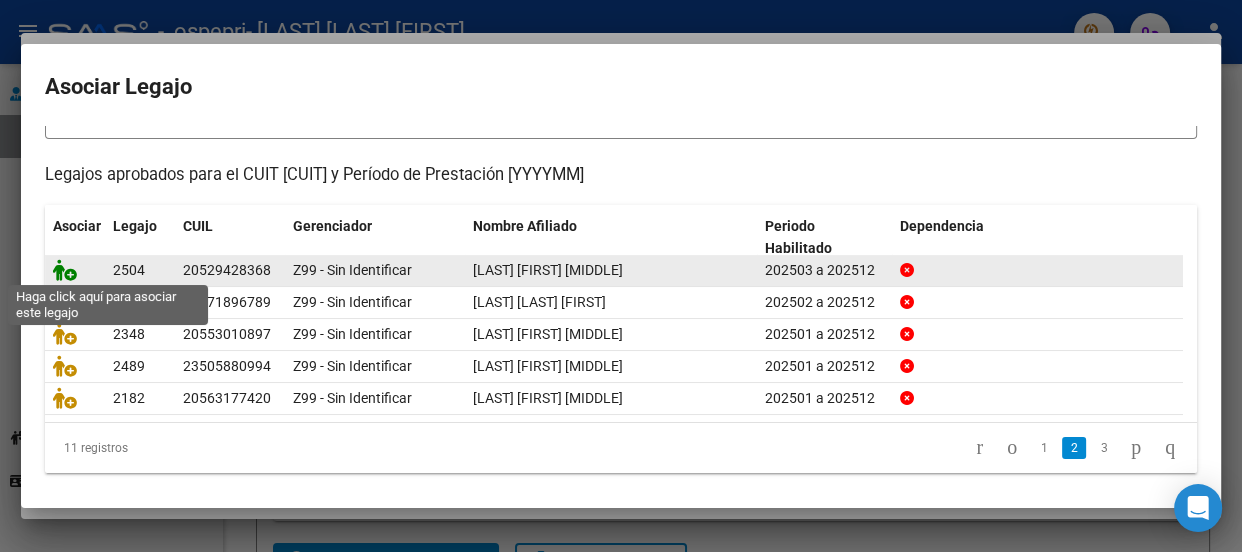 click 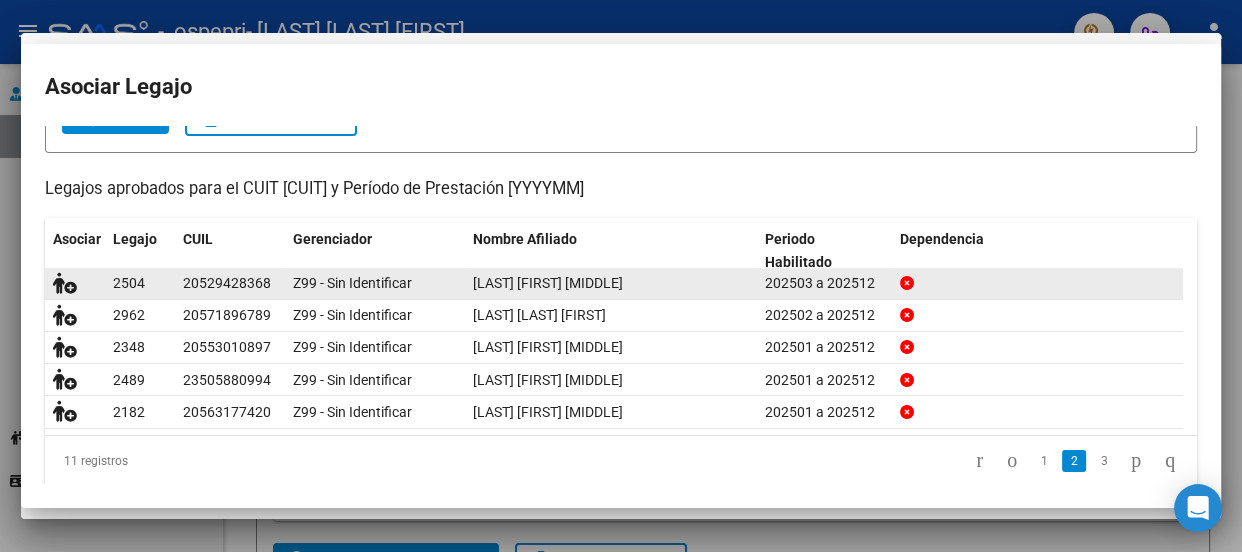 scroll, scrollTop: 1664, scrollLeft: 0, axis: vertical 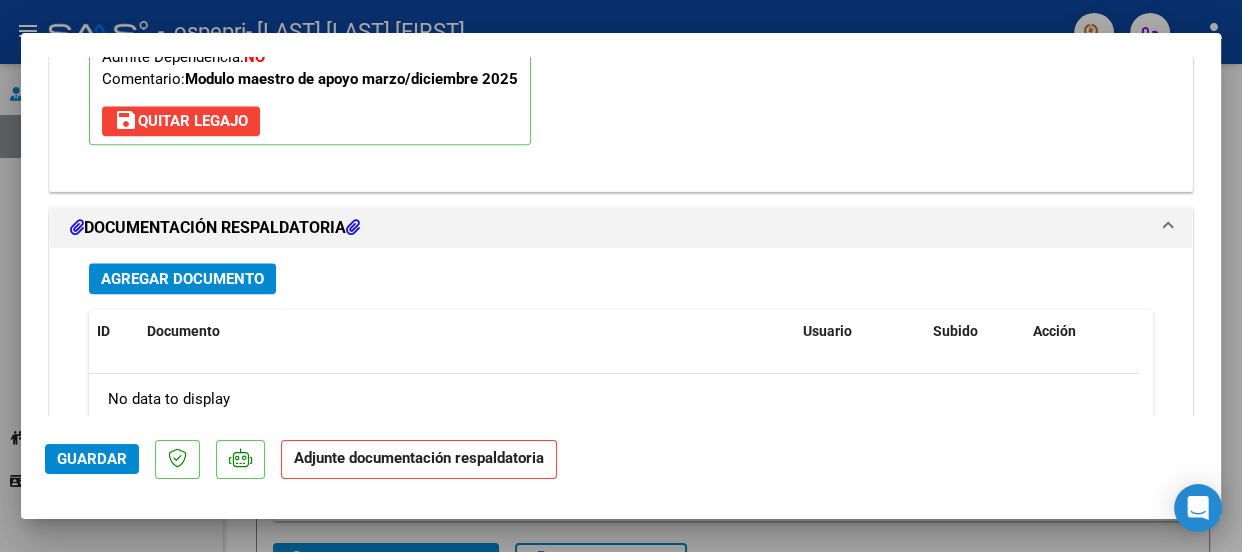 click on "Agregar Documento" at bounding box center [182, 279] 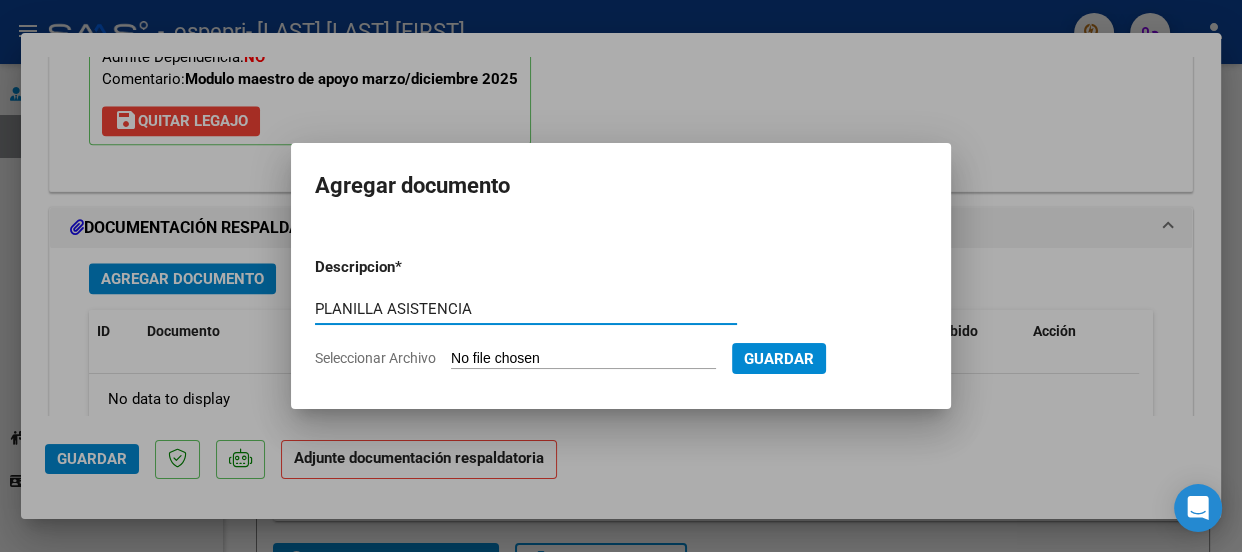 type on "PLANILLA ASISTENCIA" 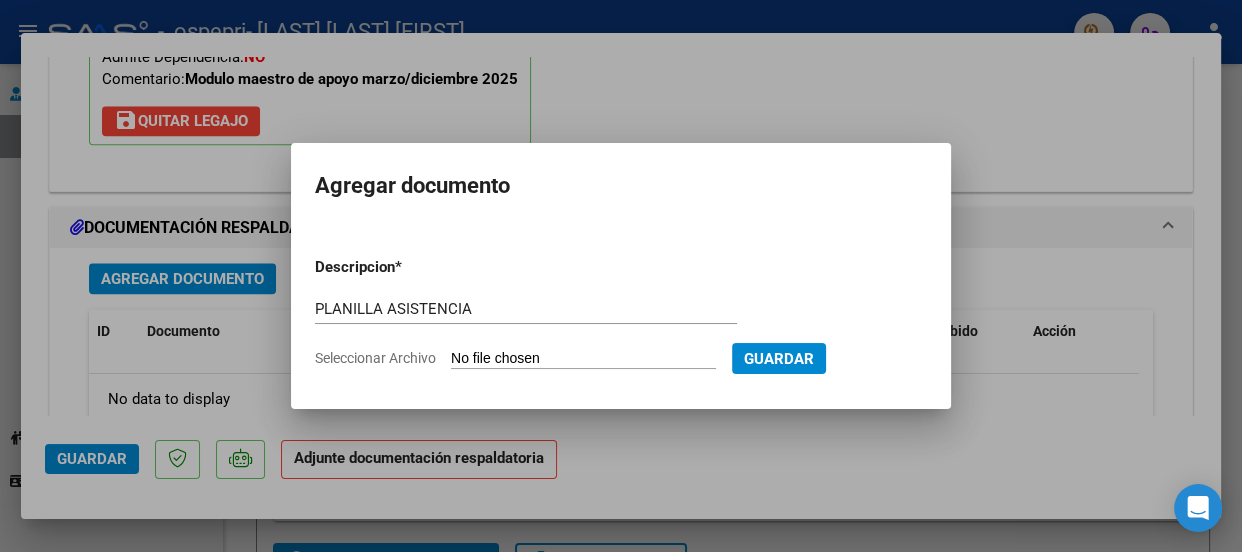 click on "Seleccionar Archivo" at bounding box center (583, 359) 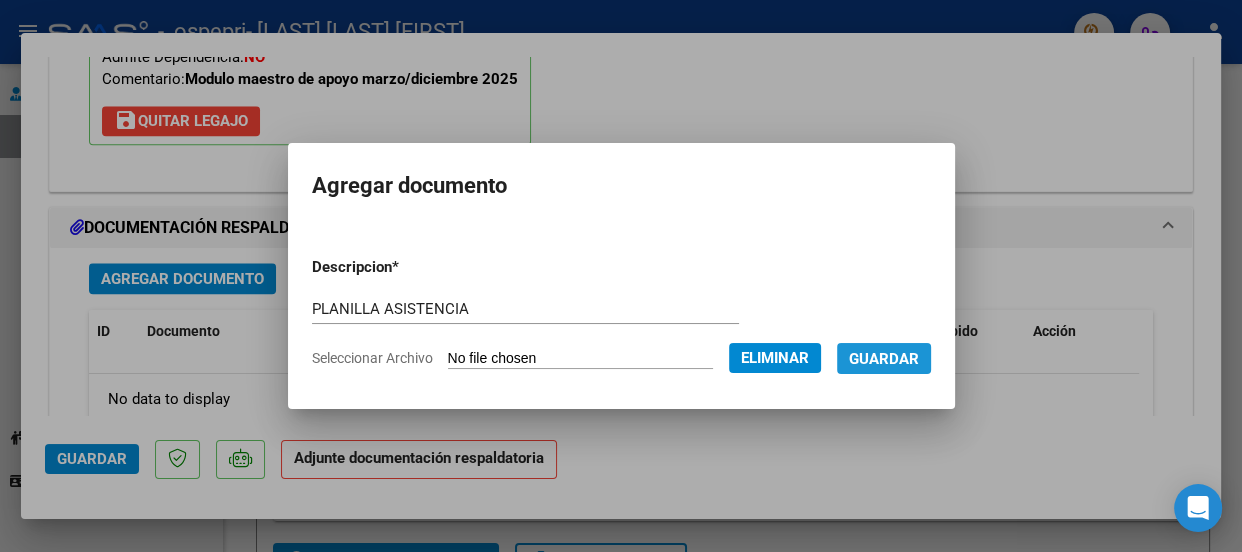 click on "Guardar" at bounding box center [884, 359] 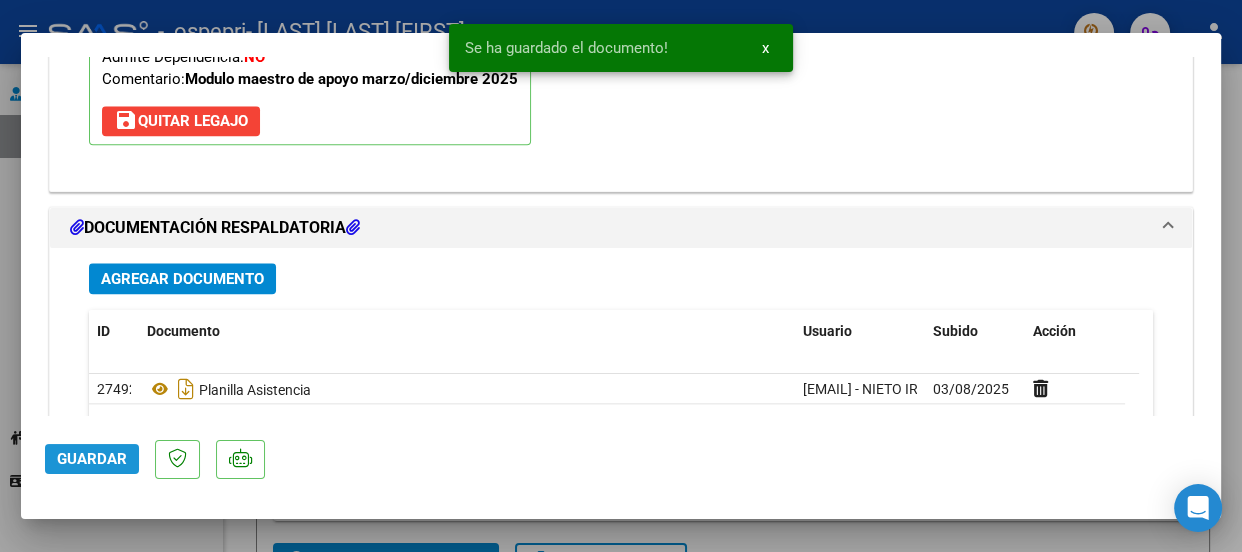 click on "Guardar" 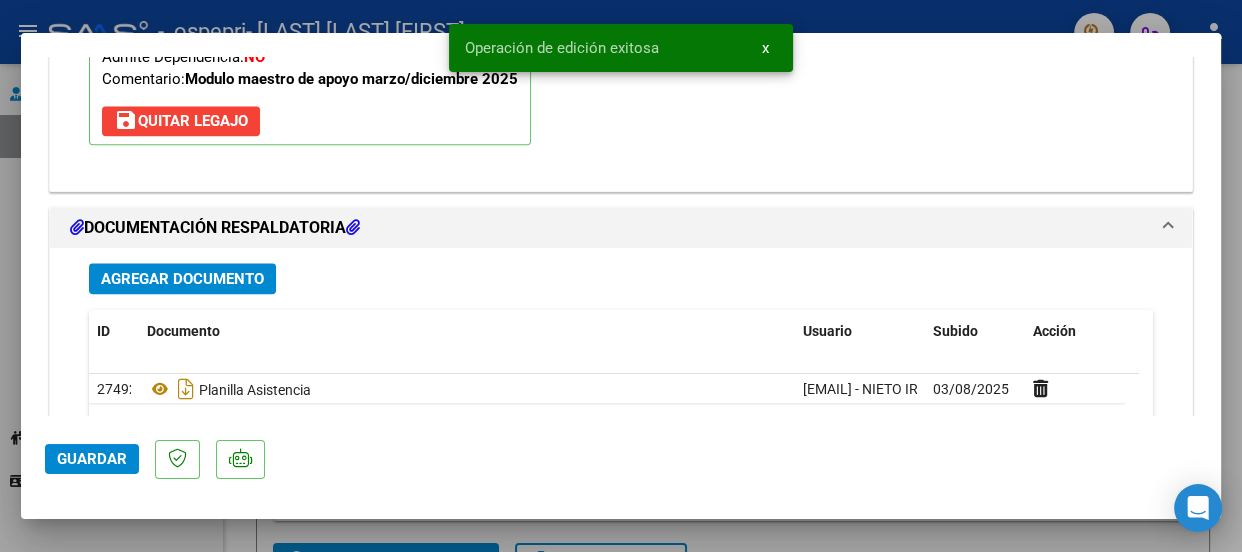 click at bounding box center (621, 276) 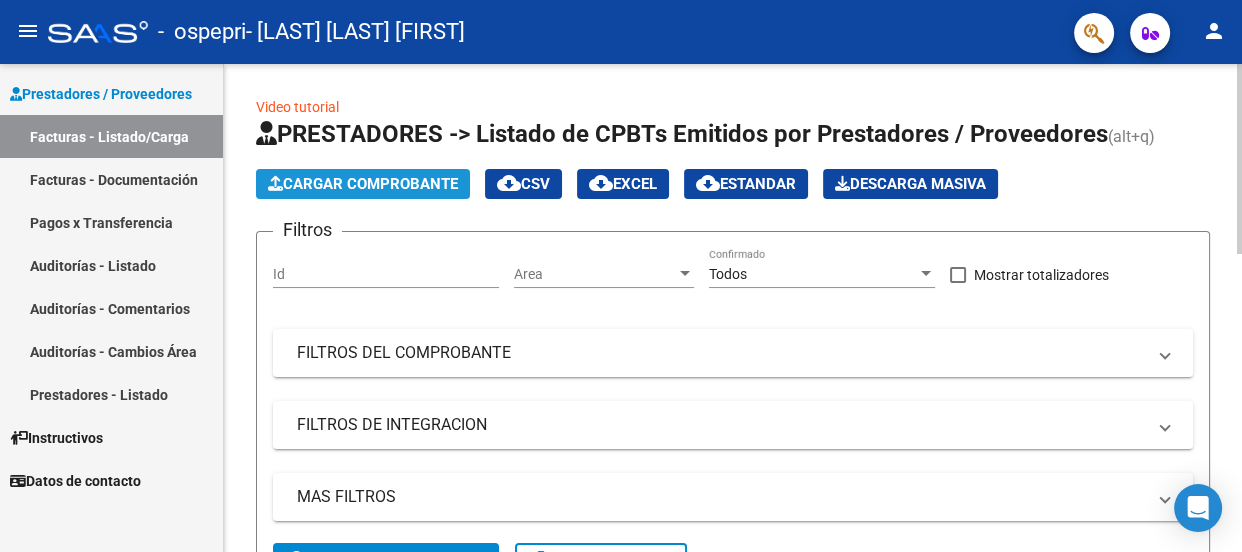 click on "Cargar Comprobante" 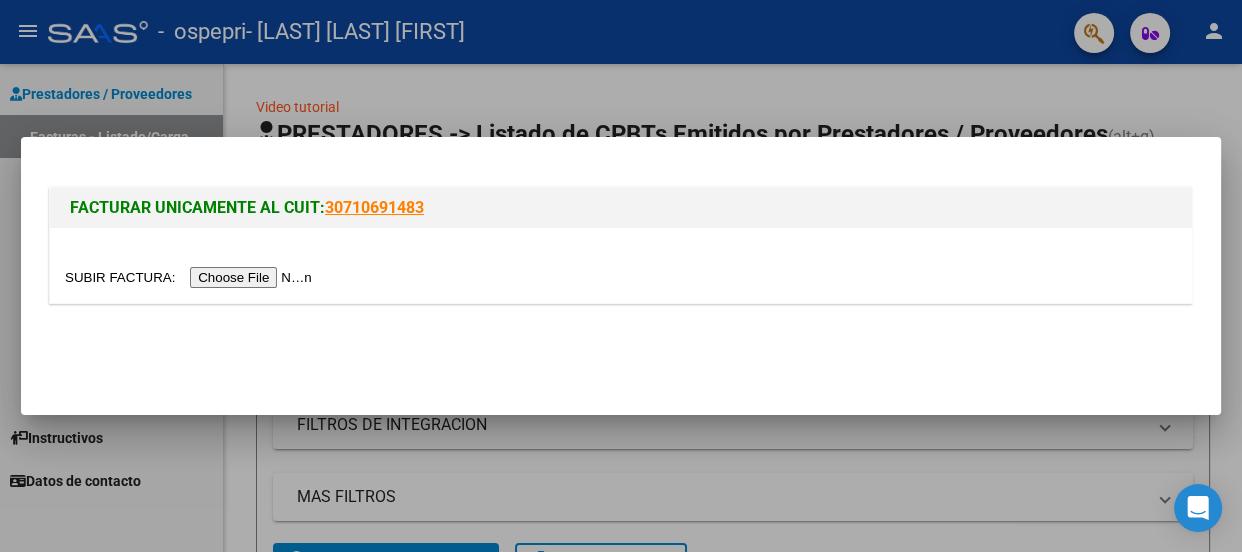 click at bounding box center [191, 277] 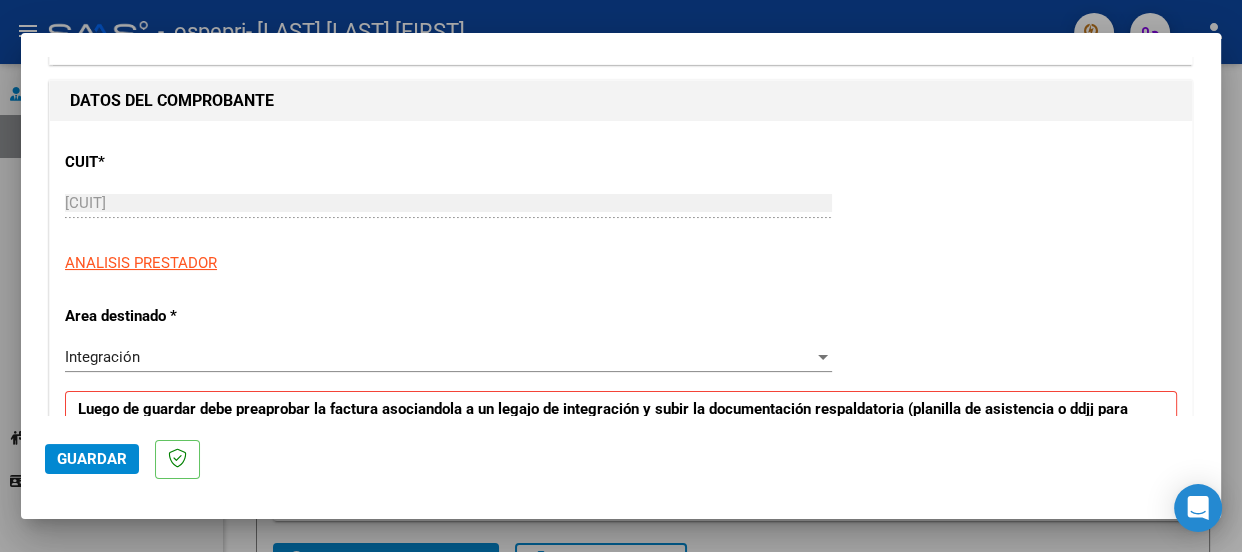 scroll, scrollTop: 218, scrollLeft: 0, axis: vertical 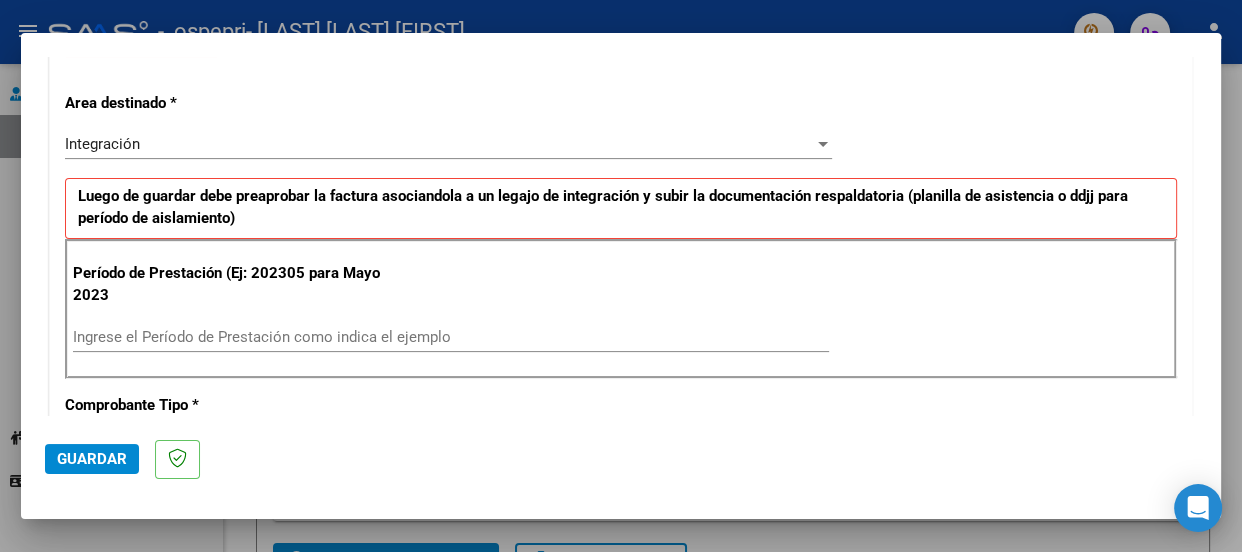 click on "Ingrese el Período de Prestación como indica el ejemplo" at bounding box center [451, 337] 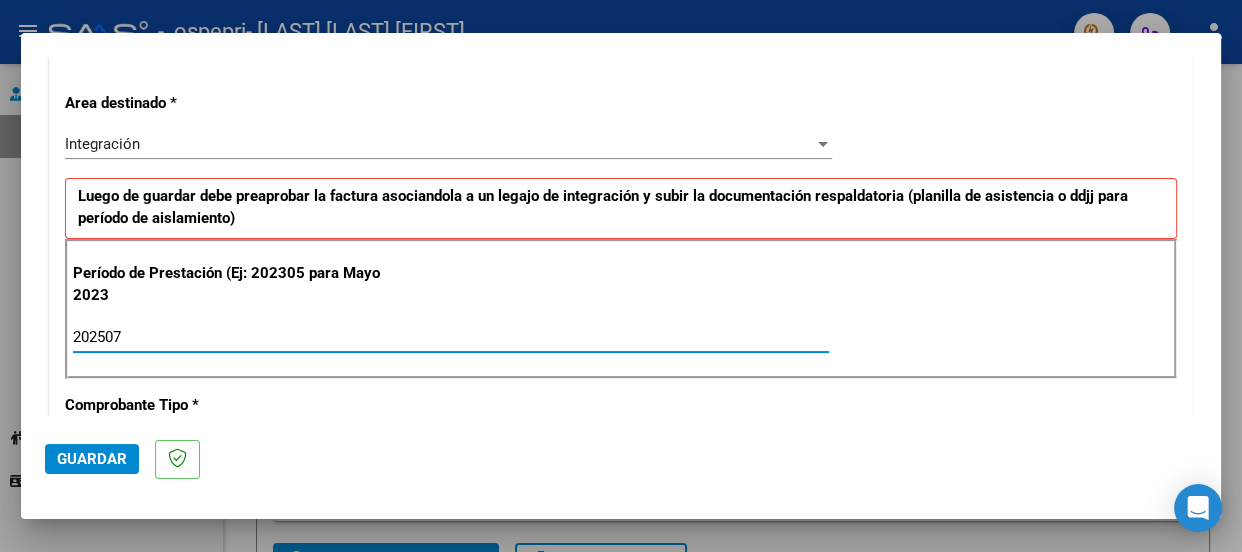 type on "202507" 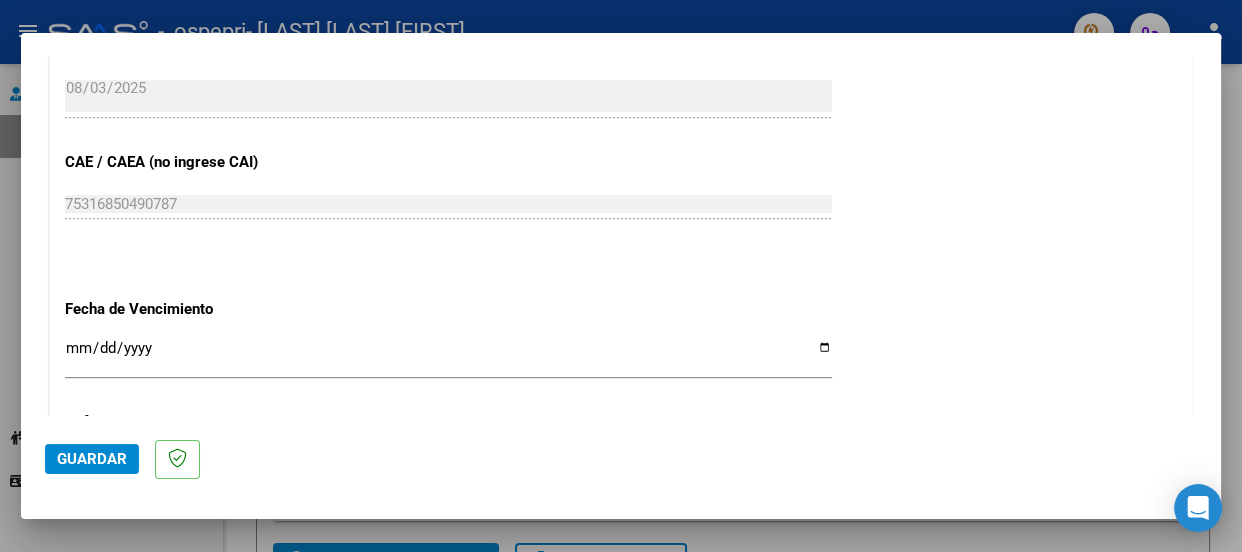 scroll, scrollTop: 1224, scrollLeft: 0, axis: vertical 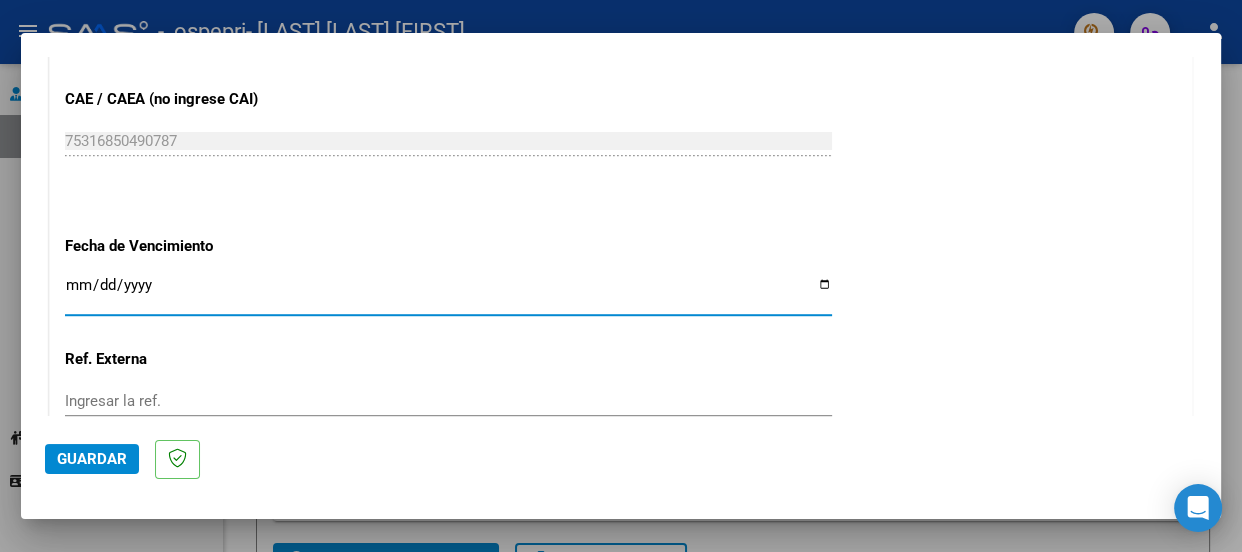 click on "Ingresar la fecha" at bounding box center (448, 293) 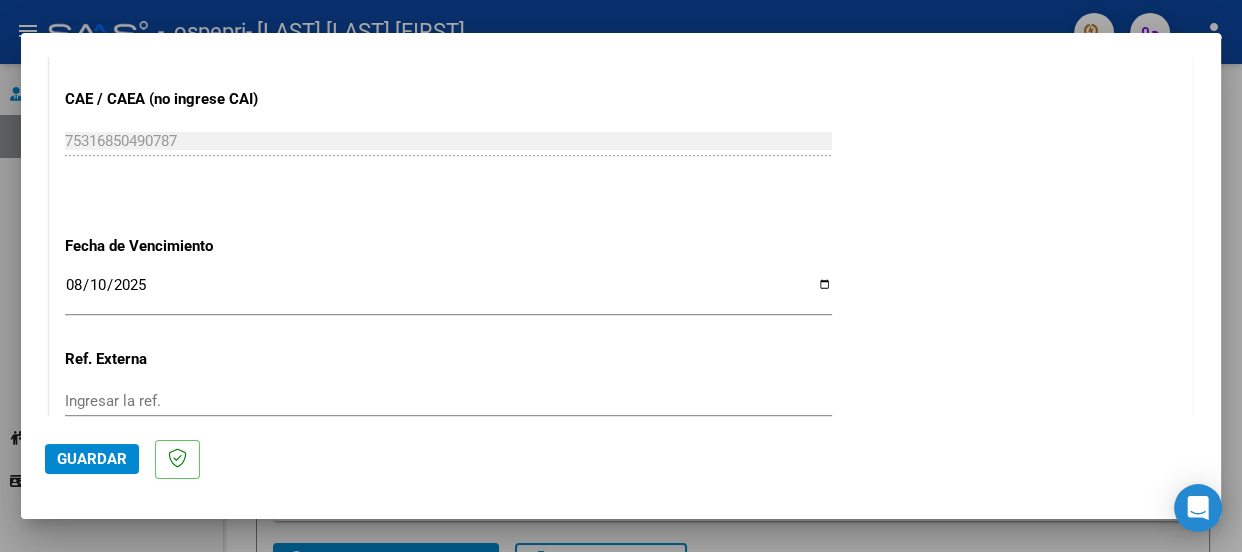 click on "CUIT  *   [CUIT] Ingresar CUIT  ANALISIS PRESTADOR  Area destinado * Integración Seleccionar Area Luego de guardar debe preaprobar la factura asociandola a un legajo de integración y subir la documentación respaldatoria (planilla de asistencia o ddjj para período de aislamiento)  Período de Prestación (Ej: 202305 para Mayo 2023    [YEAR][MONTH] Ingrese el Período de Prestación como indica el ejemplo   Comprobante Tipo * Factura C Seleccionar Tipo Punto de Venta  *   2 Ingresar el Nro.  Número  *   [NUMBER] Ingresar el Nro.  Monto  *   $ [AMOUNT] Ingresar el monto  Fecha del Cpbt.  *   [DATE] Ingresar la fecha  CAE / CAEA (no ingrese CAI)    [CAE] Ingresar el CAE o CAEA (no ingrese CAI)  Fecha de Vencimiento    [DATE] Ingresar la fecha  Ref. Externa    Ingresar la ref.  N° Liquidación    Ingresar el N° Liquidación" at bounding box center [621, -183] 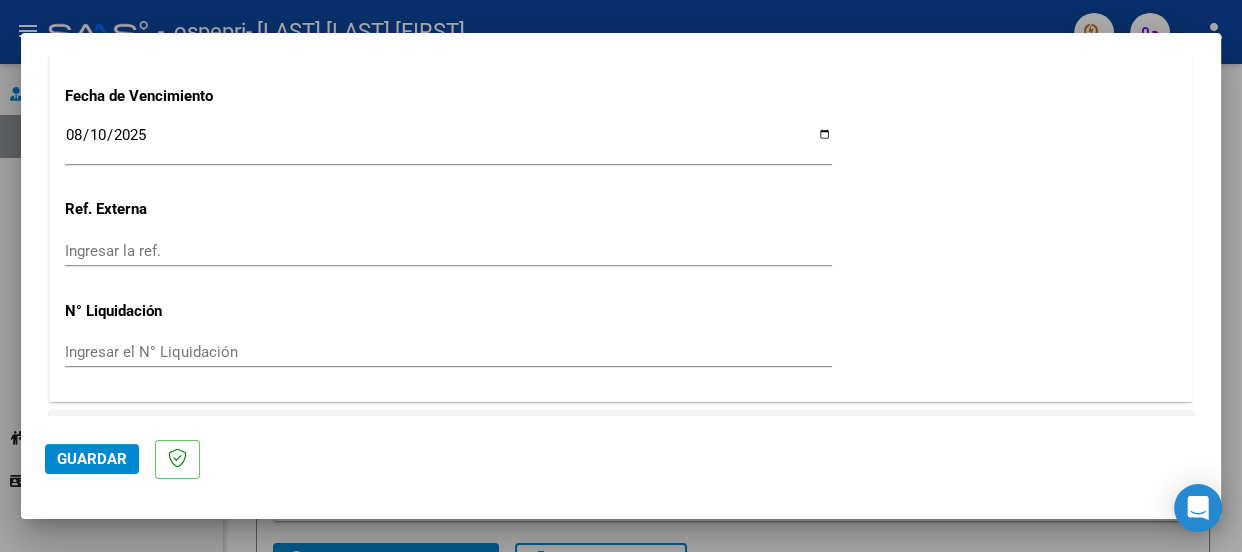 scroll, scrollTop: 1422, scrollLeft: 0, axis: vertical 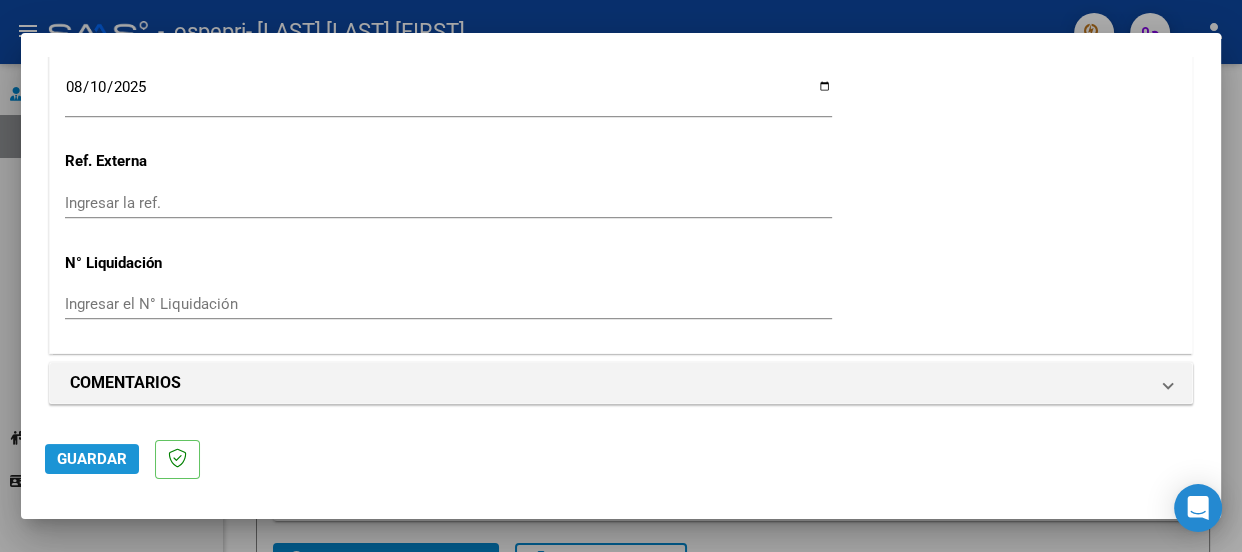 click on "Guardar" 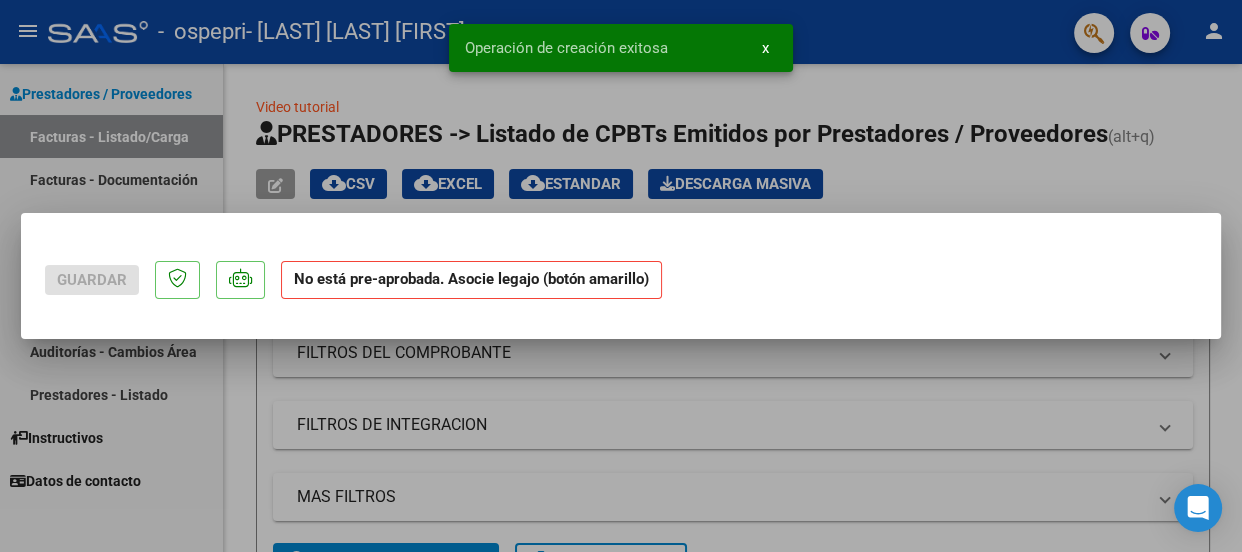 scroll, scrollTop: 0, scrollLeft: 0, axis: both 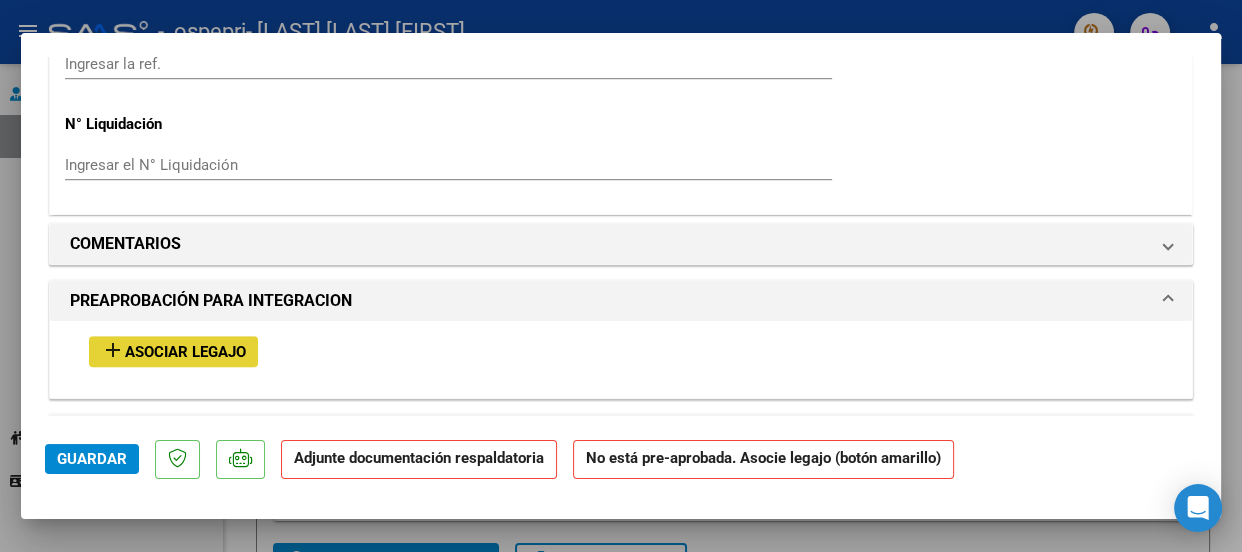click on "Asociar Legajo" at bounding box center (185, 352) 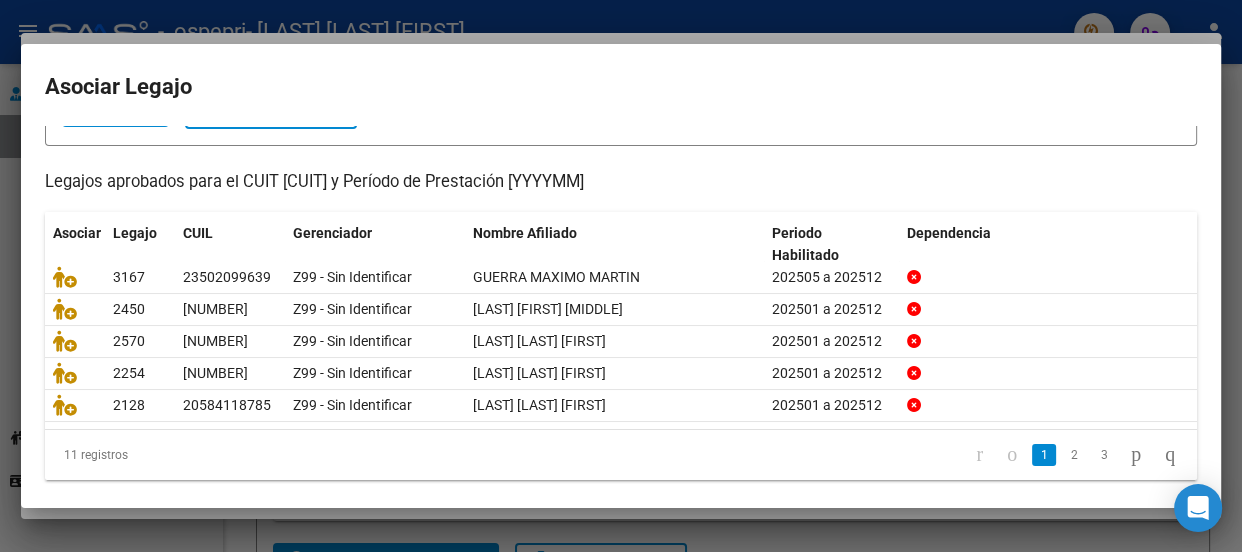 scroll, scrollTop: 152, scrollLeft: 0, axis: vertical 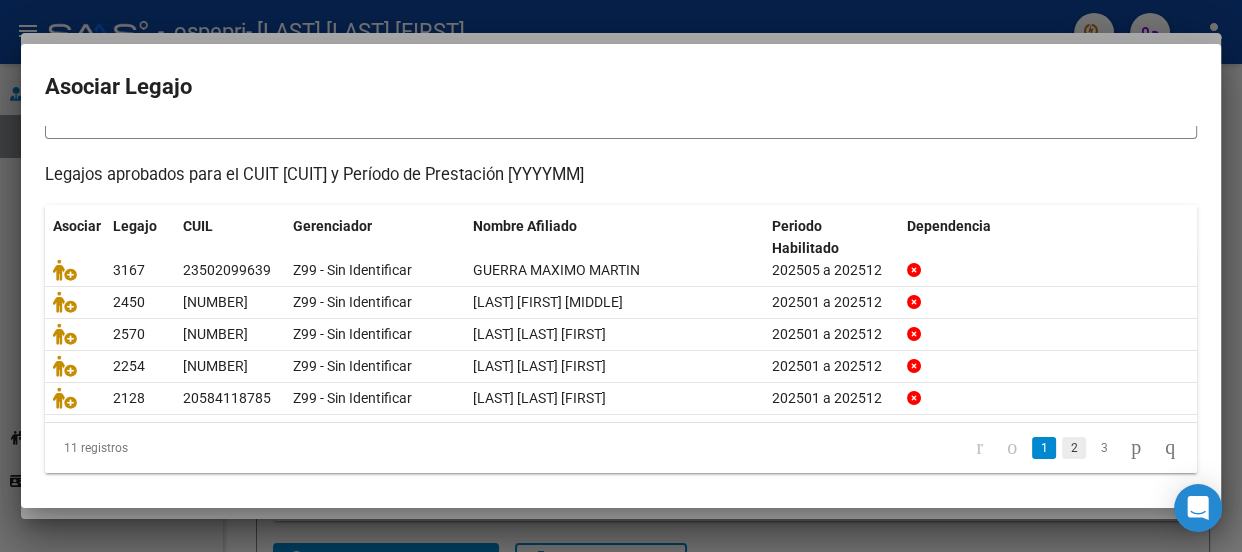 click on "2" 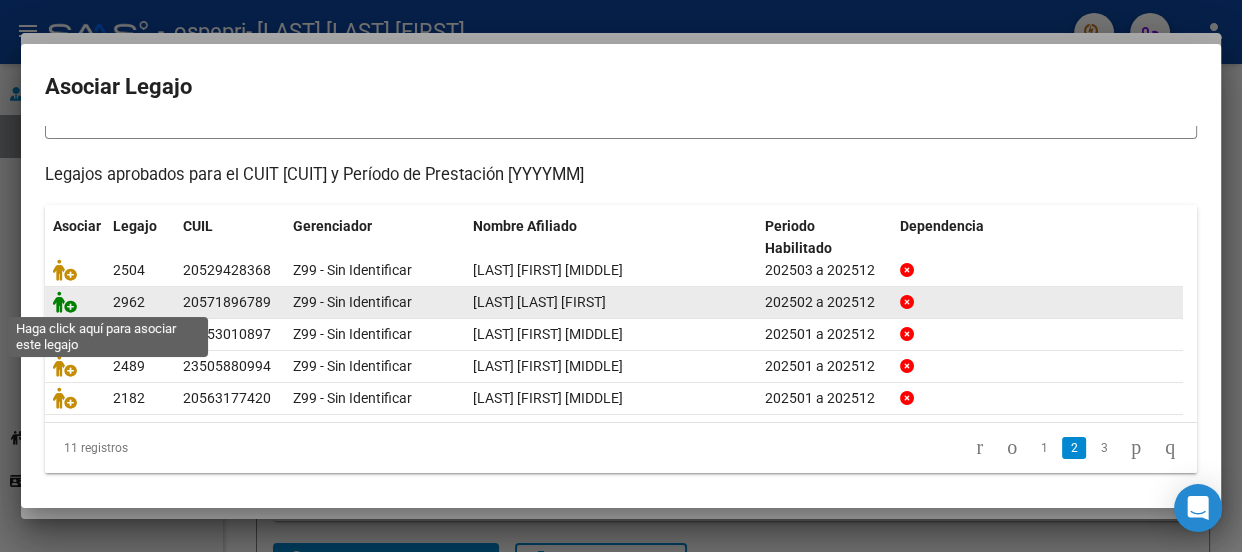 click 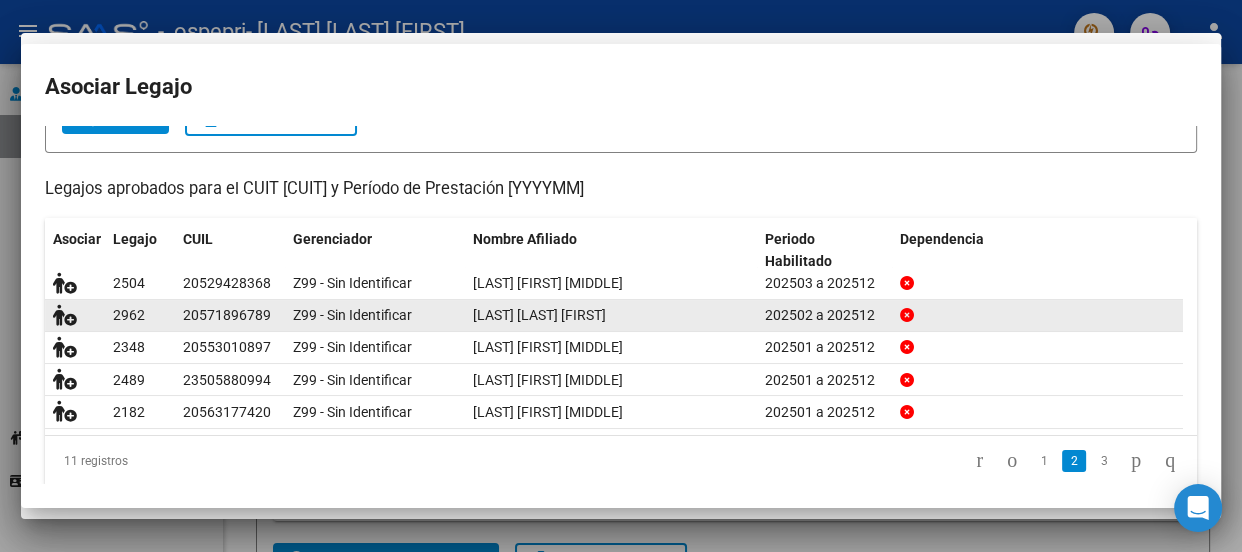 scroll, scrollTop: 1628, scrollLeft: 0, axis: vertical 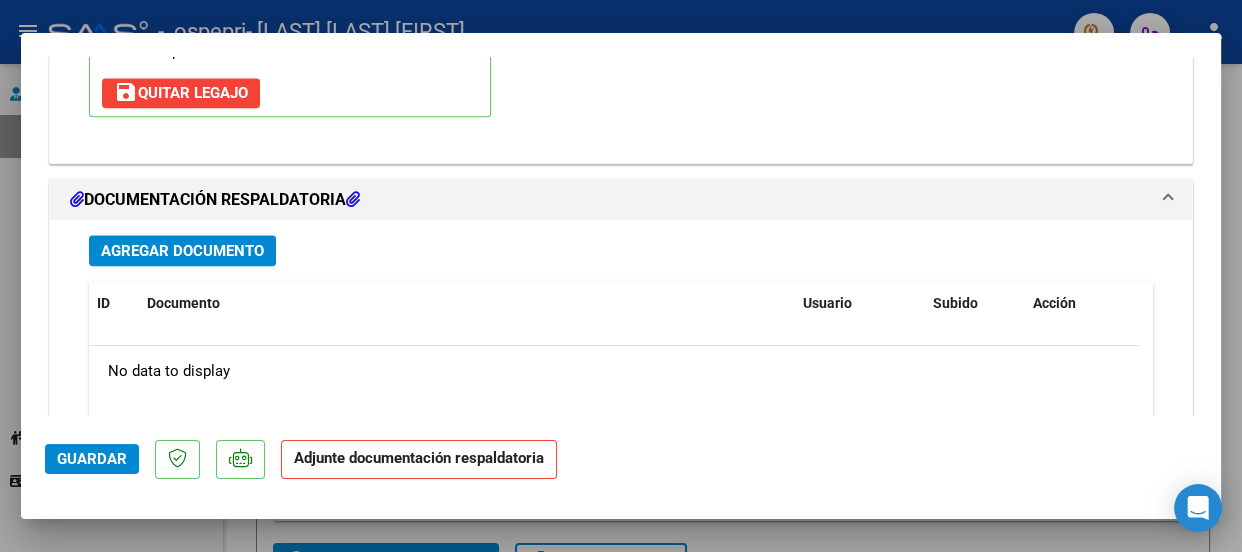 click on "Agregar Documento" at bounding box center [182, 250] 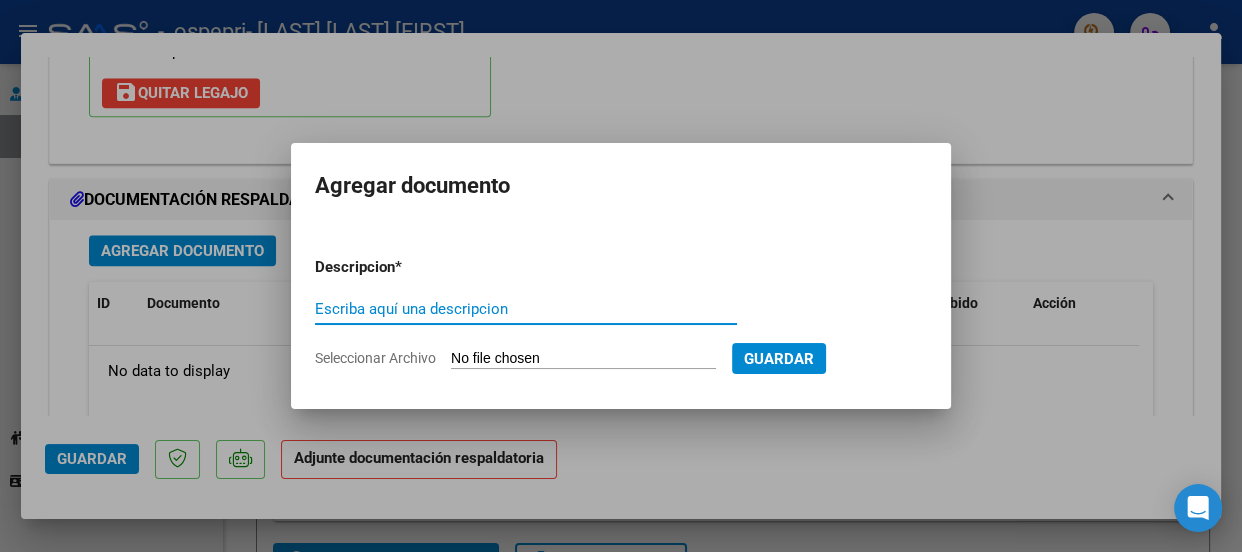 click on "Escriba aquí una descripcion" at bounding box center [526, 309] 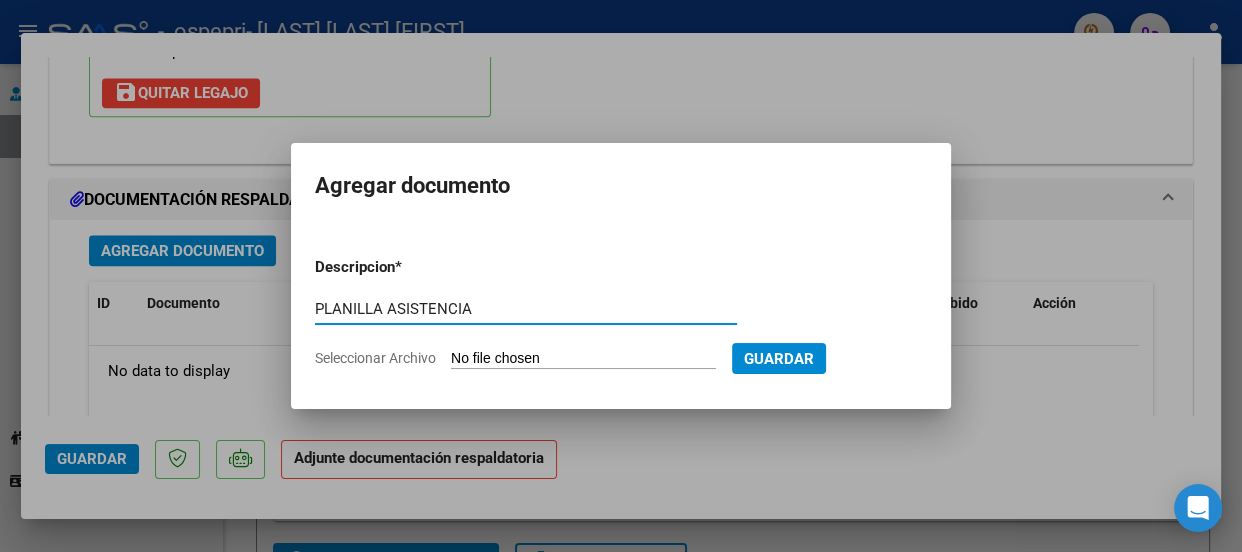 type on "PLANILLA ASISTENCIA" 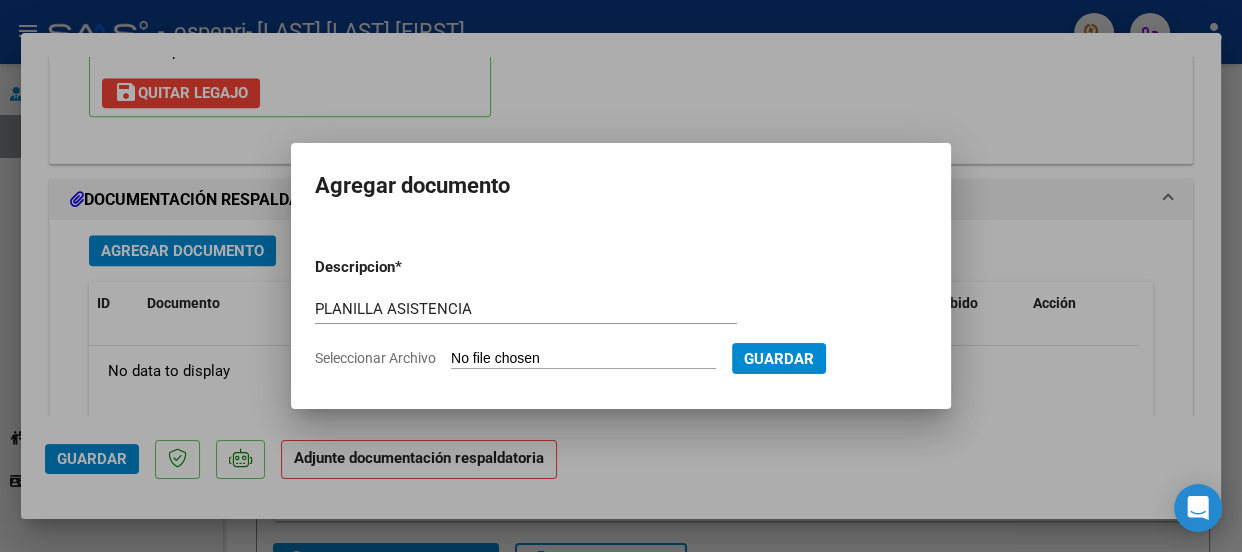click on "Seleccionar Archivo" at bounding box center (583, 359) 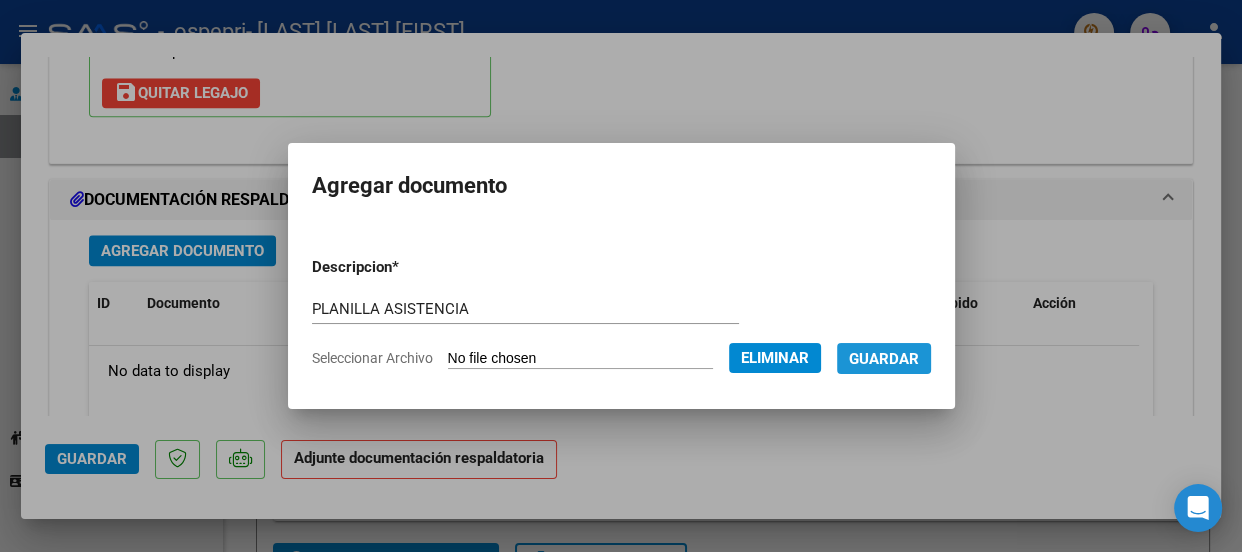 click on "Guardar" at bounding box center [884, 359] 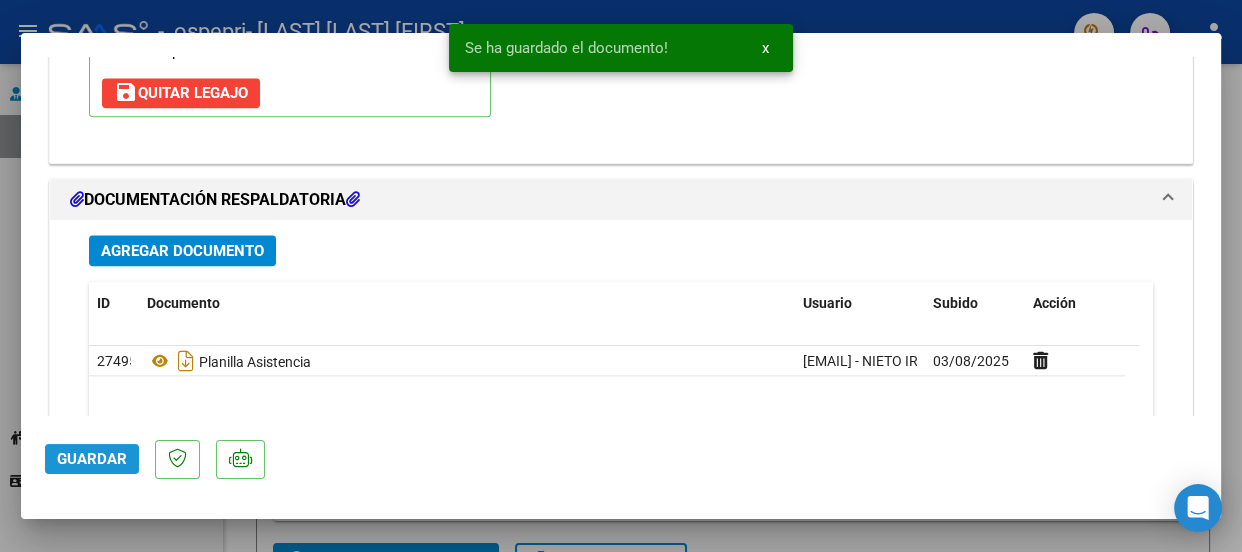 click on "Guardar" 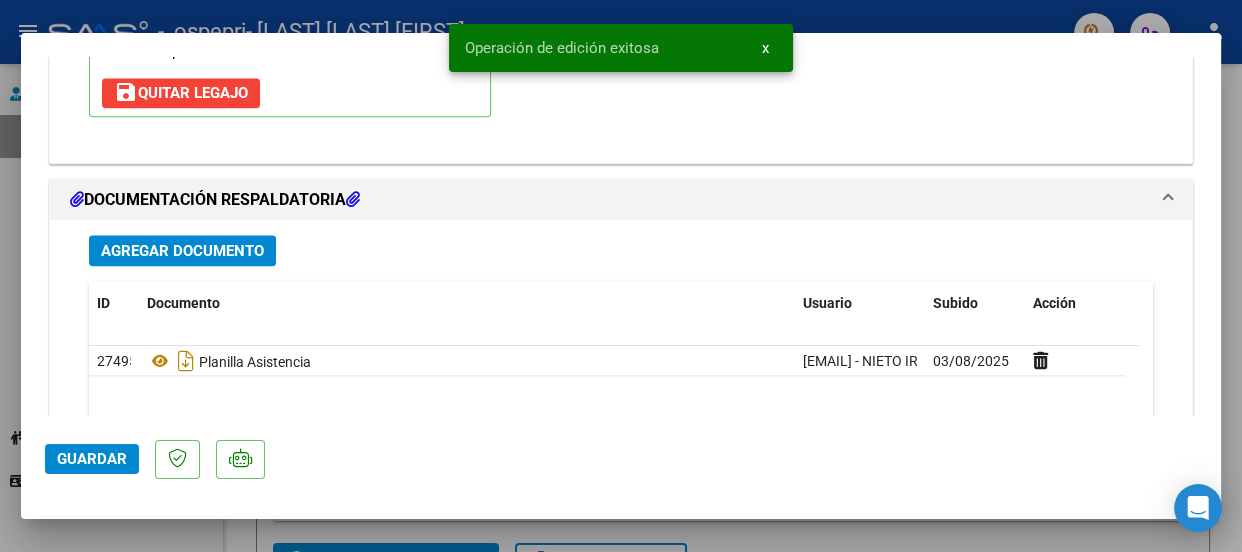 click at bounding box center (621, 276) 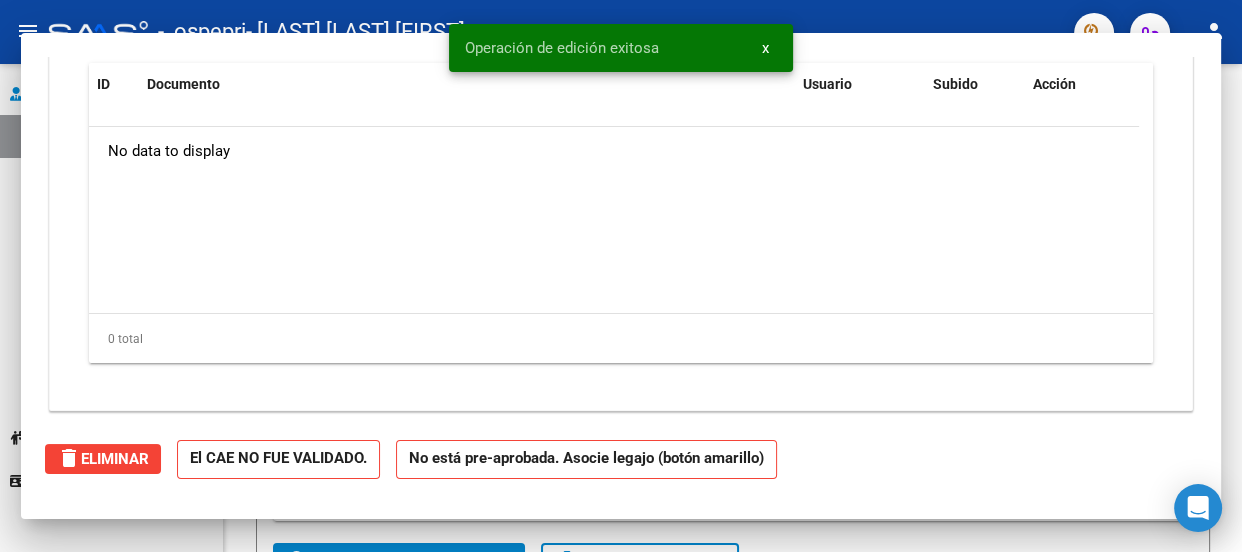 scroll, scrollTop: 0, scrollLeft: 0, axis: both 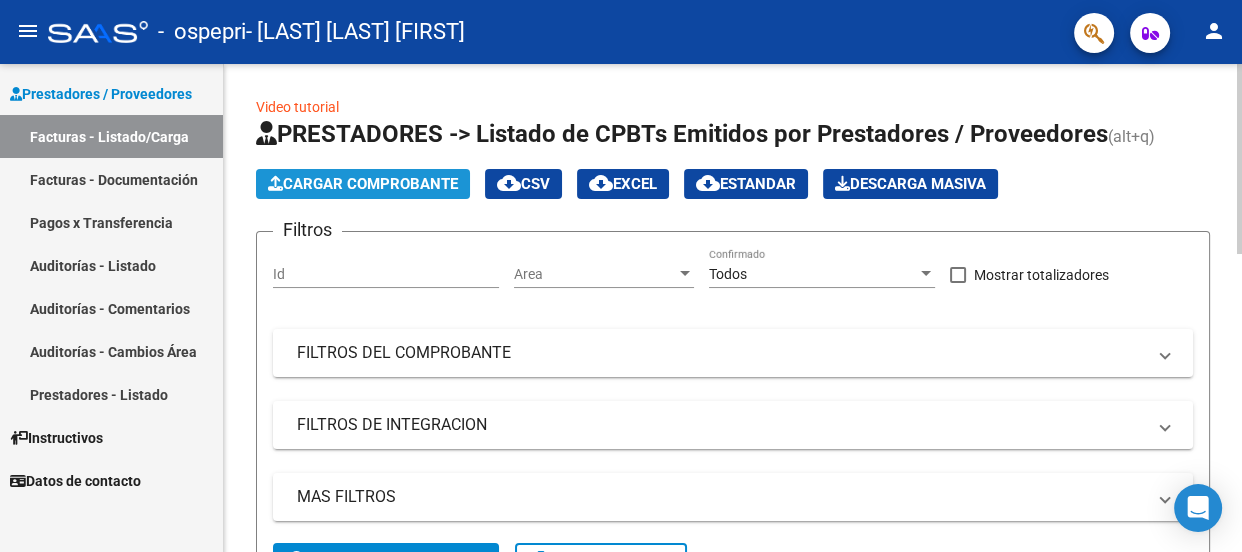 click on "Cargar Comprobante" 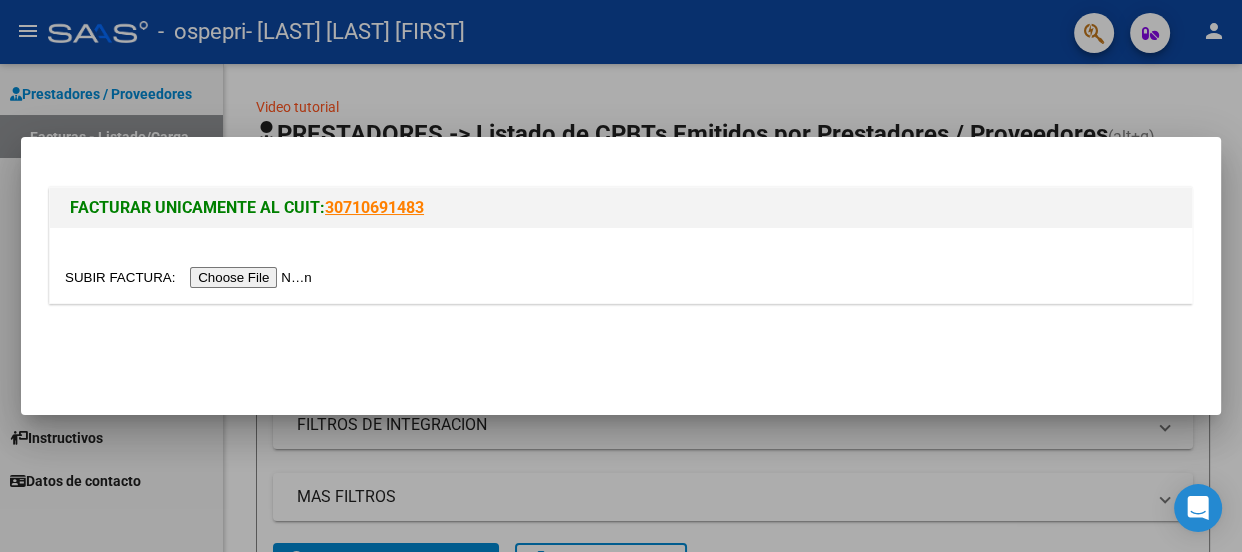 click at bounding box center (191, 277) 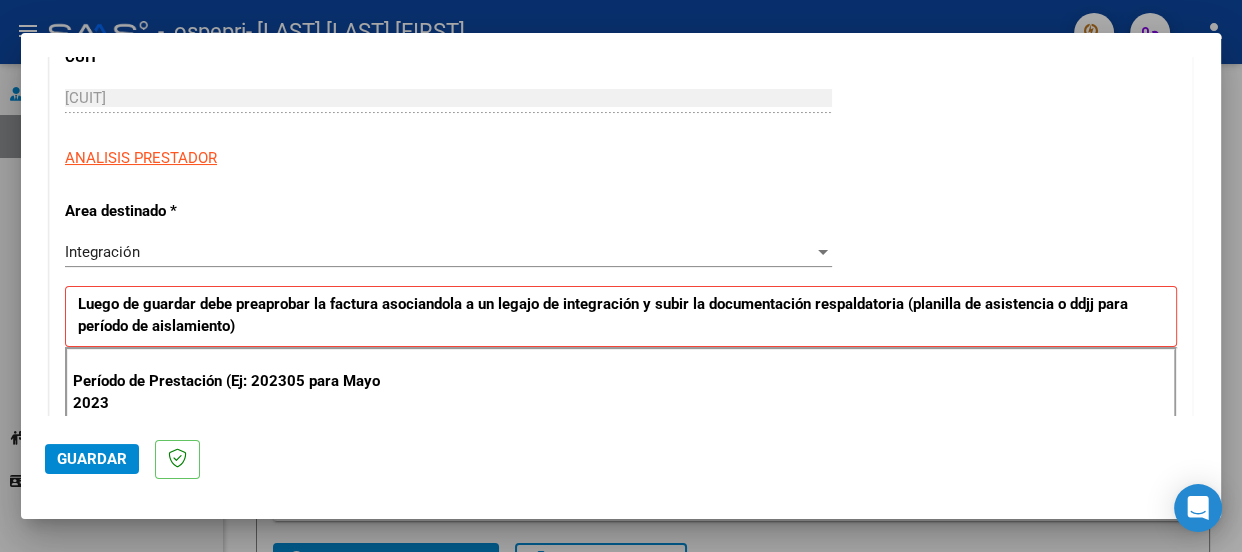 scroll, scrollTop: 327, scrollLeft: 0, axis: vertical 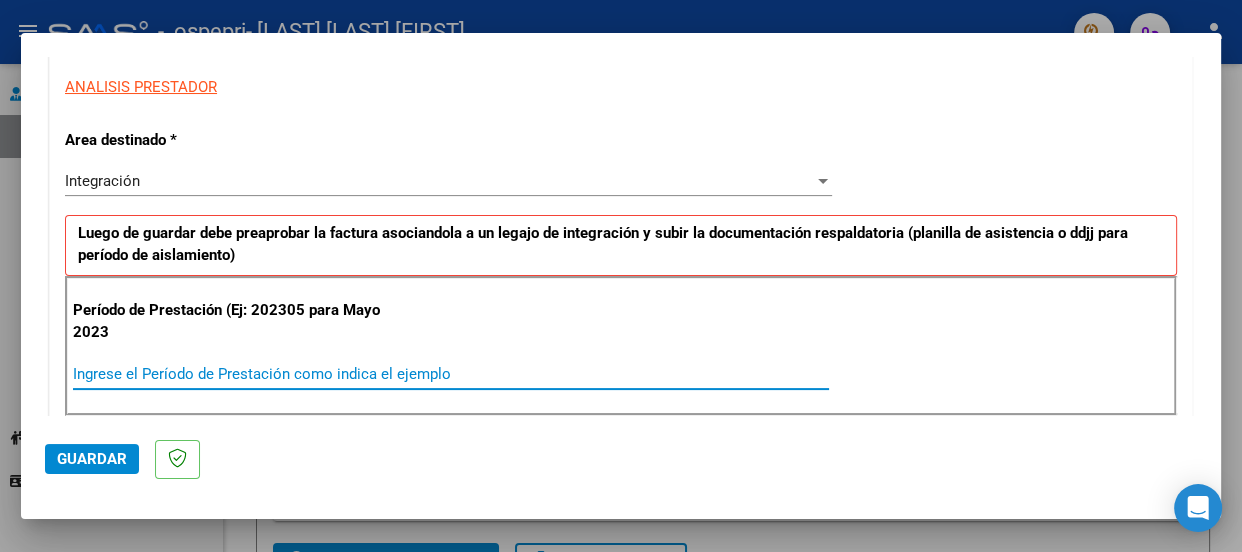 click on "Ingrese el Período de Prestación como indica el ejemplo" at bounding box center [451, 374] 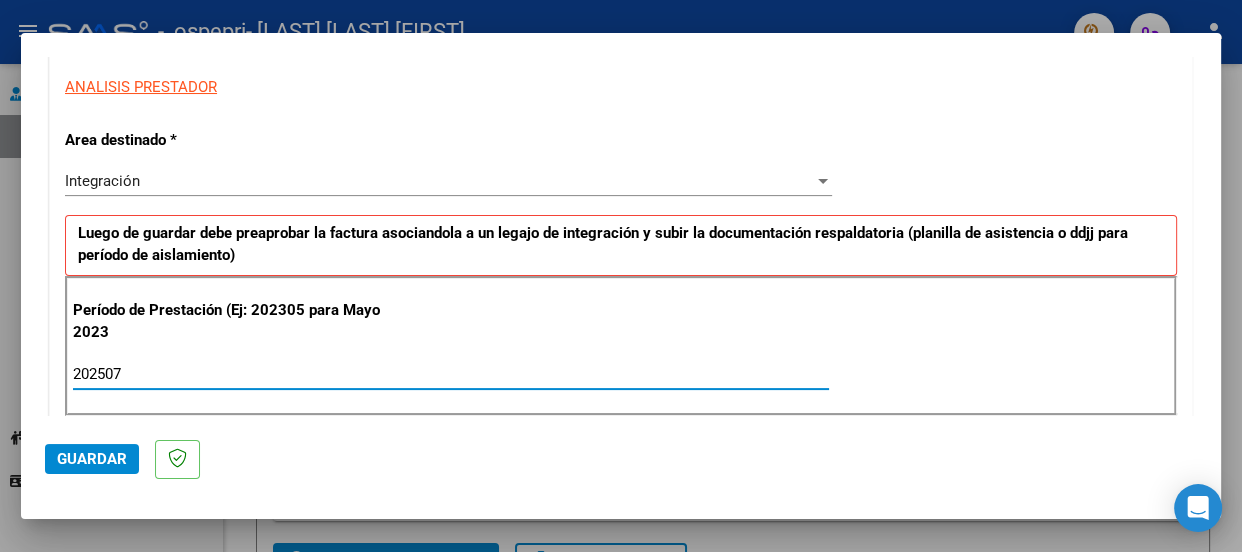 type on "202507" 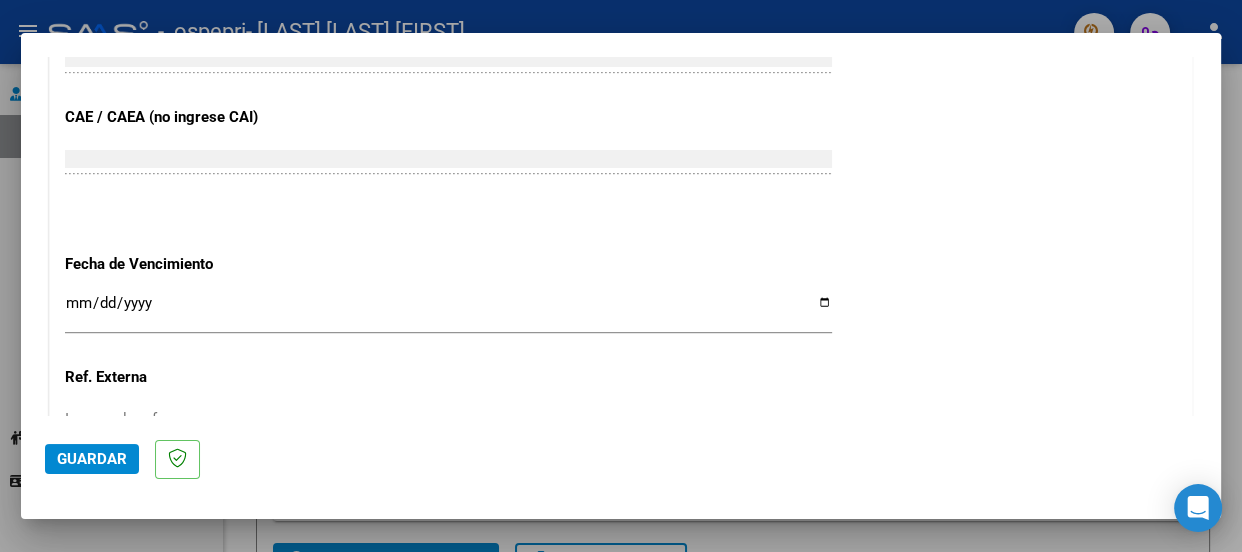 scroll, scrollTop: 1236, scrollLeft: 0, axis: vertical 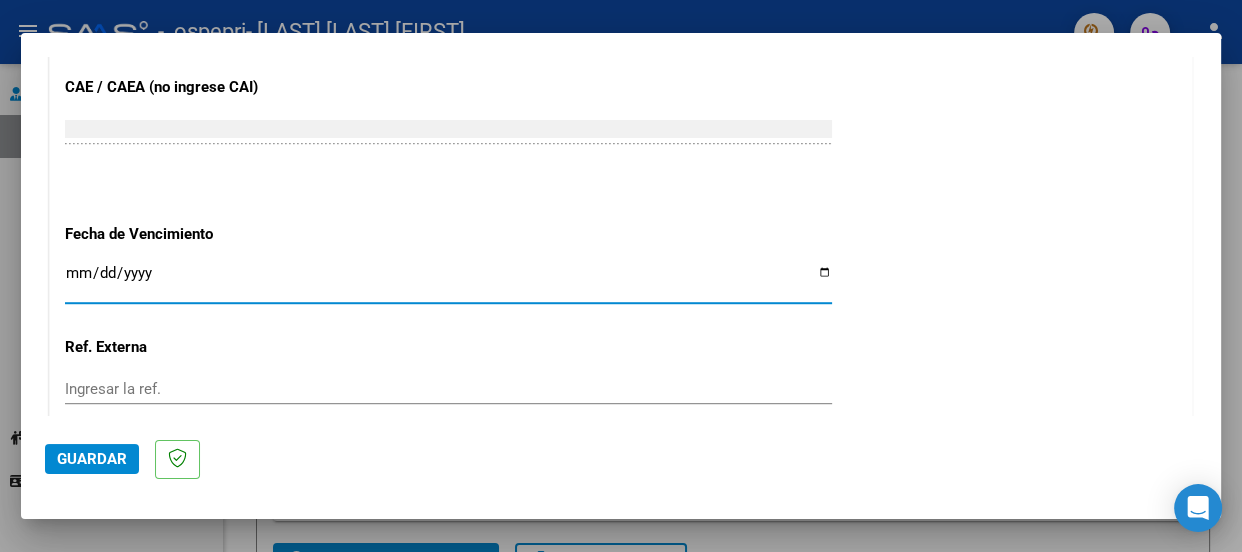 click on "Ingresar la fecha" at bounding box center (448, 281) 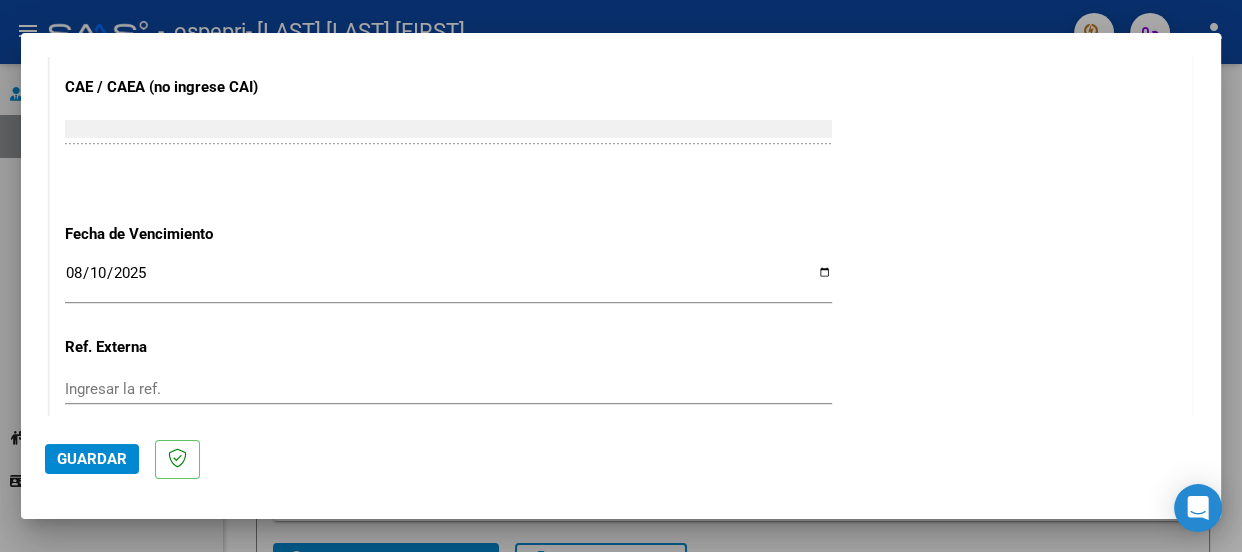click on "CUIT  *   [CUIT] Ingresar CUIT  ANALISIS PRESTADOR  Area destinado * Integración Seleccionar Area Luego de guardar debe preaprobar la factura asociandola a un legajo de integración y subir la documentación respaldatoria (planilla de asistencia o ddjj para período de aislamiento)  Período de Prestación (Ej: 202305 para Mayo 2023    202507 Ingrese el Período de Prestación como indica el ejemplo   Comprobante Tipo * Factura C Seleccionar Tipo Punto de Venta  *   2 Ingresar el Nro.  Número  *   434 Ingresar el Nro.  Monto  *   $ 369.184,78 Ingresar el monto  Fecha del Cpbt.  *   2025-08-03 Ingresar la fecha  CAE / CAEA (no ingrese CAI)    75316850763096 Ingresar el CAE o CAEA (no ingrese CAI)  Fecha de Vencimiento    2025-08-10 Ingresar la fecha  Ref. Externa    Ingresar la ref.  N° Liquidación    Ingresar el N° Liquidación" at bounding box center [621, -195] 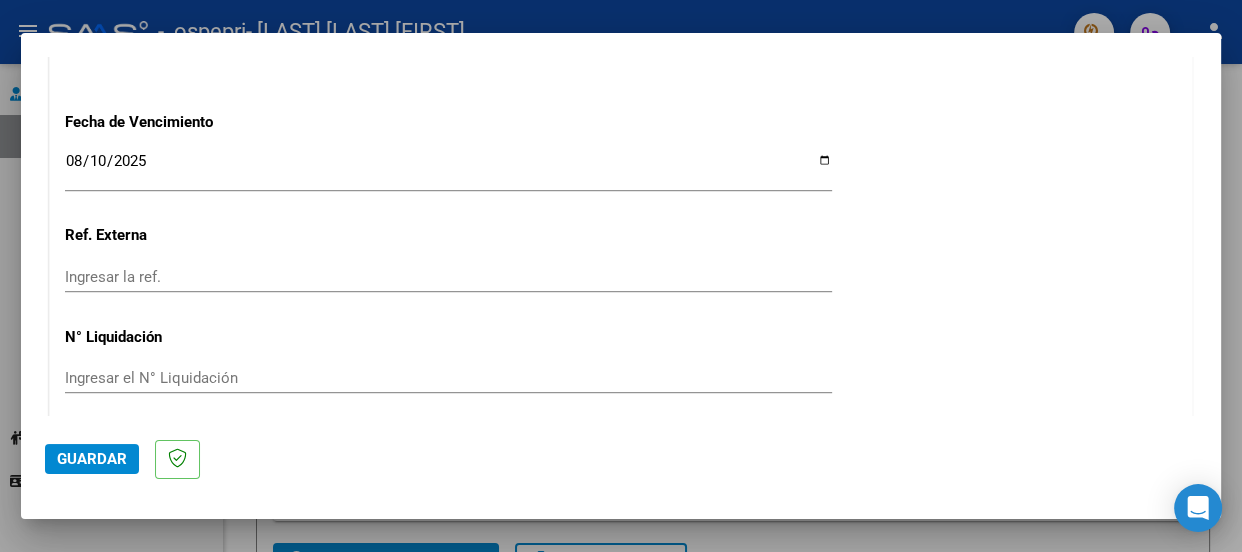 scroll, scrollTop: 1422, scrollLeft: 0, axis: vertical 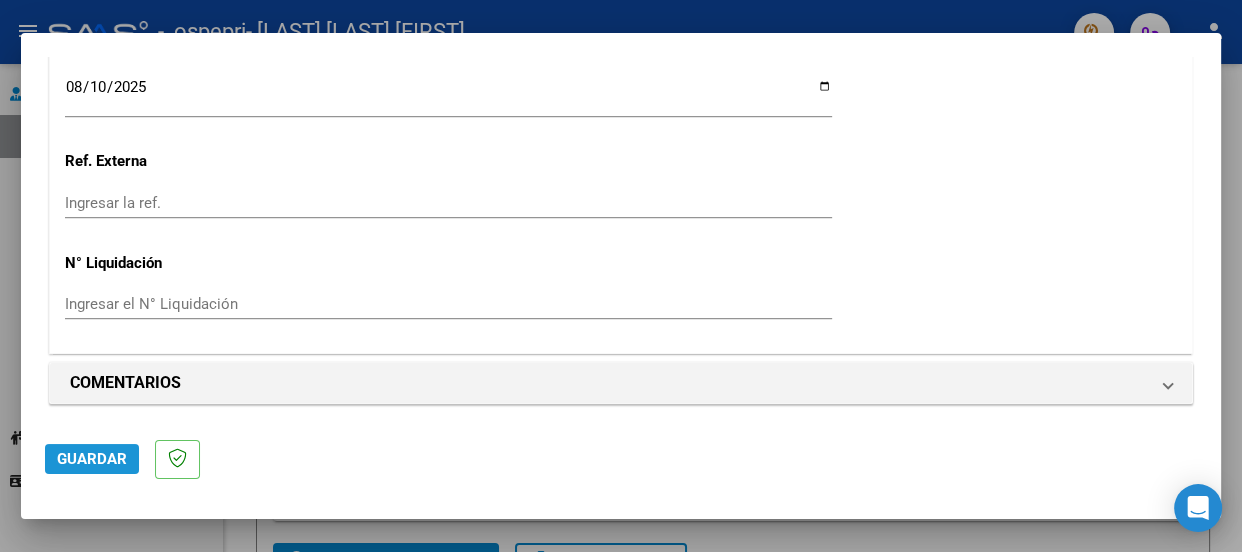 click on "Guardar" 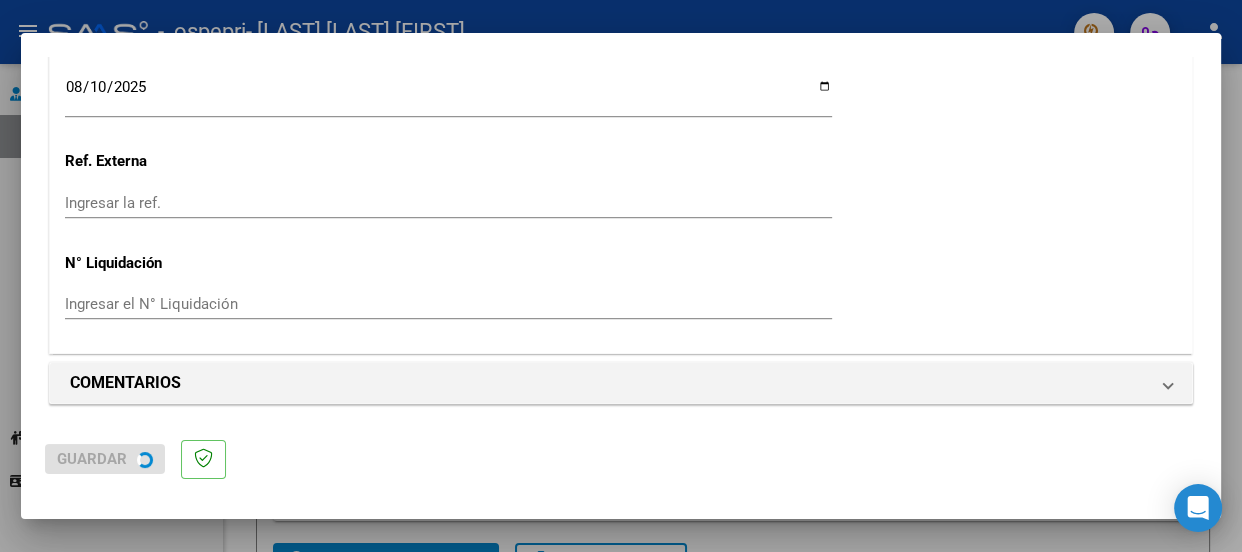 scroll, scrollTop: 0, scrollLeft: 0, axis: both 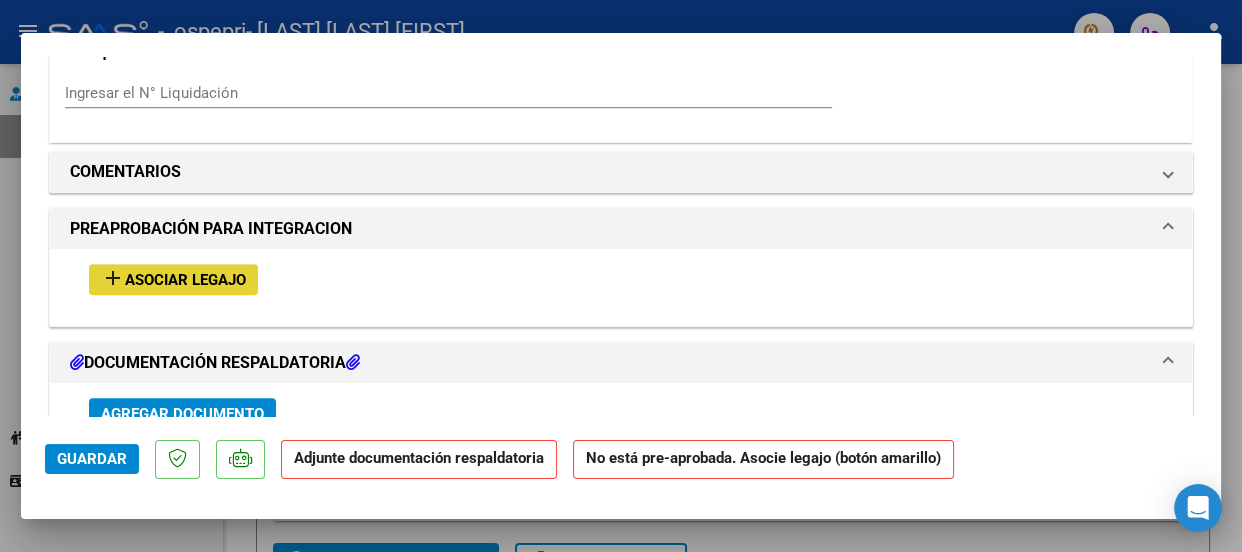 click on "Asociar Legajo" at bounding box center (185, 280) 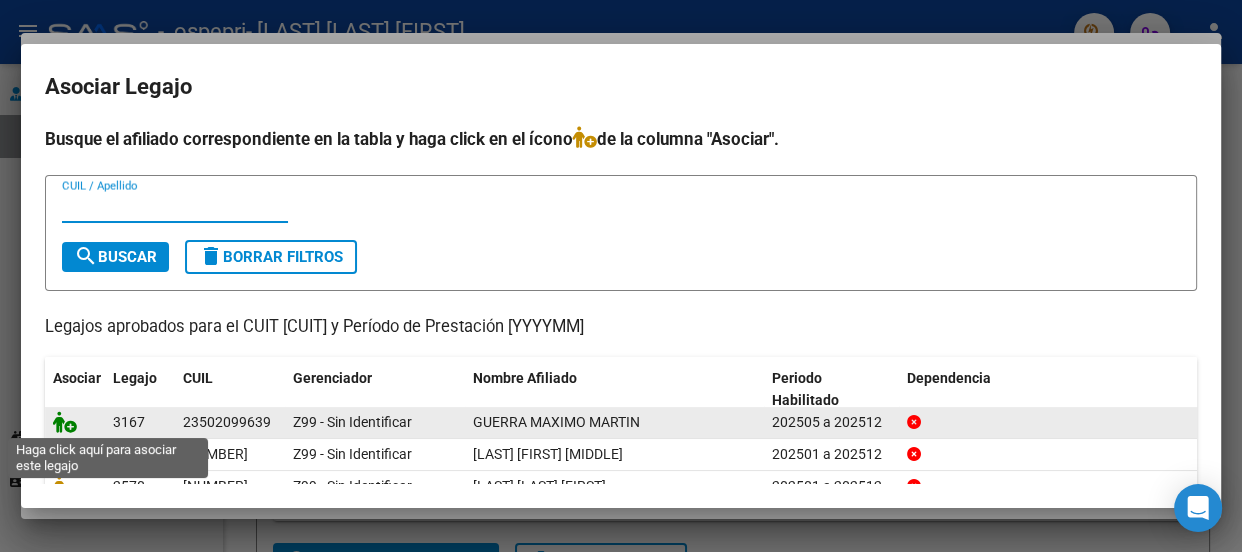 click 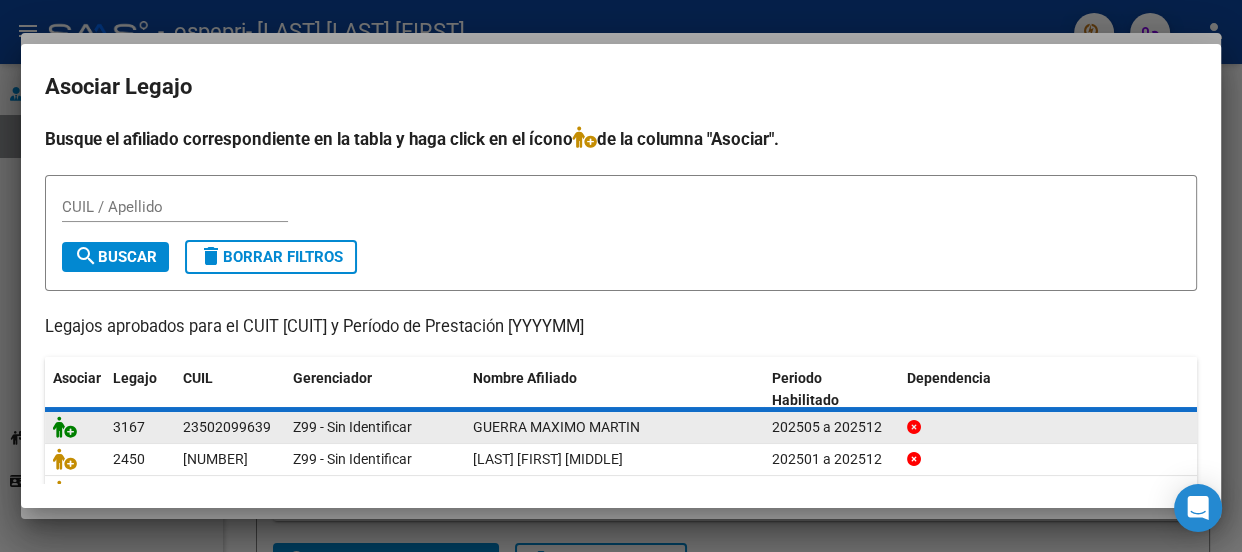 scroll, scrollTop: 1700, scrollLeft: 0, axis: vertical 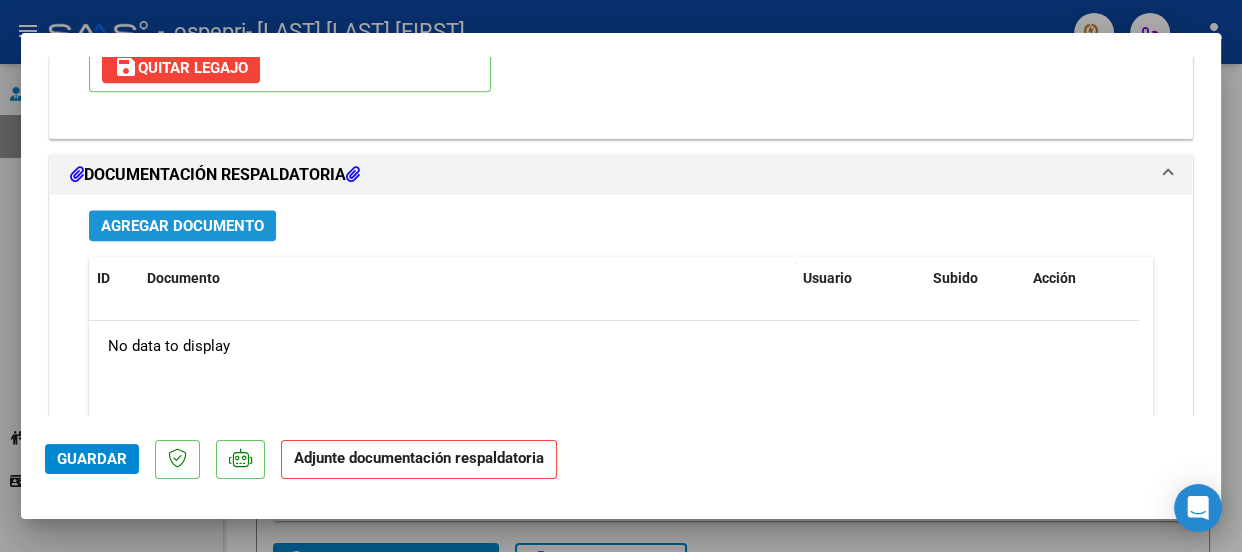 click on "Agregar Documento" at bounding box center [182, 226] 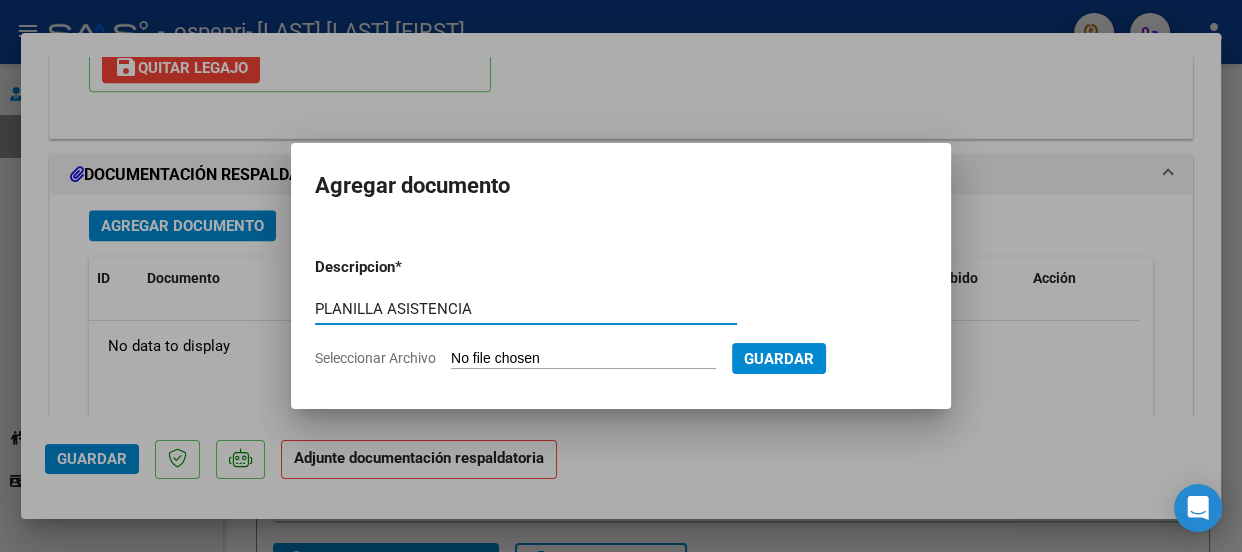 type on "PLANILLA ASISTENCIA" 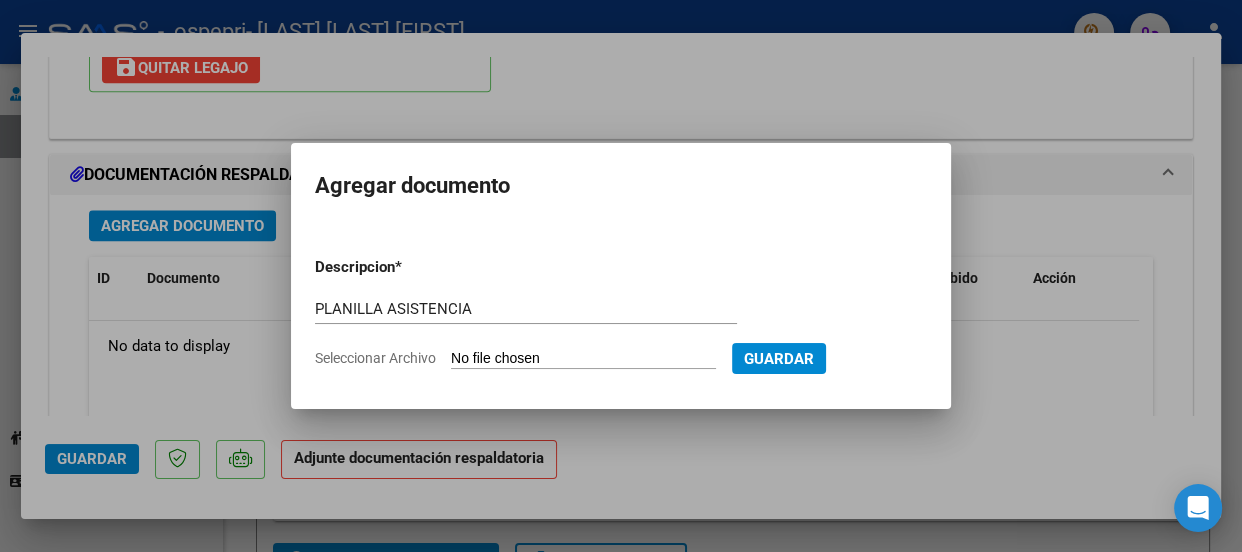 type on "C:\fakepath\PL. AS. [NAME].docx" 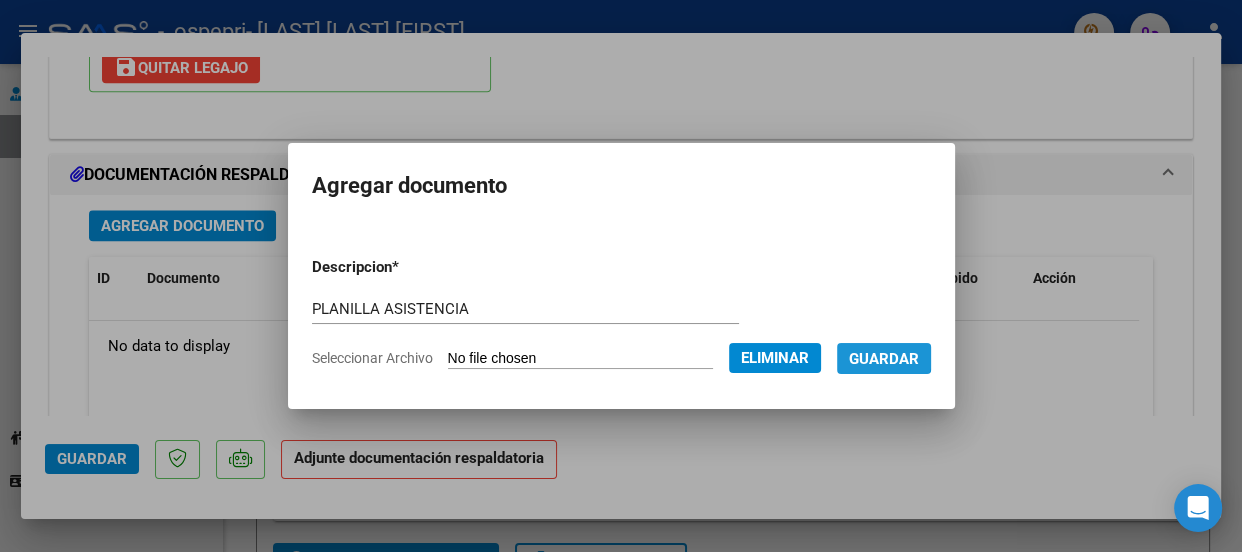 click on "Guardar" at bounding box center (884, 359) 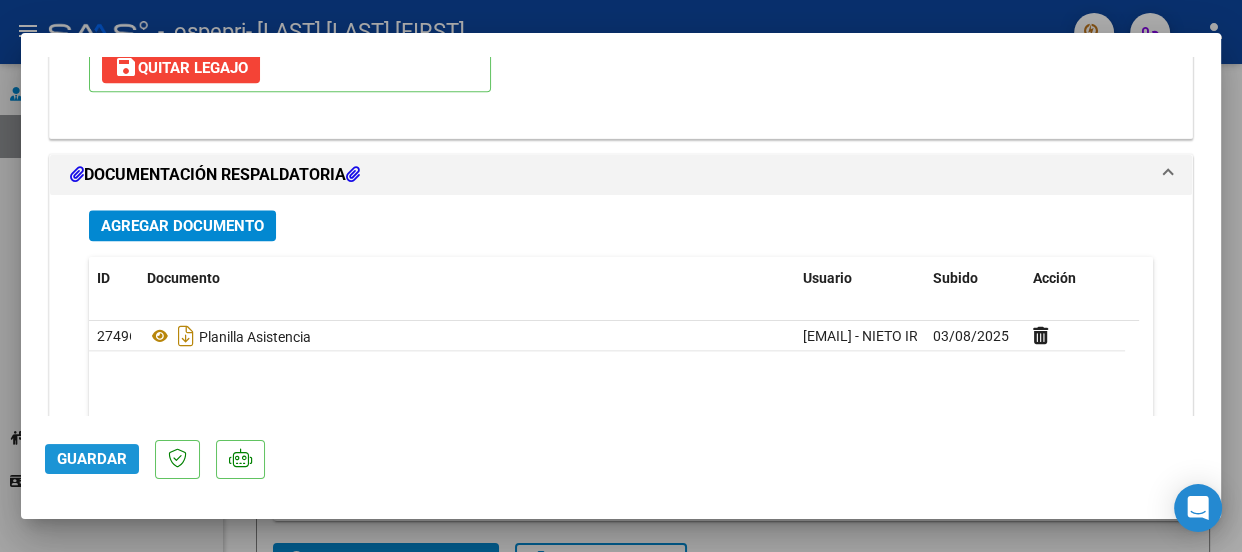 click on "Guardar" 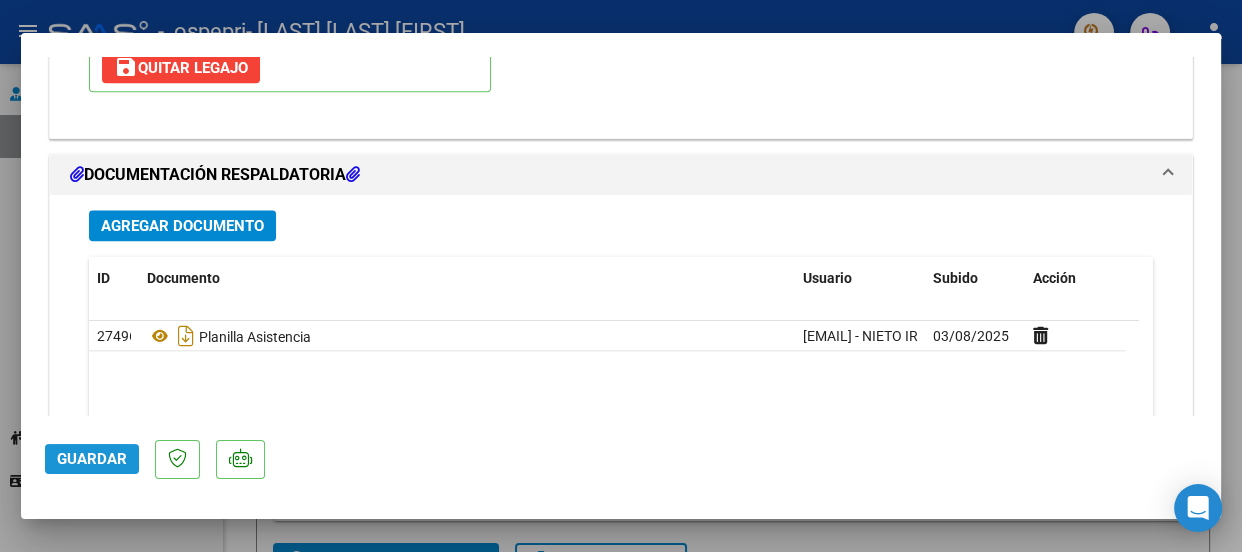click on "Guardar" 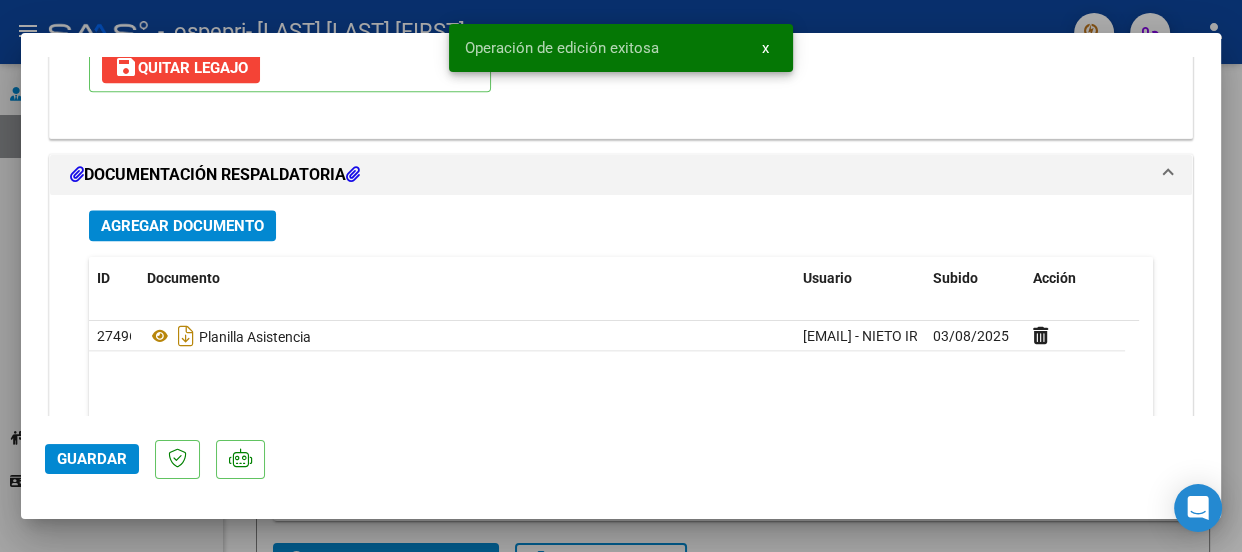 click at bounding box center [621, 276] 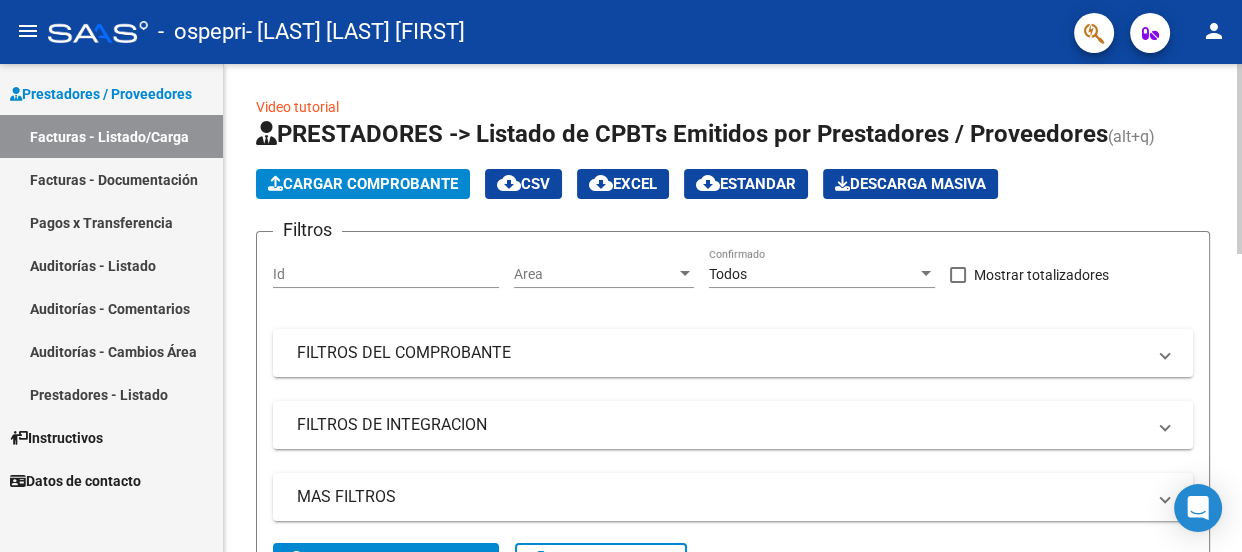 click on "Cargar Comprobante" 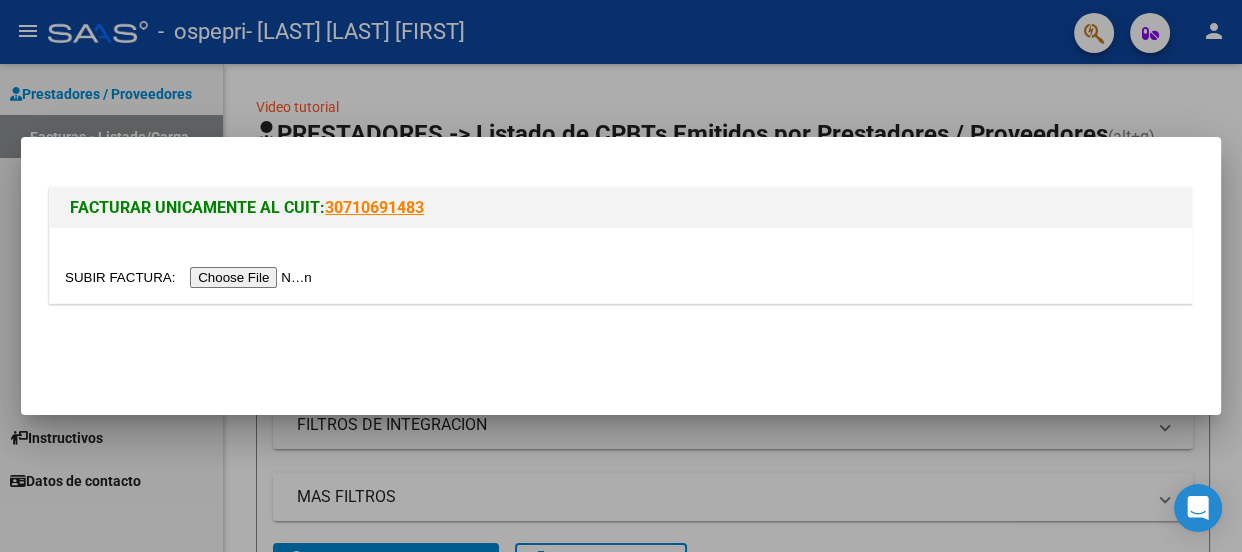 click at bounding box center [191, 277] 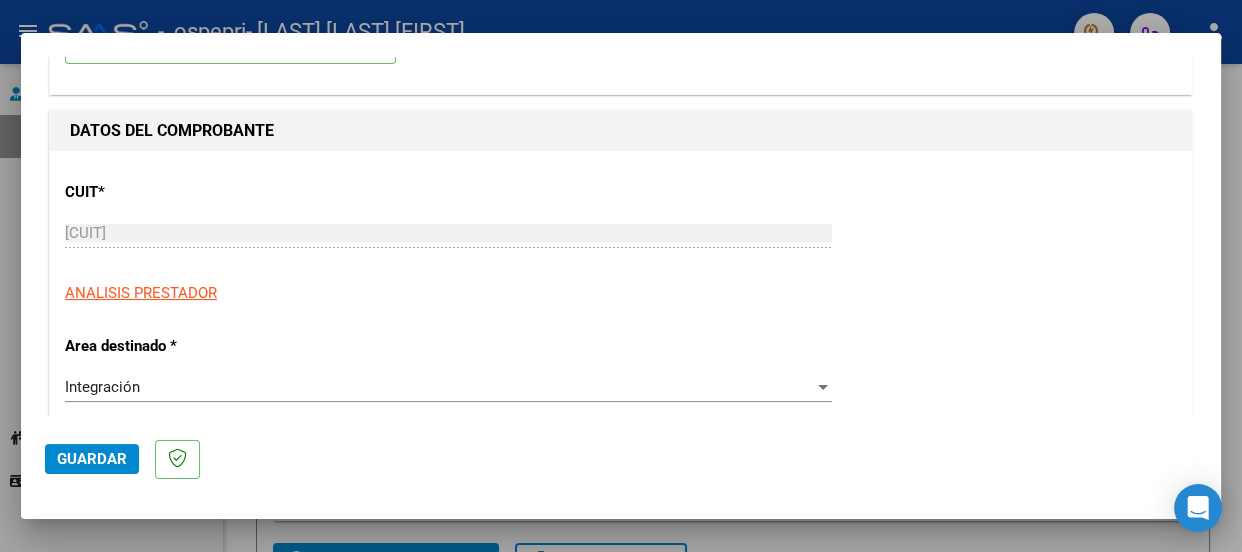 scroll, scrollTop: 181, scrollLeft: 0, axis: vertical 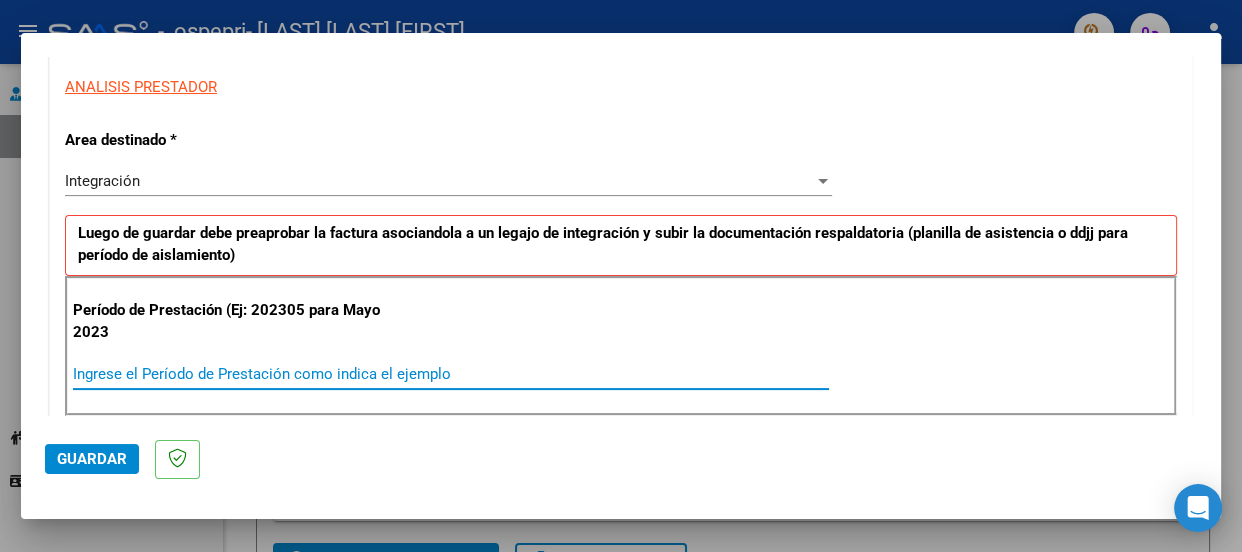 click on "Ingrese el Período de Prestación como indica el ejemplo" at bounding box center (451, 374) 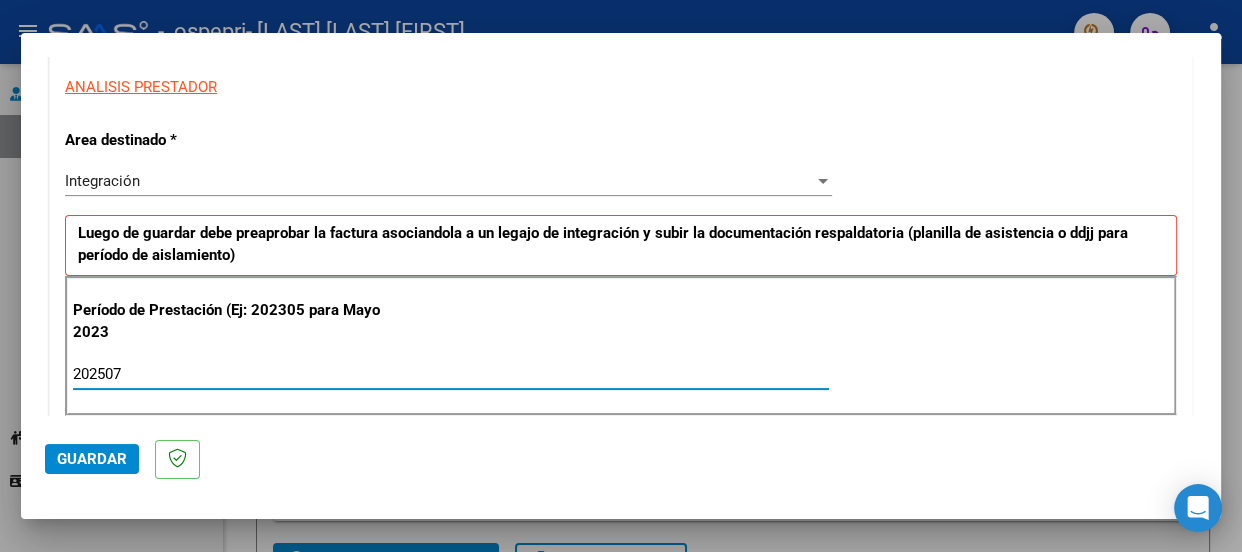 type on "202507" 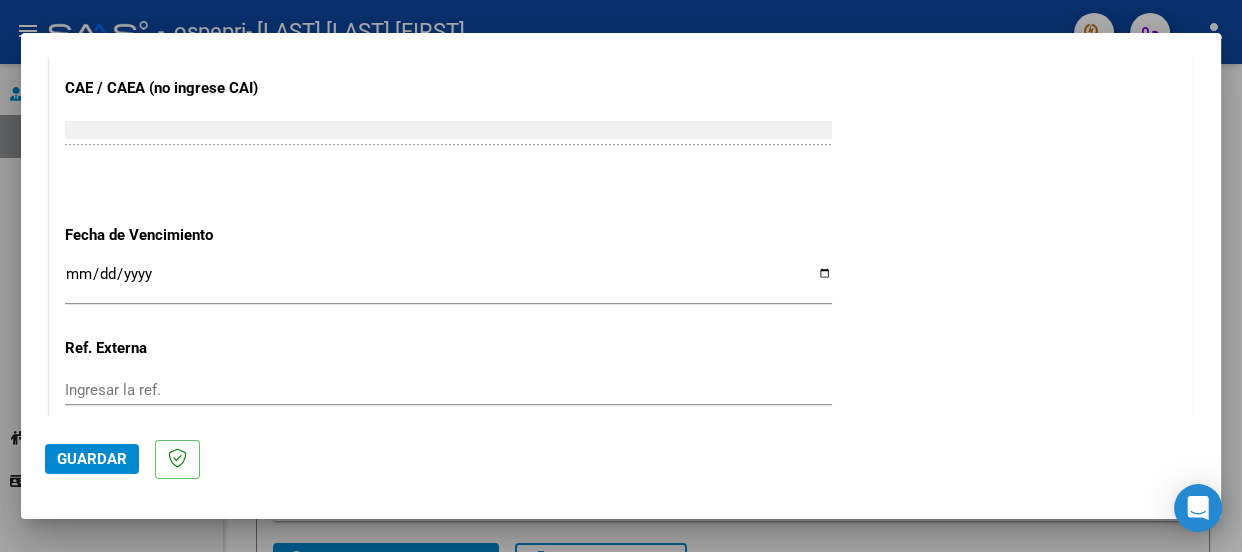 scroll, scrollTop: 1236, scrollLeft: 0, axis: vertical 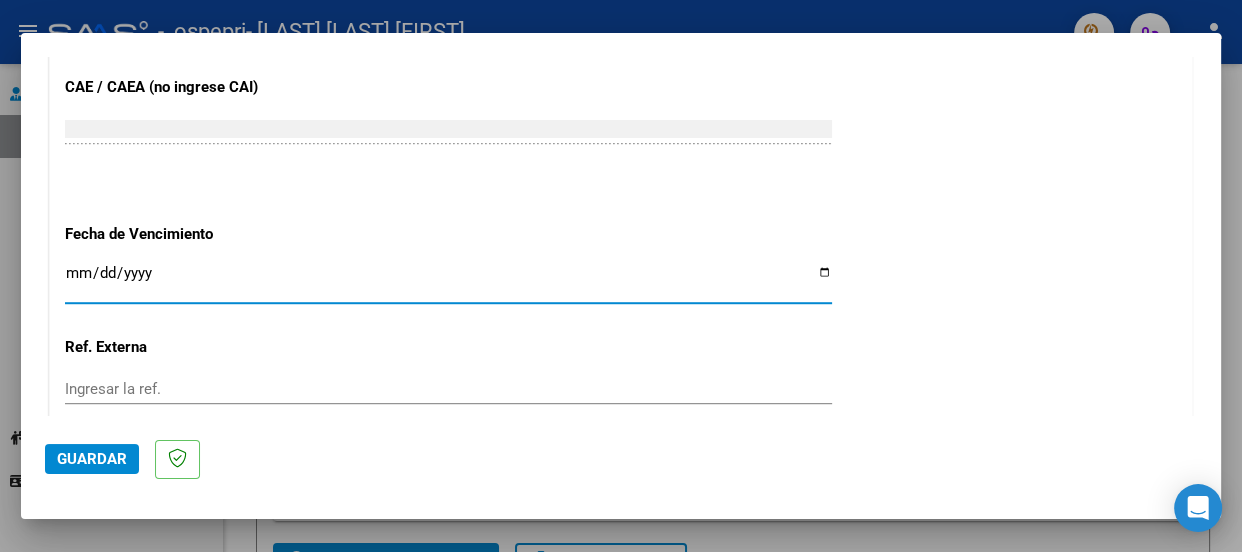 click on "Ingresar la fecha" at bounding box center (448, 281) 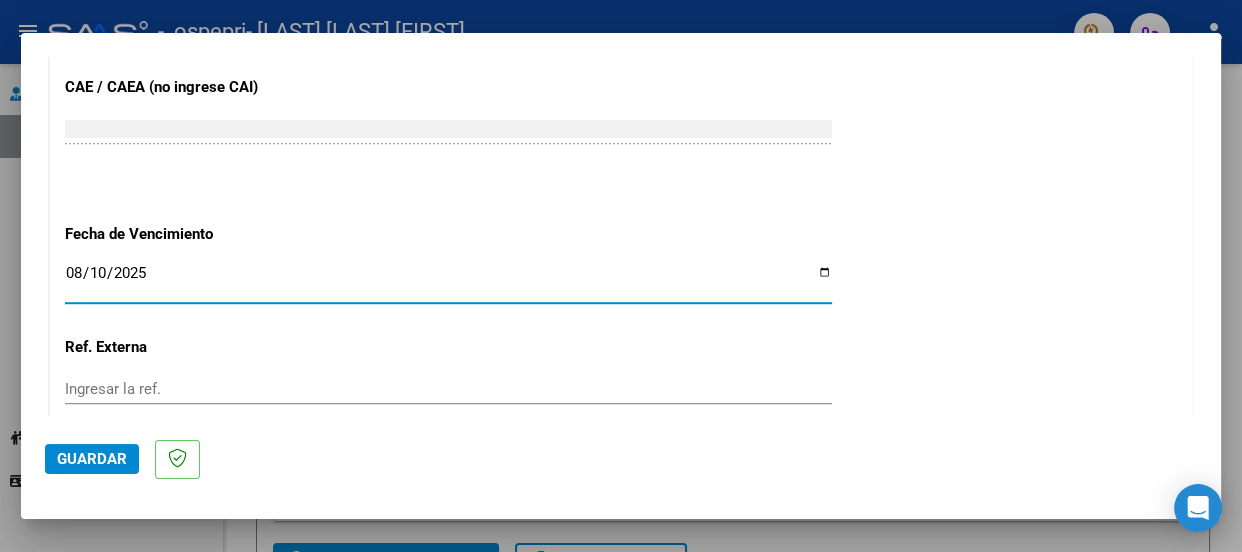 click on "CUIT  *   [CUIT] Ingresar CUIT  ANALISIS PRESTADOR  Area destinado * Integración Seleccionar Area Luego de guardar debe preaprobar la factura asociandola a un legajo de integración y subir la documentación respaldatoria (planilla de asistencia o ddjj para período de aislamiento)  Período de Prestación (Ej: 202305 para Mayo 2023    202507 Ingrese el Período de Prestación como indica el ejemplo   Comprobante Tipo * Factura C Seleccionar Tipo Punto de Venta  *   2 Ingresar el Nro.  Número  *   435 Ingresar el Nro.  Monto  *   $ 118.757,76 Ingresar el monto  Fecha del Cpbt.  *   2025-08-03 Ingresar la fecha  CAE / CAEA (no ingrese CAI)    75316851154420 Ingresar el CAE o CAEA (no ingrese CAI)  Fecha de Vencimiento    2025-08-10 Ingresar la fecha  Ref. Externa    Ingresar la ref.  N° Liquidación    Ingresar el N° Liquidación" at bounding box center [621, -195] 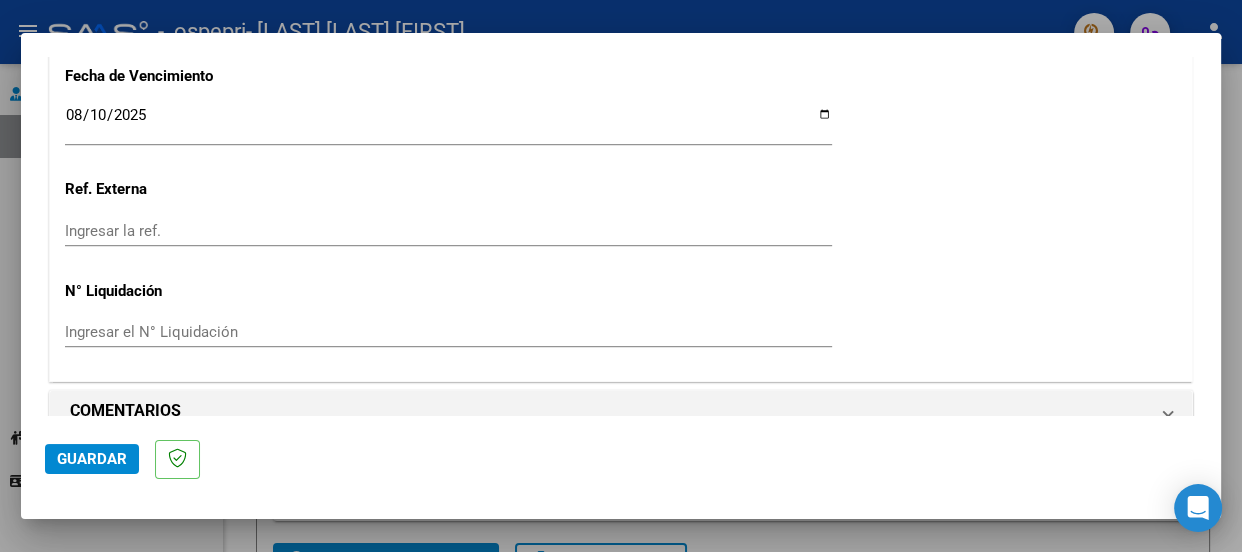 scroll, scrollTop: 1422, scrollLeft: 0, axis: vertical 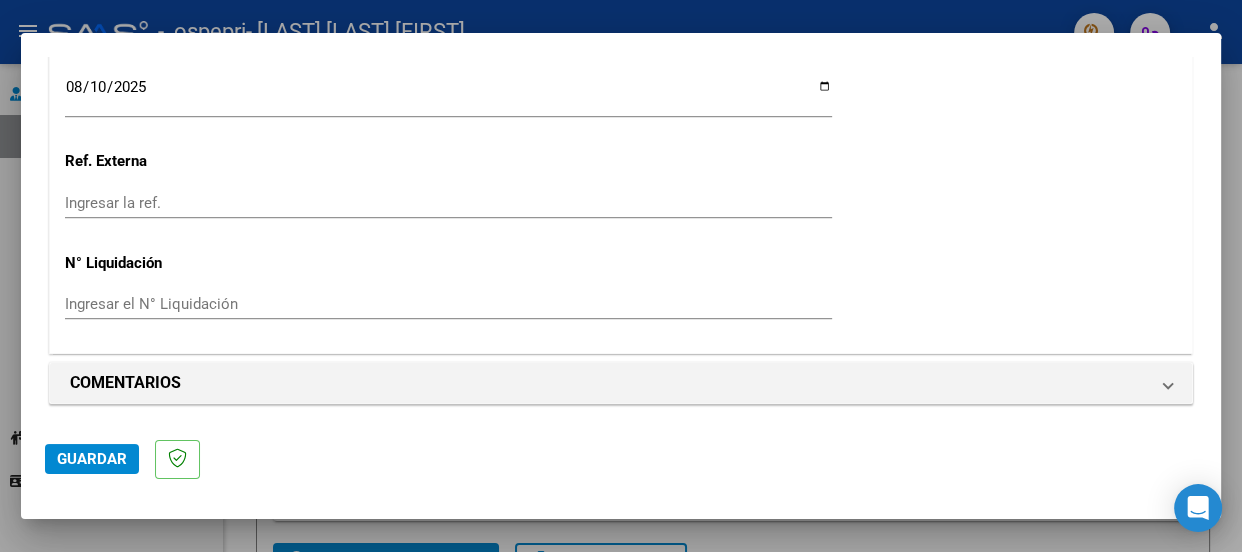 click on "Guardar" 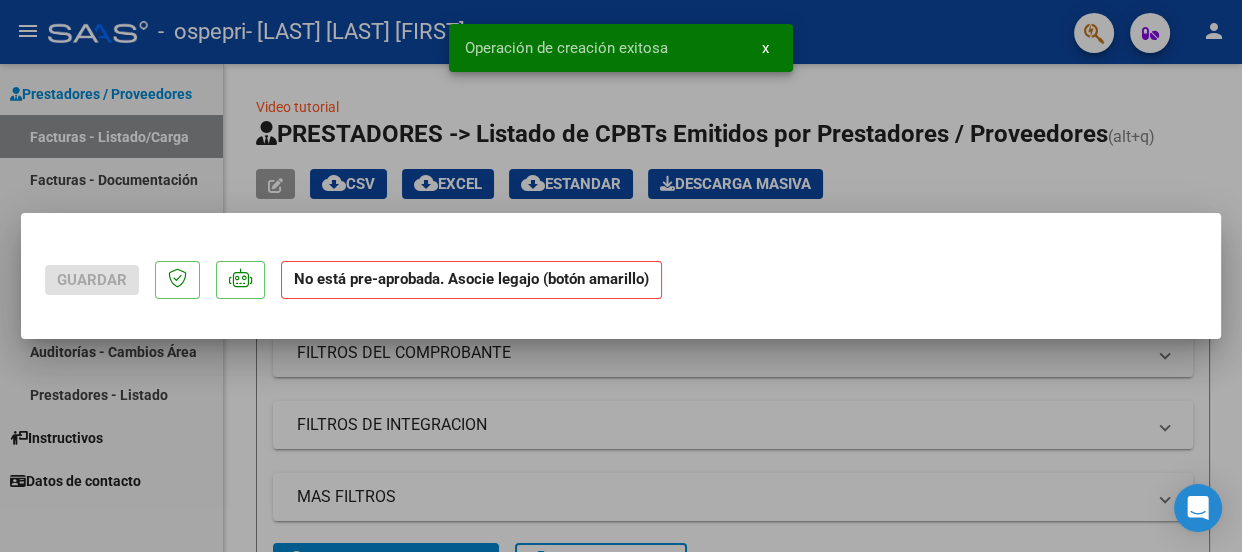 scroll, scrollTop: 0, scrollLeft: 0, axis: both 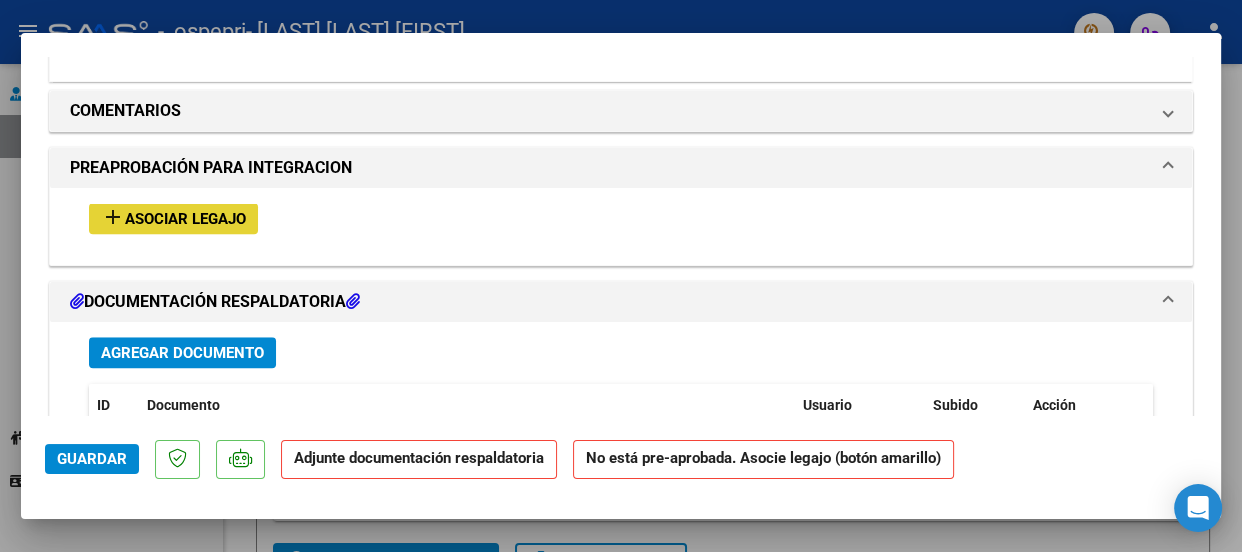 click on "Asociar Legajo" at bounding box center (185, 219) 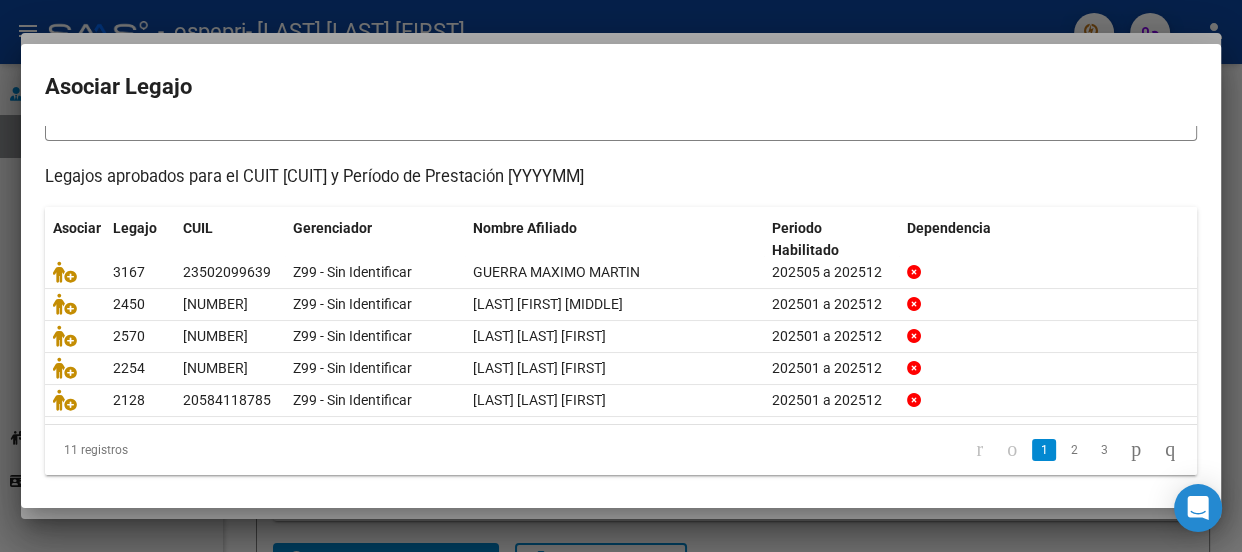 scroll, scrollTop: 152, scrollLeft: 0, axis: vertical 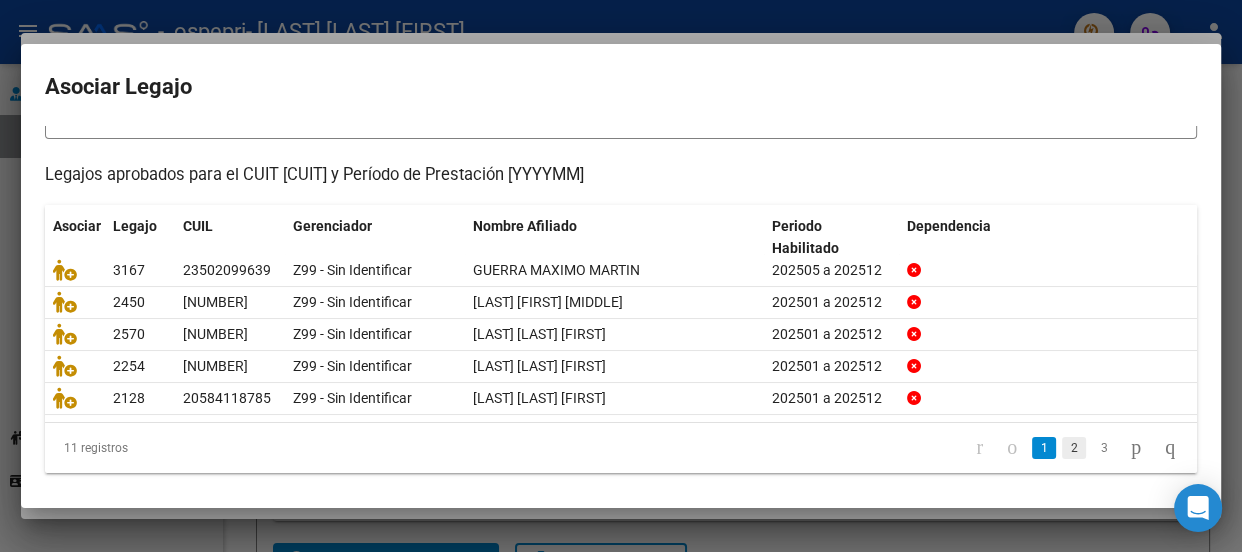 click on "2" 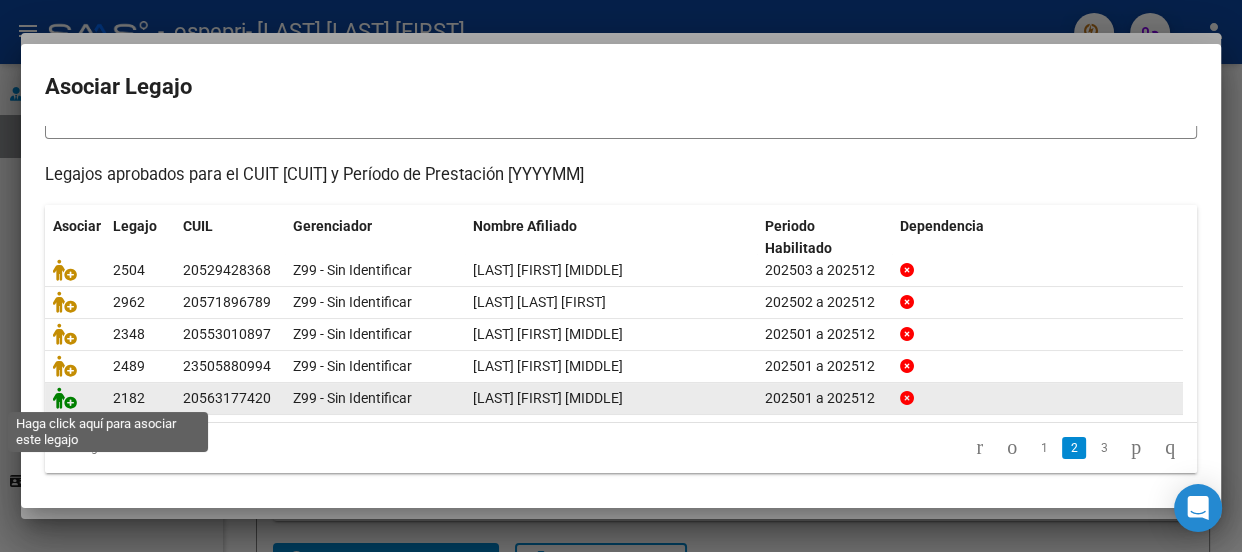 click 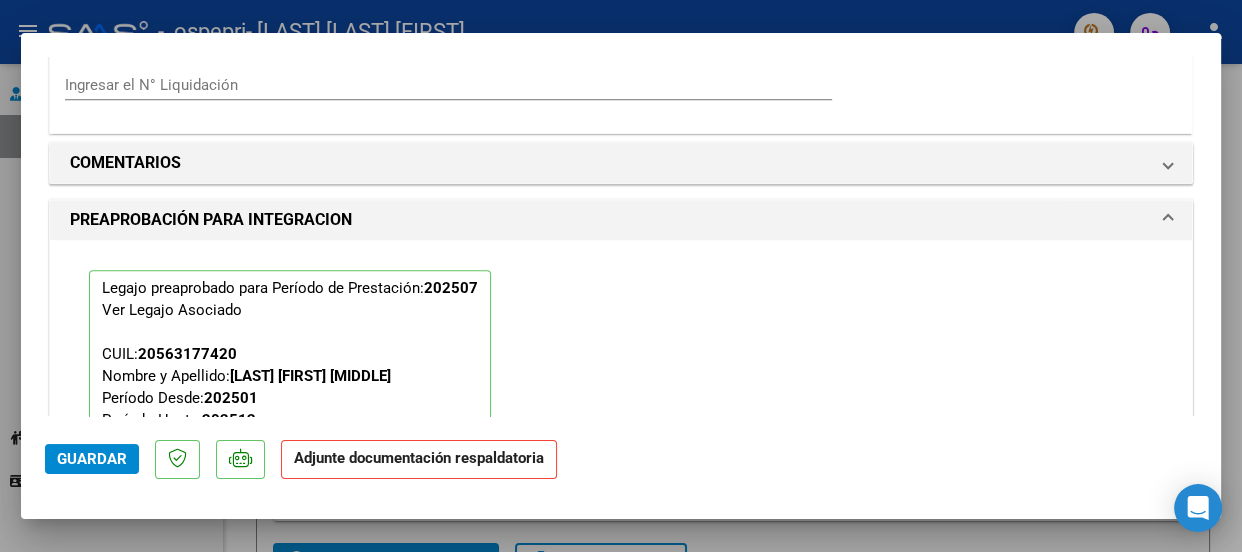 scroll, scrollTop: 1761, scrollLeft: 0, axis: vertical 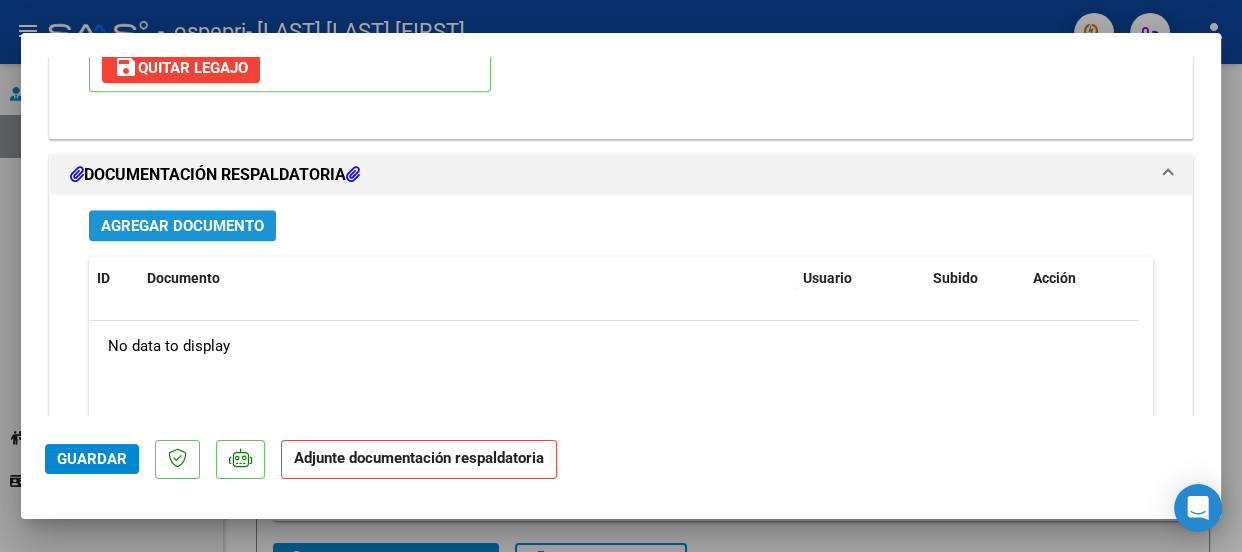 click on "Agregar Documento" at bounding box center [182, 226] 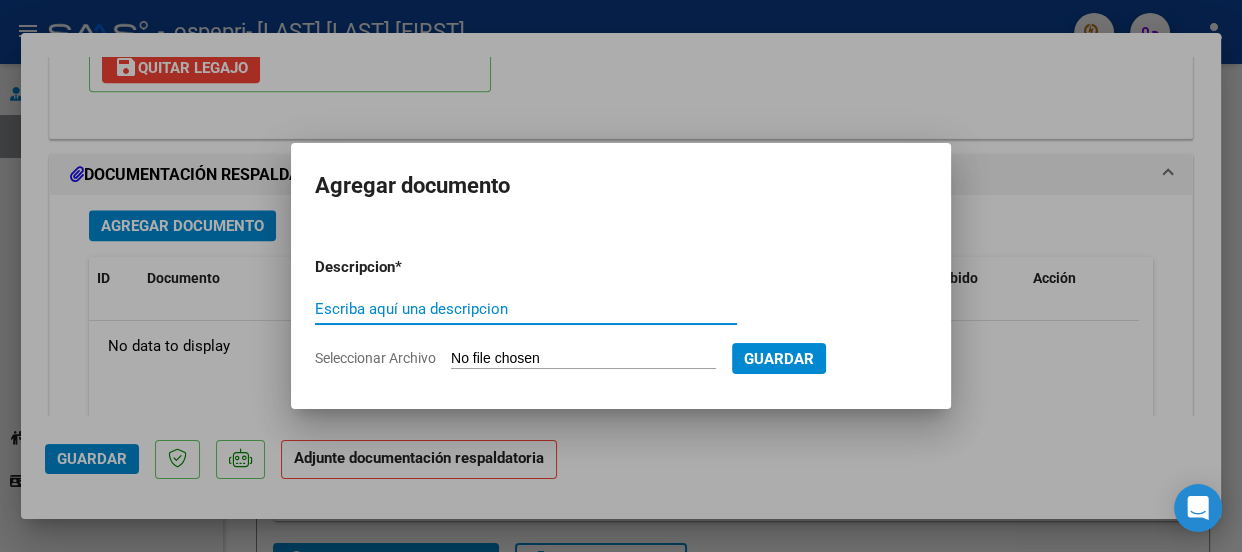 click on "Escriba aquí una descripcion" at bounding box center [526, 309] 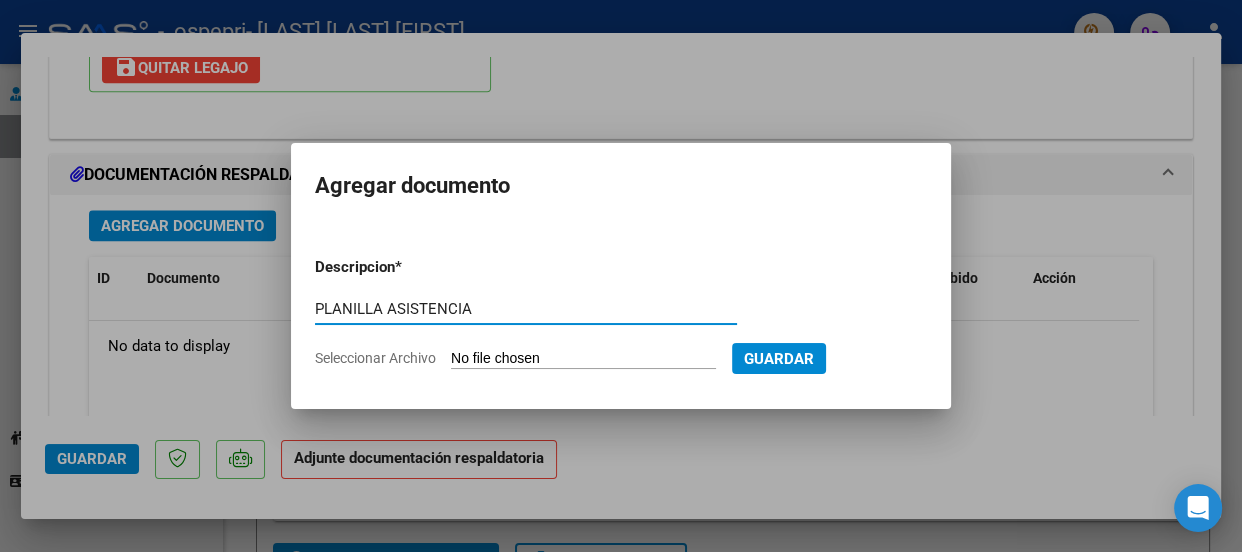 type on "PLANILLA ASISTENCIA" 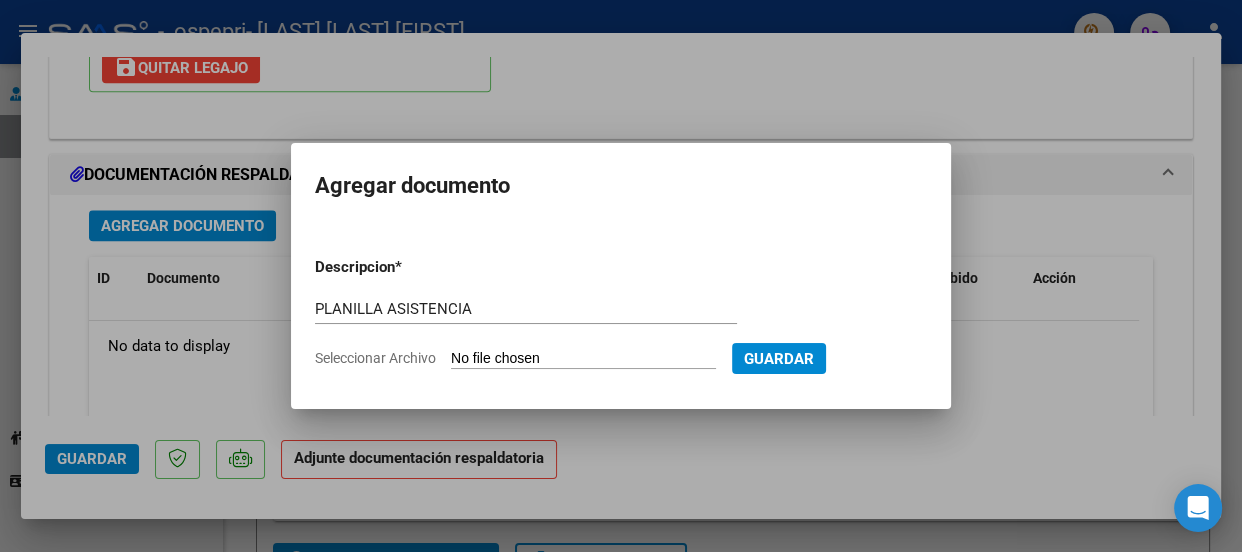 type on "C:\fakepath\[FILENAME].docx" 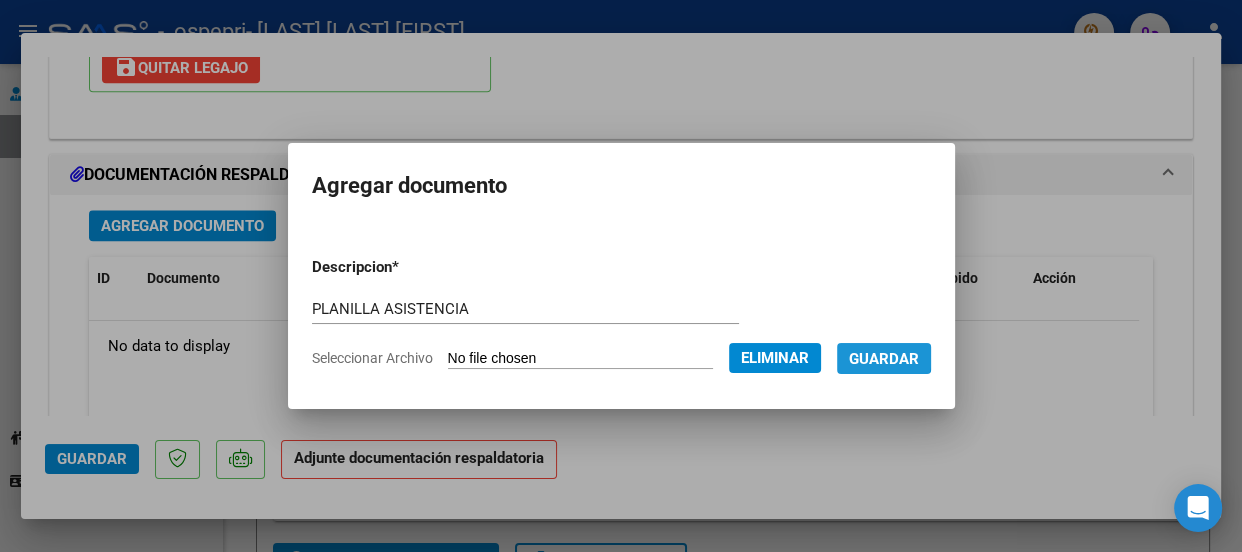 click on "Guardar" at bounding box center (884, 359) 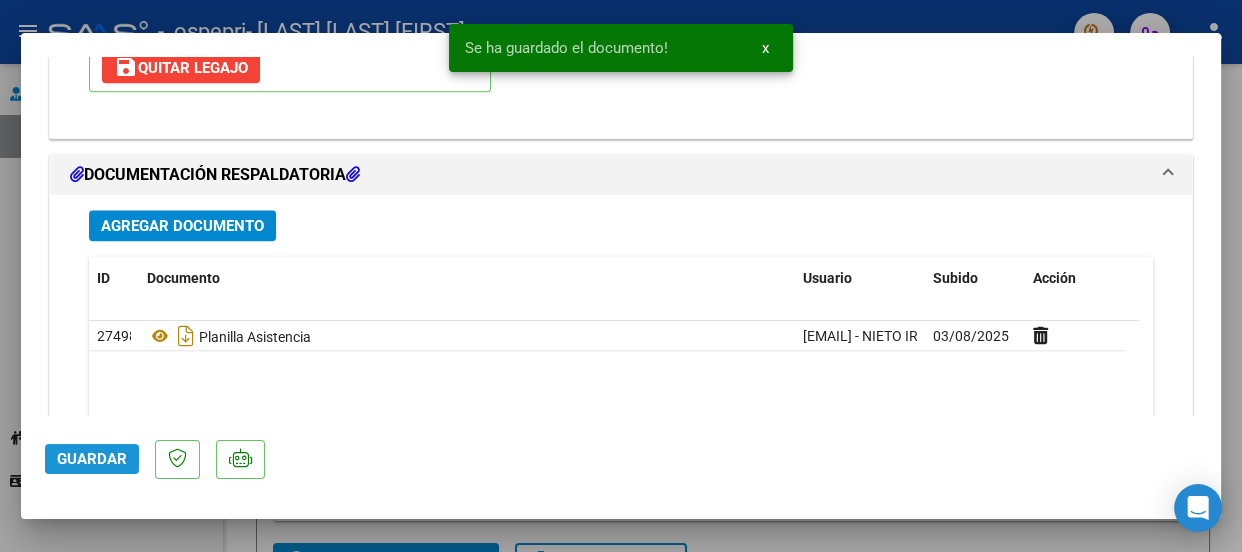 click on "Guardar" 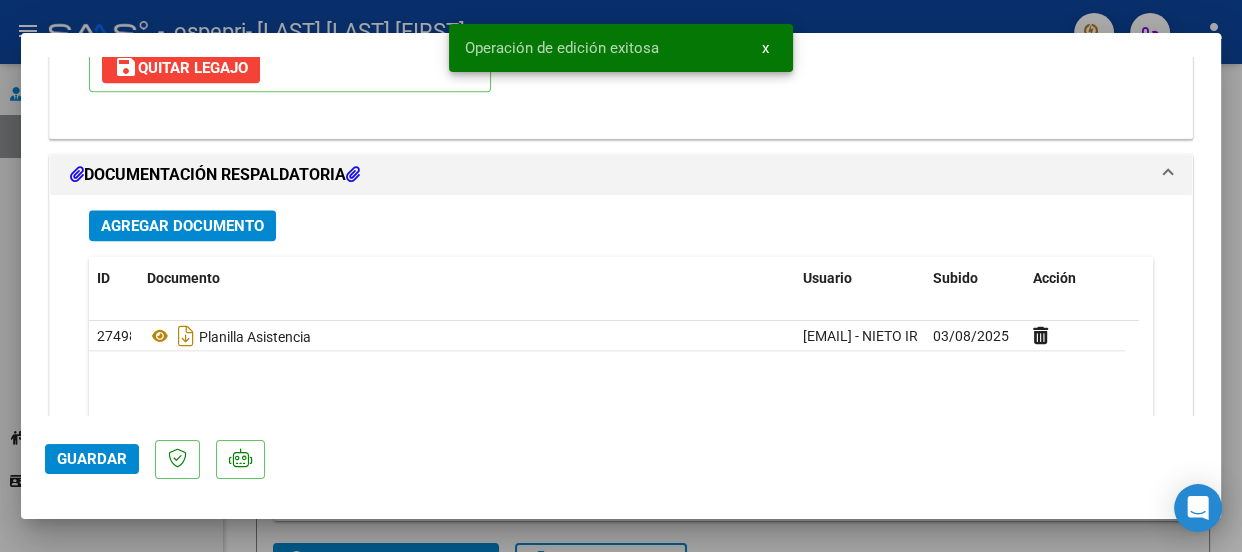 click at bounding box center (621, 276) 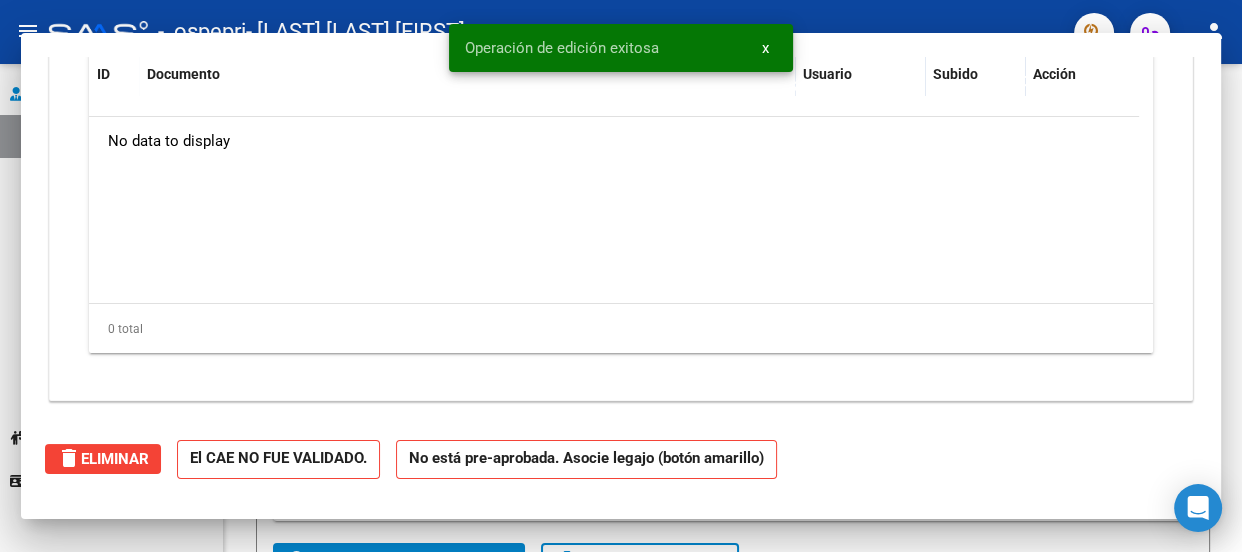 scroll, scrollTop: 0, scrollLeft: 0, axis: both 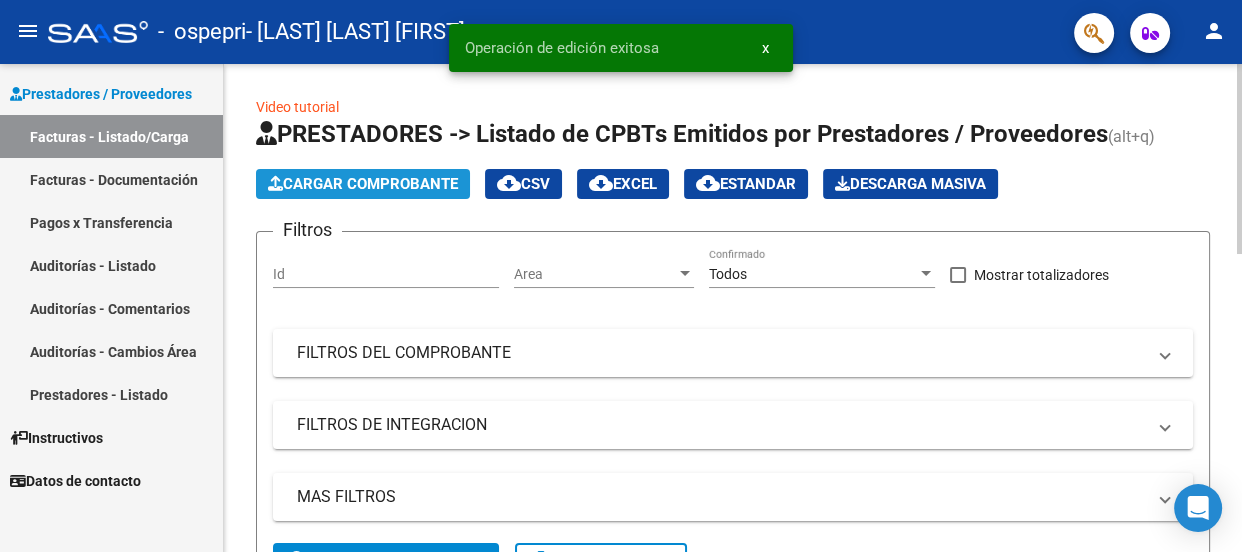 click on "Cargar Comprobante" 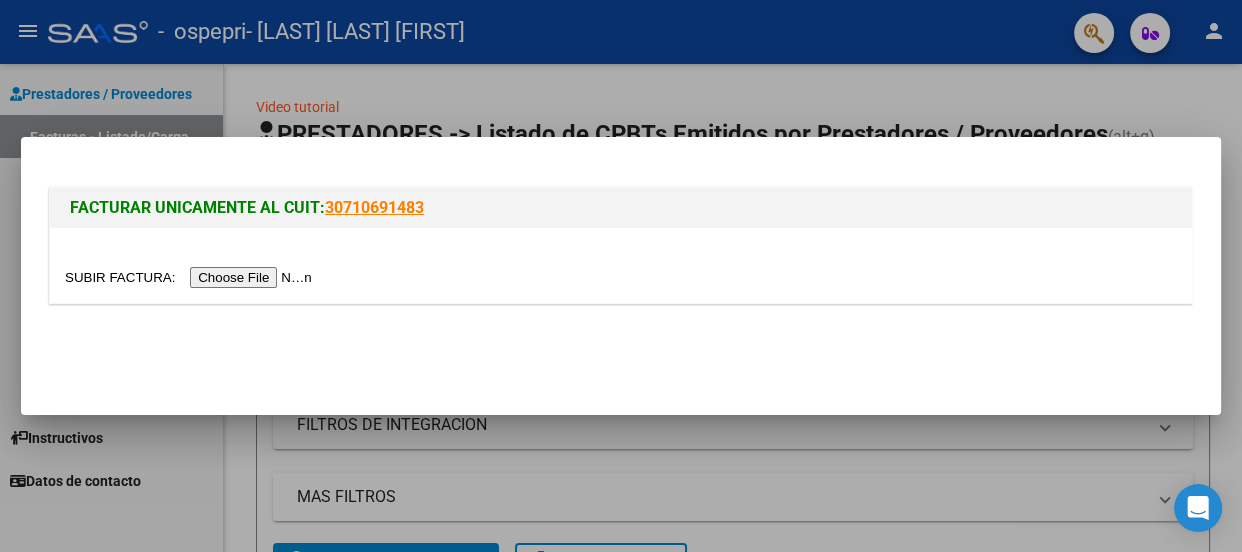 click at bounding box center [191, 277] 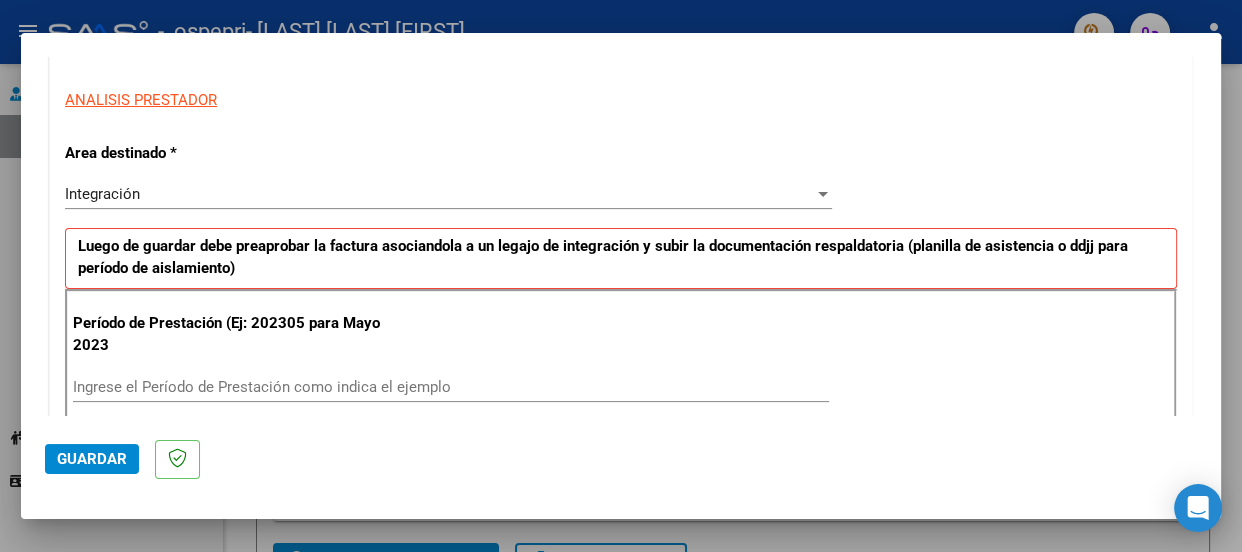 scroll, scrollTop: 448, scrollLeft: 0, axis: vertical 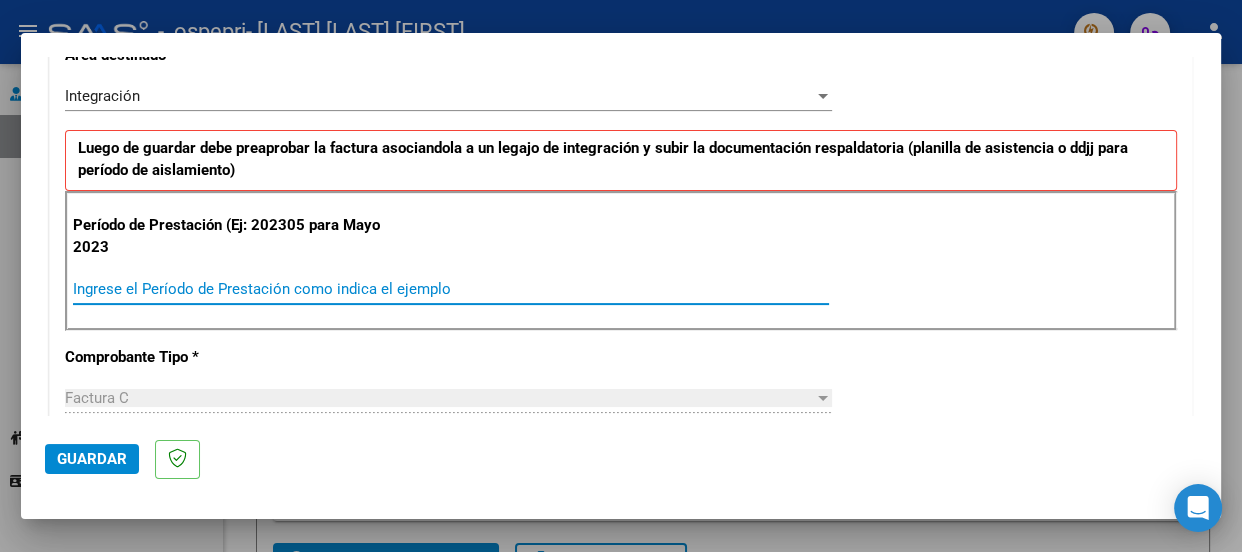 click on "Ingrese el Período de Prestación como indica el ejemplo" at bounding box center (451, 289) 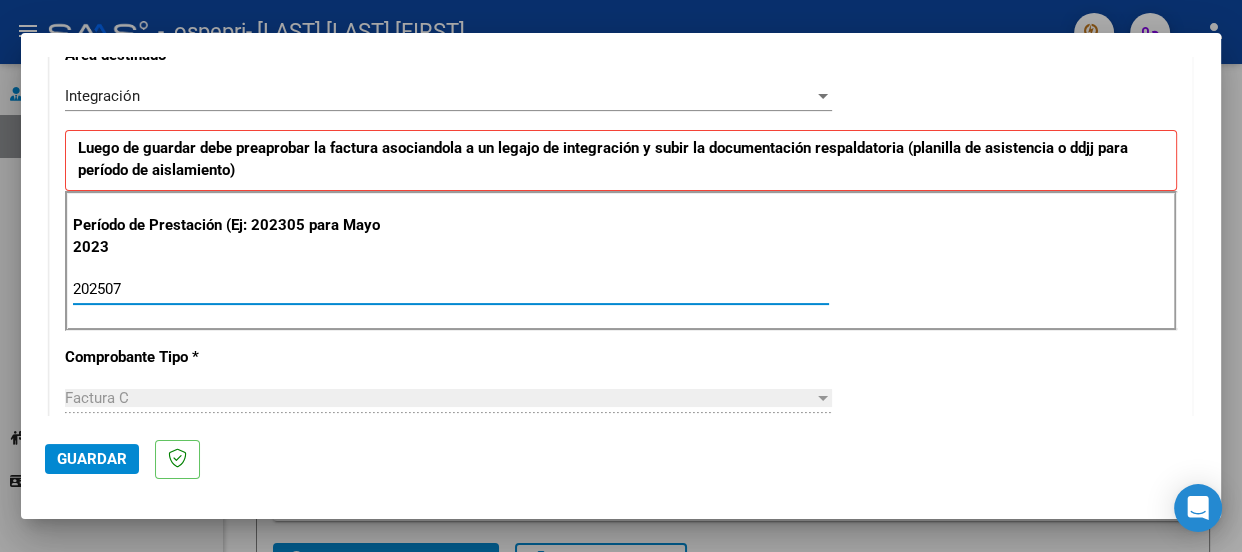 type on "202507" 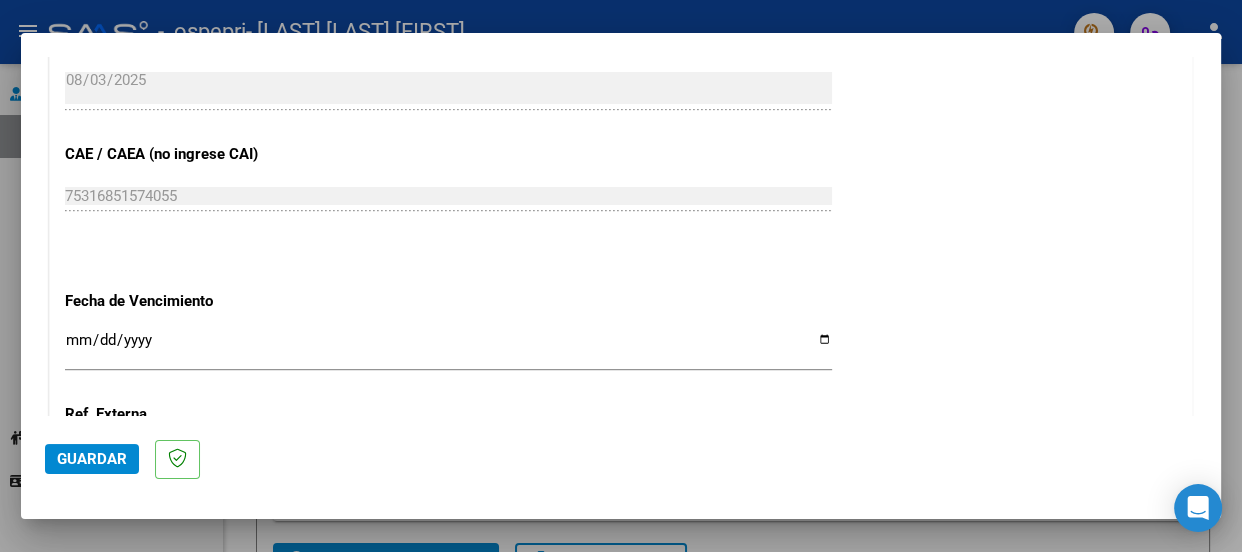 scroll, scrollTop: 1200, scrollLeft: 0, axis: vertical 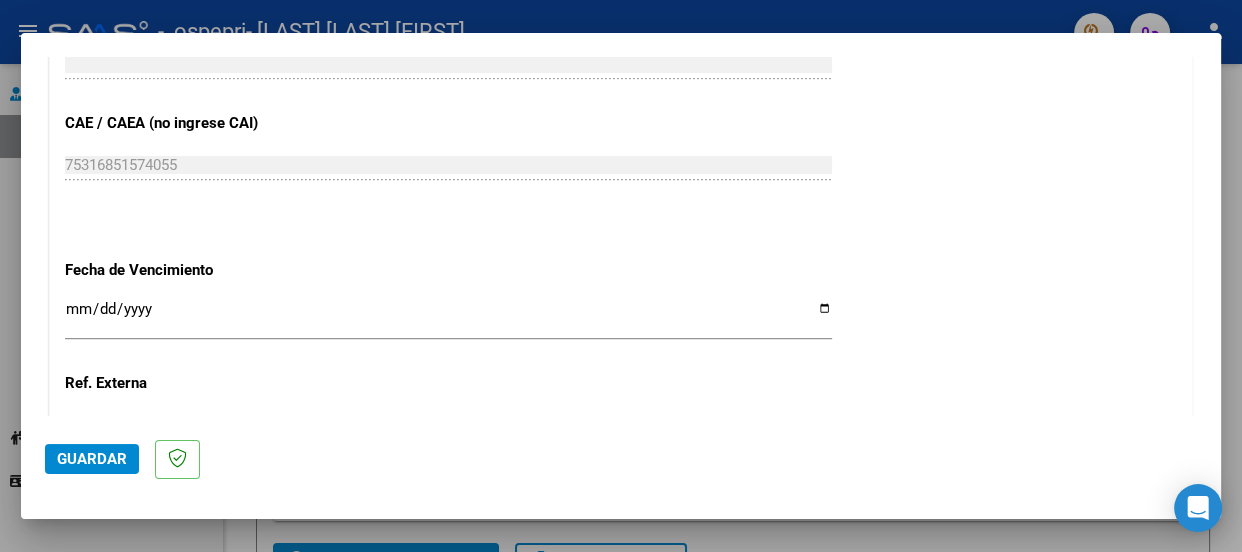 click on "Ingresar la fecha" at bounding box center (448, 317) 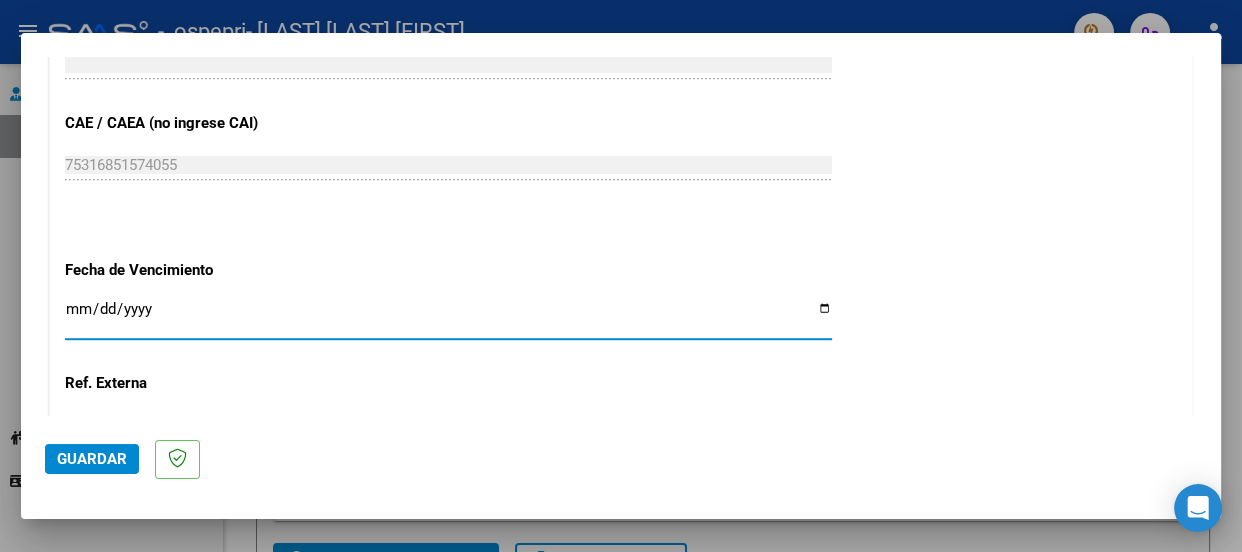 click on "Ingresar la fecha" at bounding box center (448, 317) 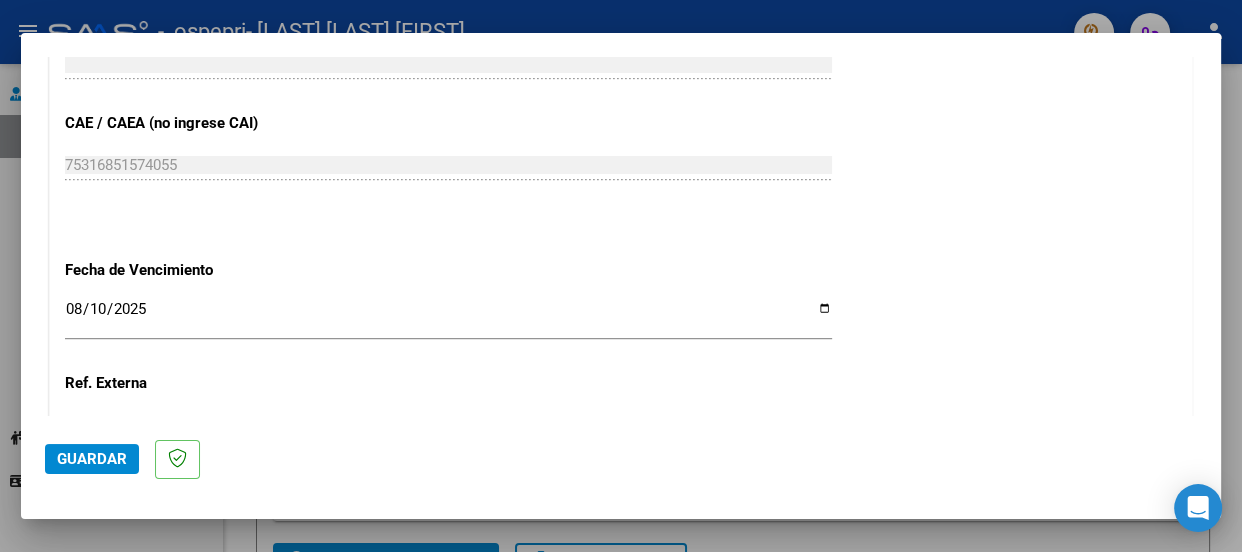 click on "CUIT  *   [CUIT] Ingresar CUIT  ANALISIS PRESTADOR  Area destinado * Integración Seleccionar Area Luego de guardar debe preaprobar la factura asociandola a un legajo de integración y subir la documentación respaldatoria (planilla de asistencia o ddjj para período de aislamiento)  Período de Prestación (Ej: 202305 para Mayo 2023    202507 Ingrese el Período de Prestación como indica el ejemplo   Comprobante Tipo * Factura C Seleccionar Tipo Punto de Venta  *   2 Ingresar el Nro.  Número  *   436 Ingresar el Nro.  Monto  *   $ 118.757,76 Ingresar el monto  Fecha del Cpbt.  *   2025-08-03 Ingresar la fecha  CAE / CAEA (no ingrese CAI)    75316851574055 Ingresar el CAE o CAEA (no ingrese CAI)  Fecha de Vencimiento    2025-08-10 Ingresar la fecha  Ref. Externa    Ingresar la ref.  N° Liquidación    Ingresar el N° Liquidación" at bounding box center (621, -159) 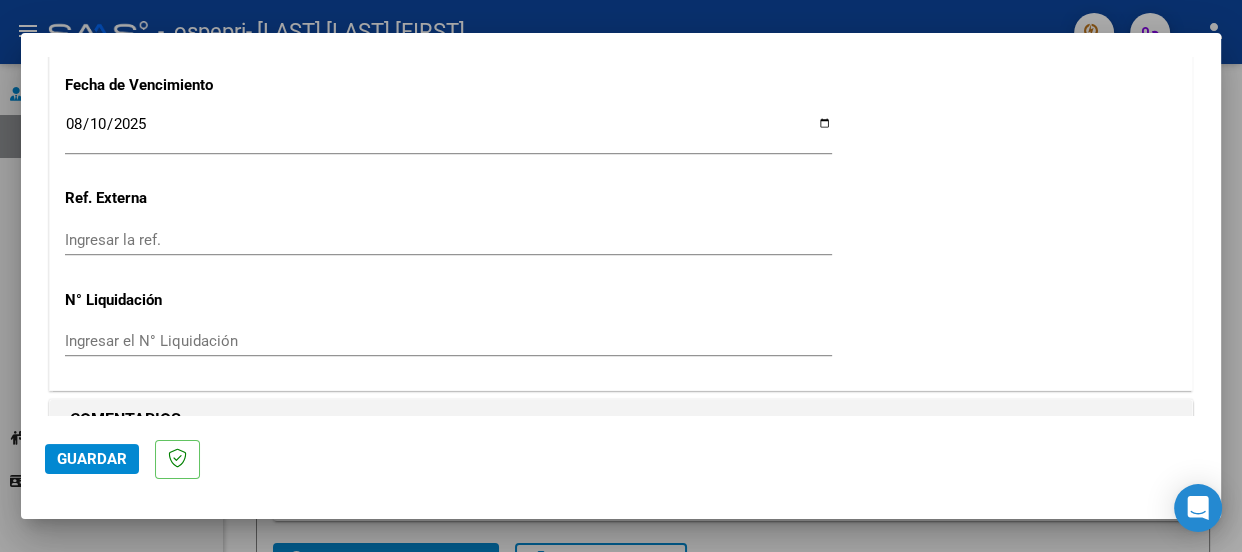 scroll, scrollTop: 1422, scrollLeft: 0, axis: vertical 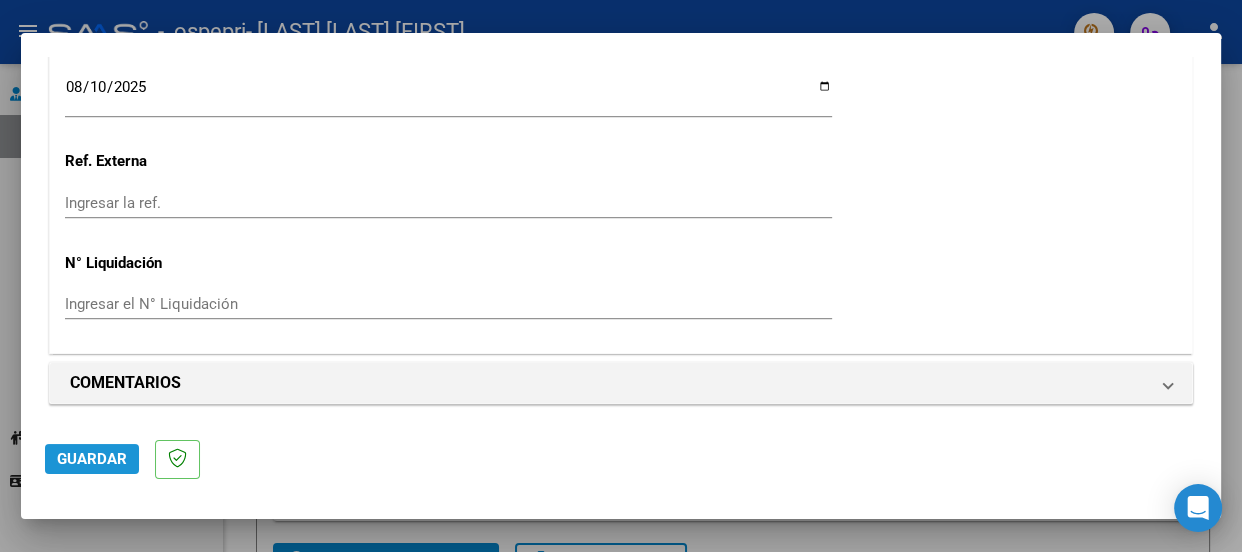 click on "Guardar" 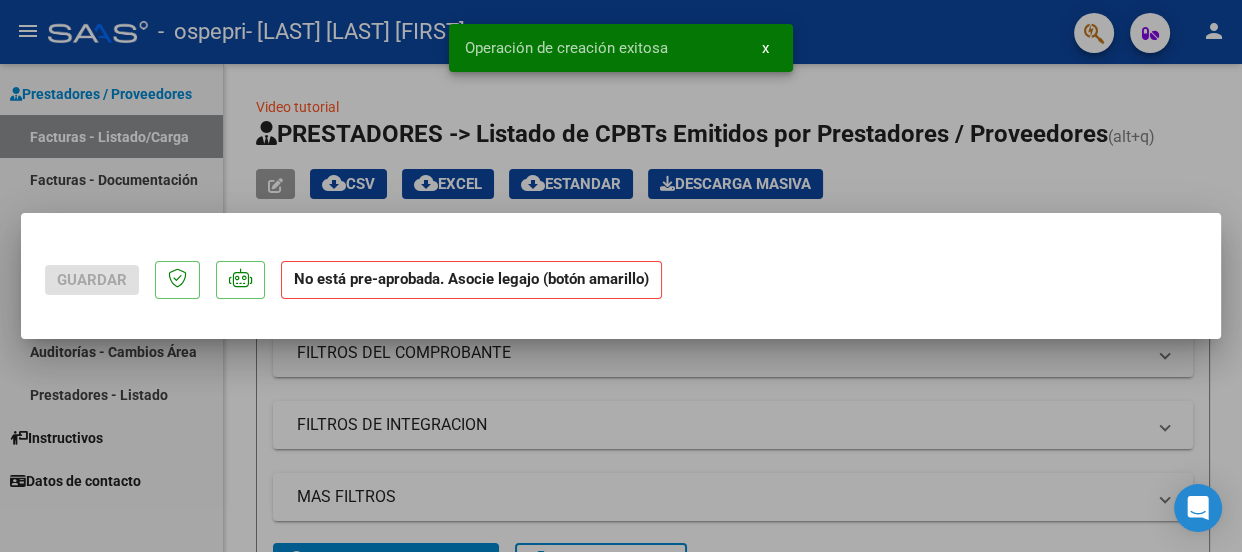 scroll, scrollTop: 0, scrollLeft: 0, axis: both 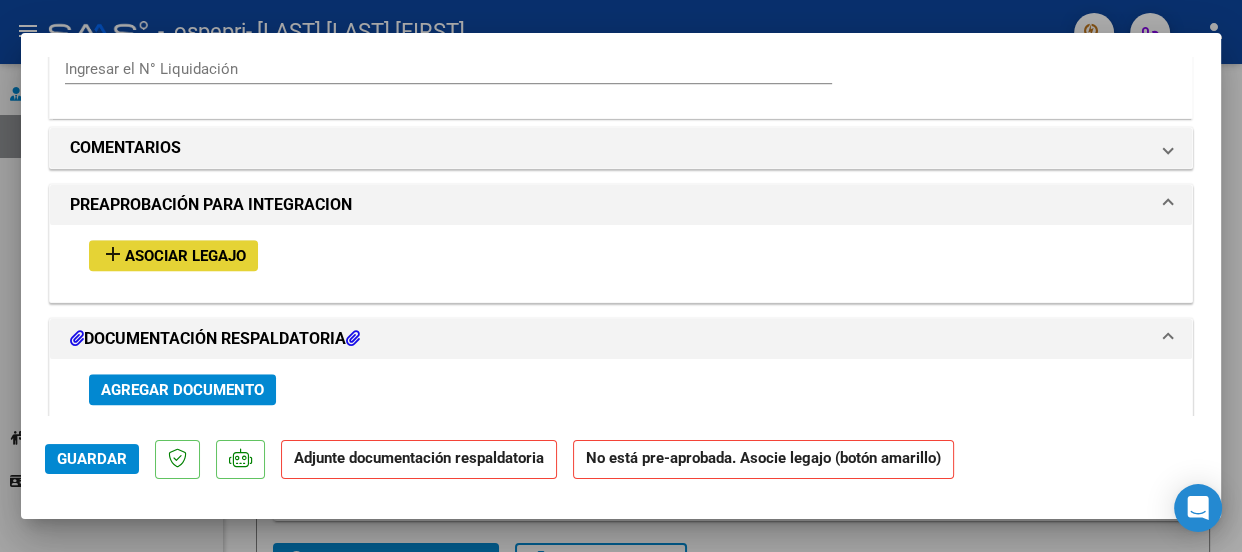click on "Asociar Legajo" at bounding box center (185, 256) 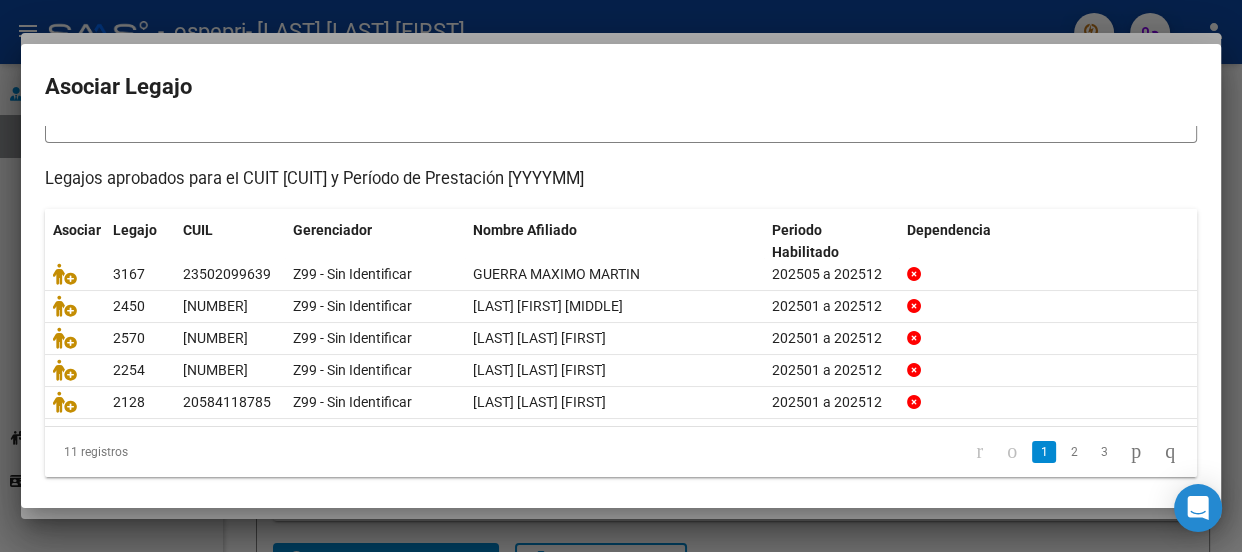 scroll, scrollTop: 152, scrollLeft: 0, axis: vertical 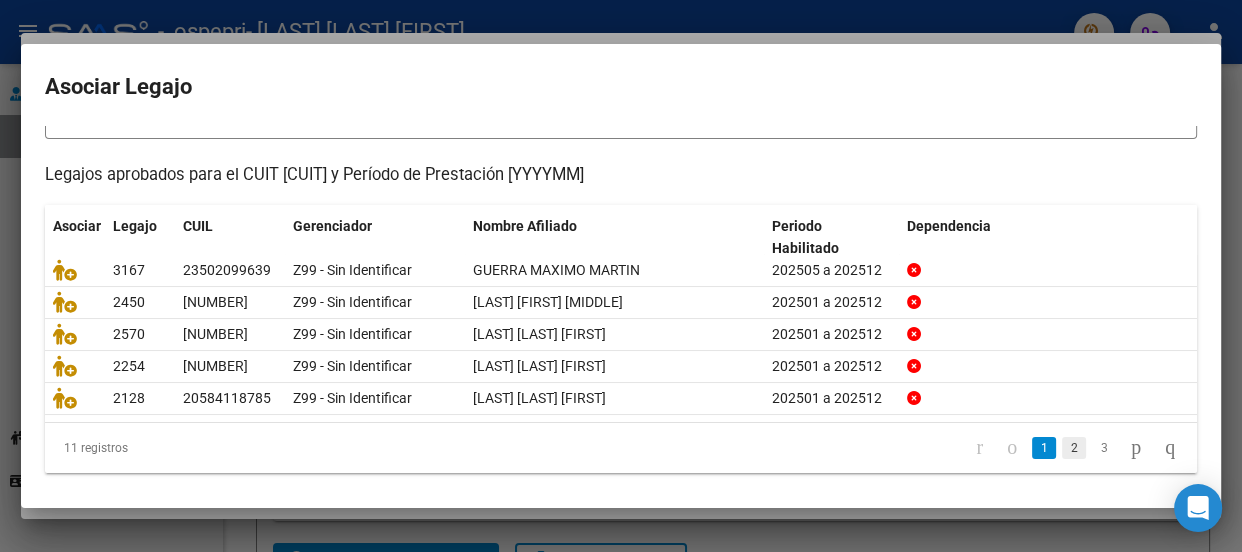 click on "2" 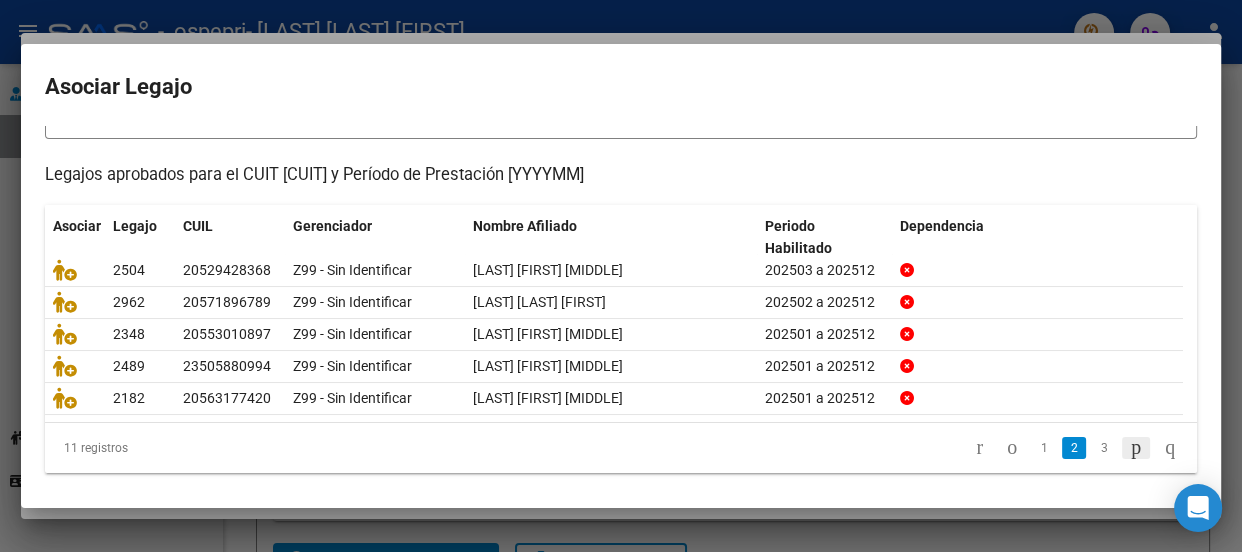 click 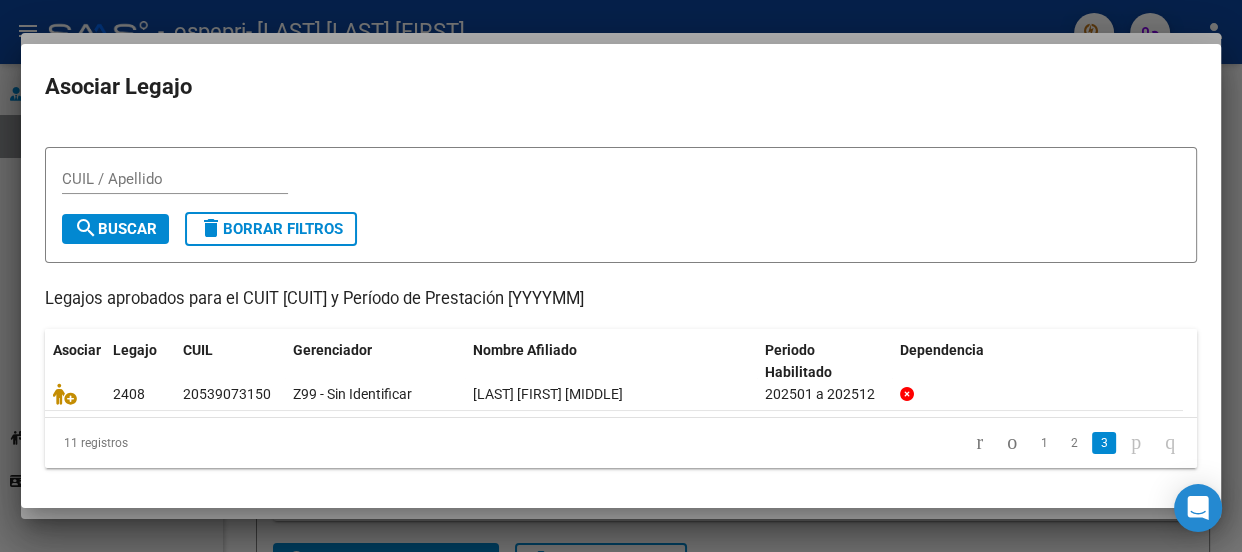 scroll, scrollTop: 26, scrollLeft: 0, axis: vertical 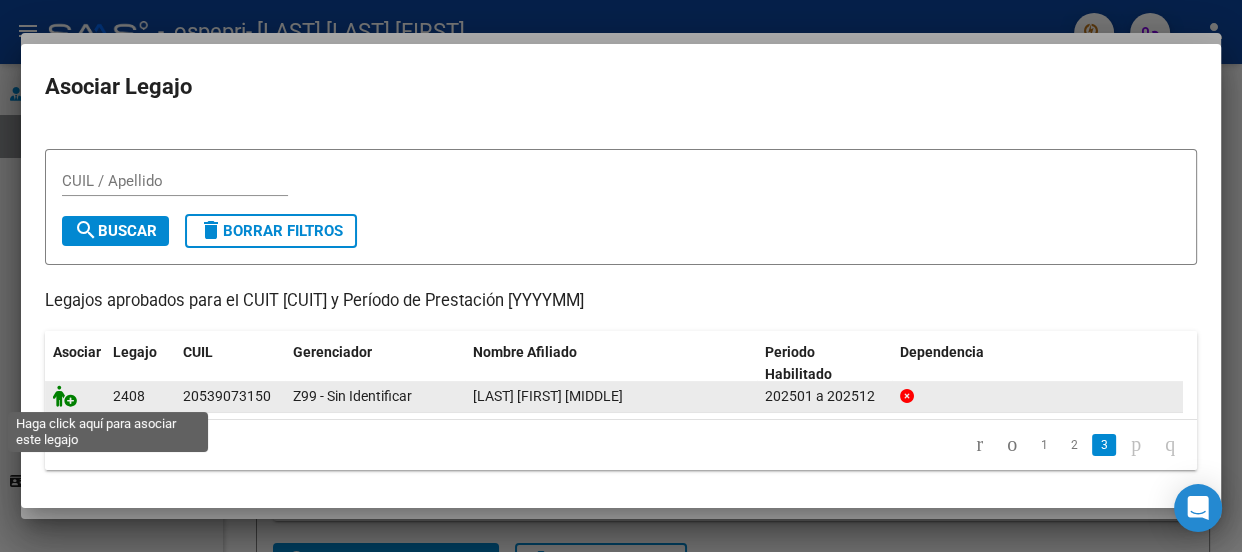 click 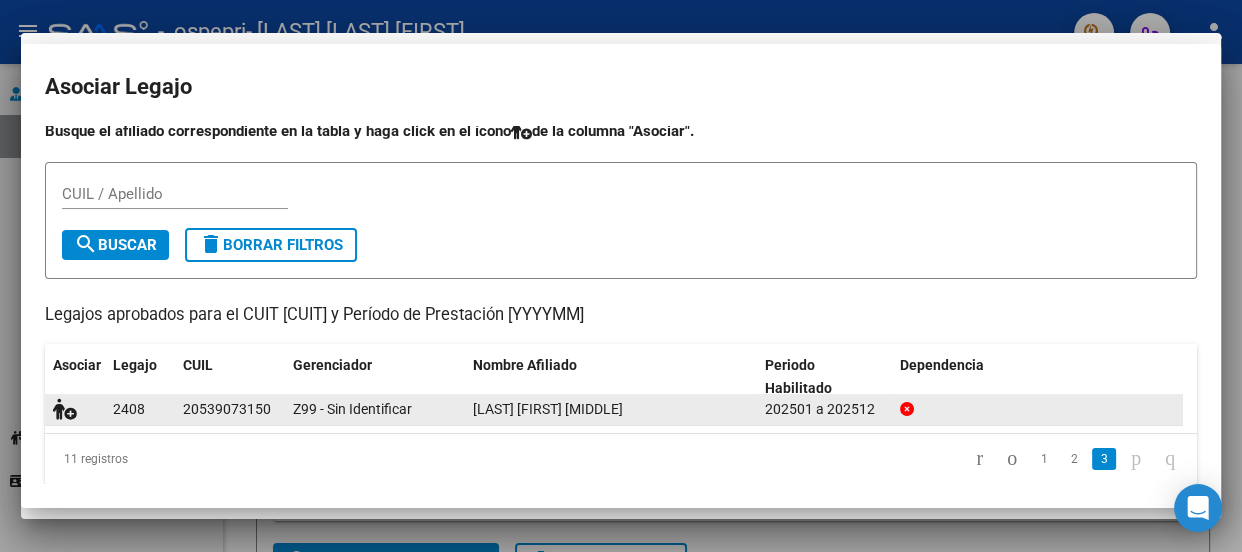 scroll, scrollTop: 1725, scrollLeft: 0, axis: vertical 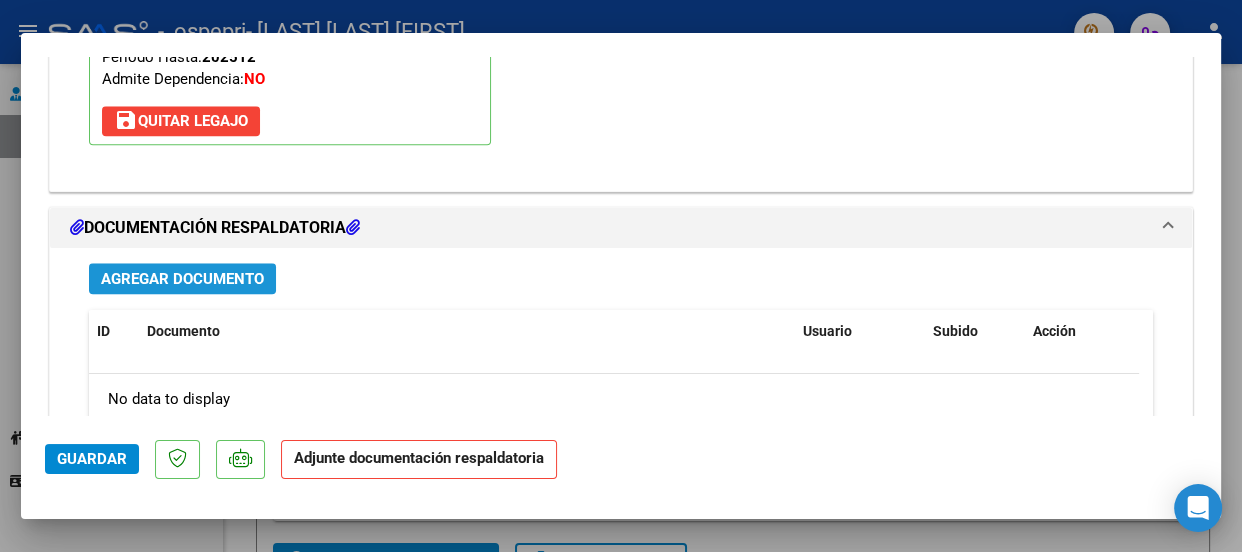 click on "Agregar Documento" at bounding box center [182, 279] 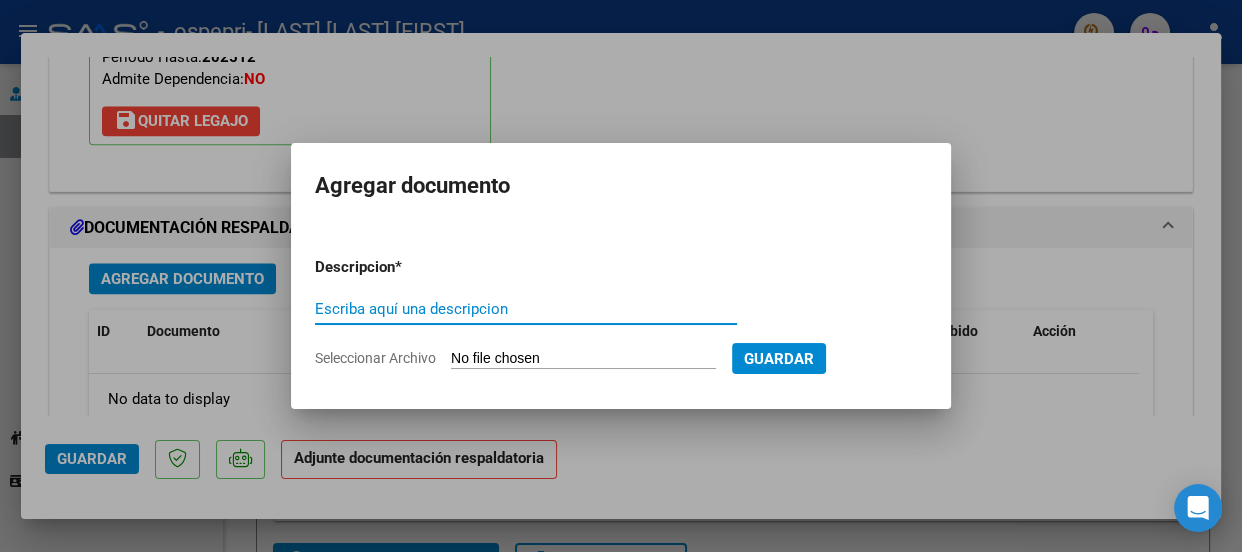 click on "Escriba aquí una descripcion" at bounding box center [526, 309] 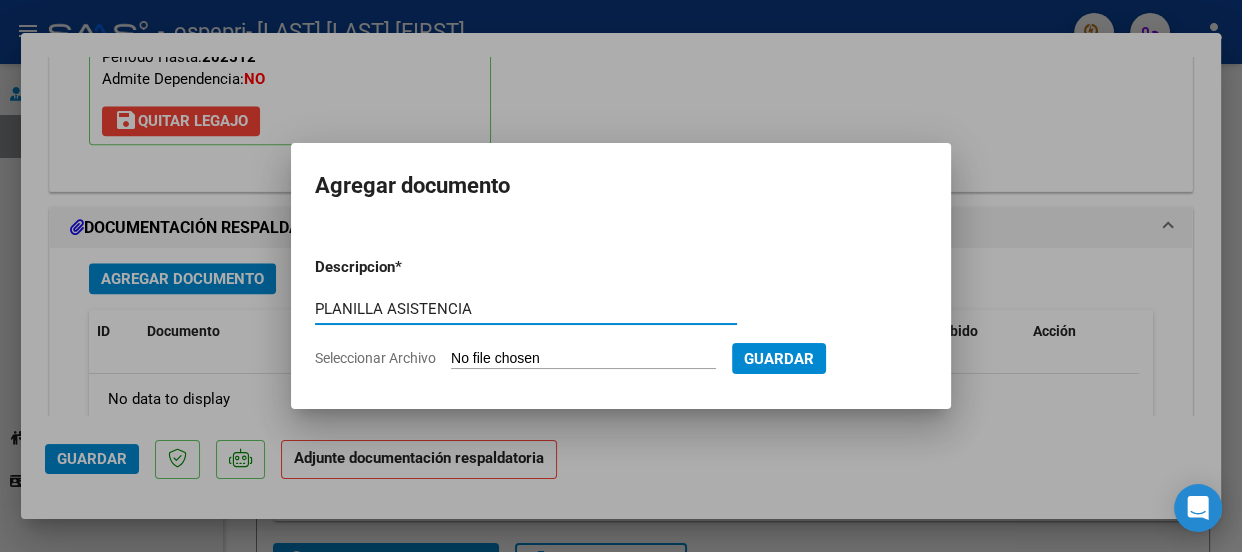 type on "PLANILLA ASISTENCIA" 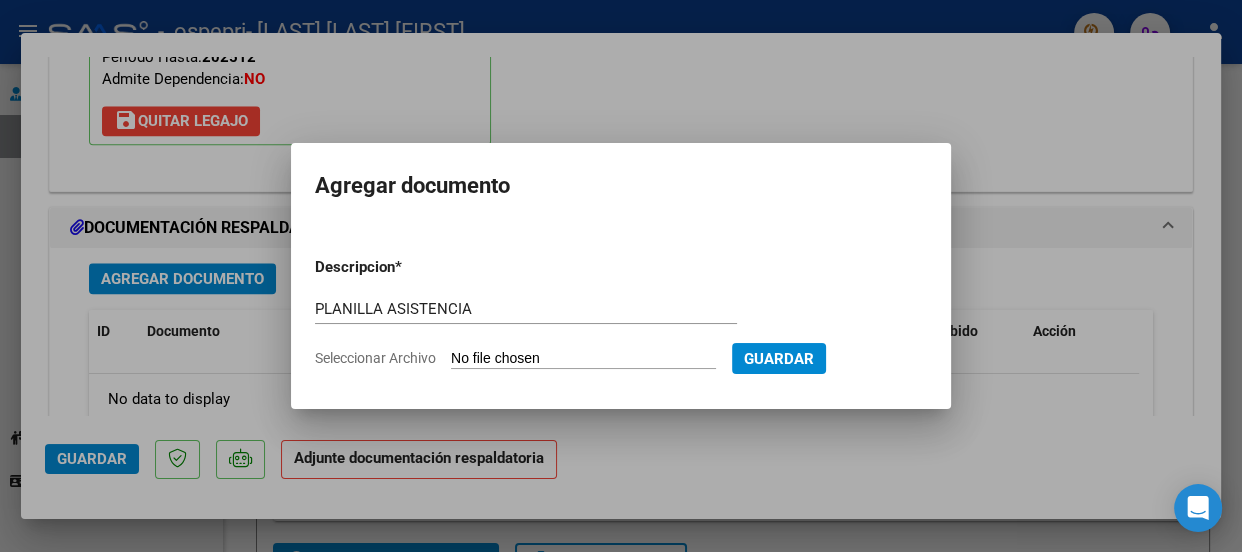 click on "Seleccionar Archivo" 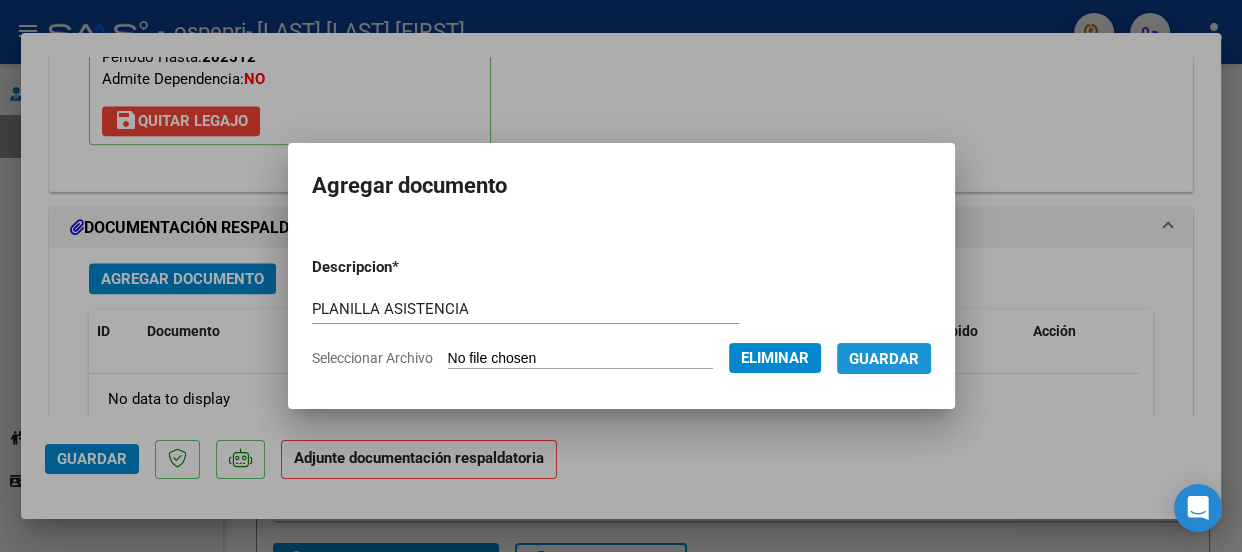 click on "Guardar" at bounding box center (884, 359) 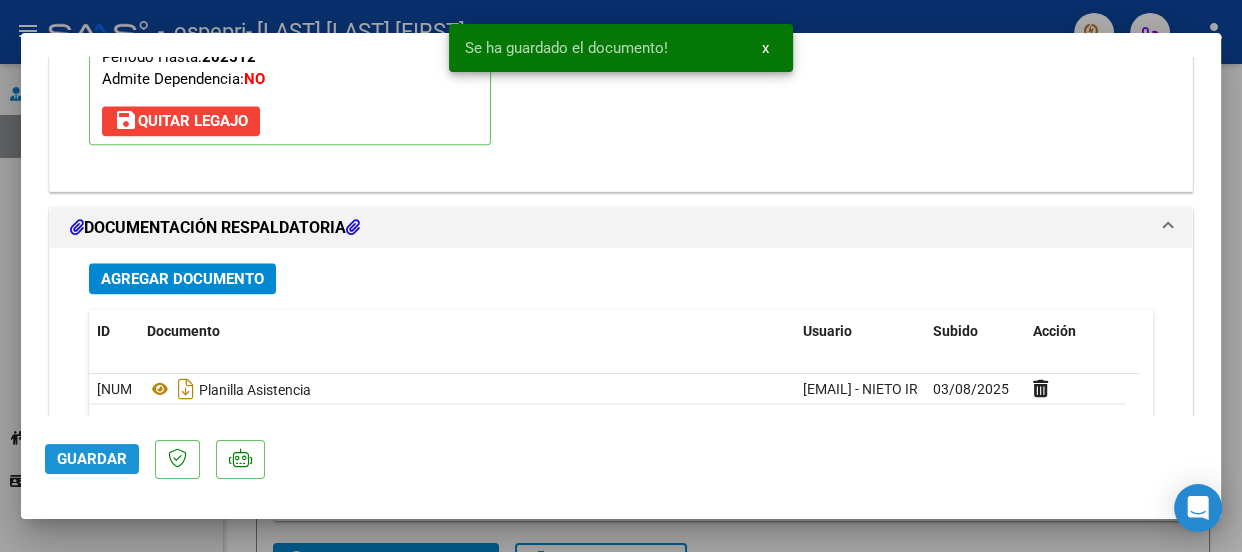 click on "Guardar" 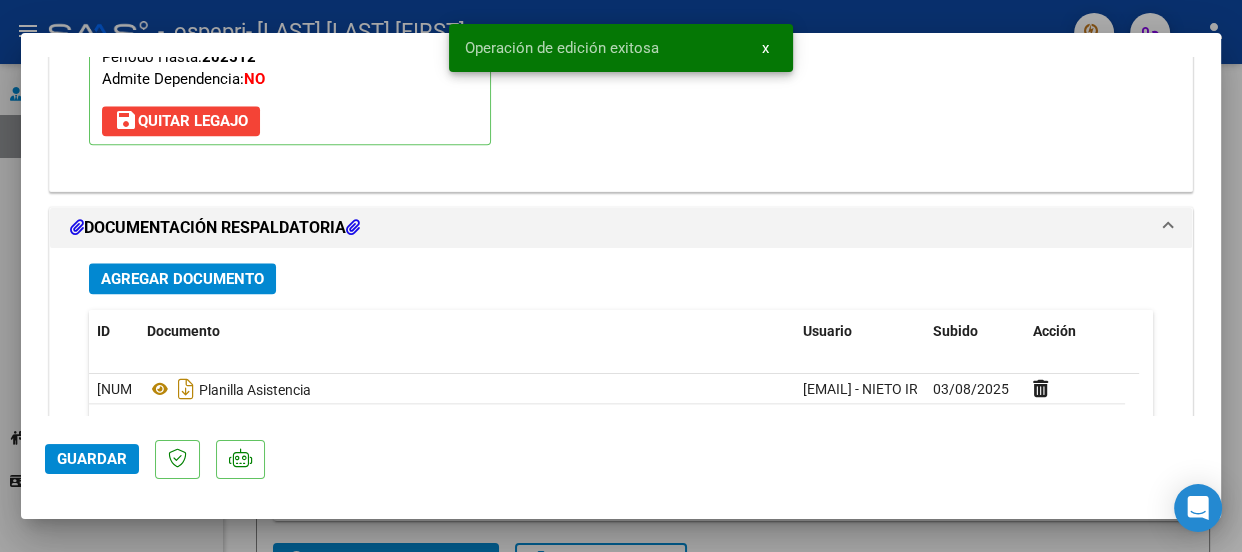 click at bounding box center [621, 276] 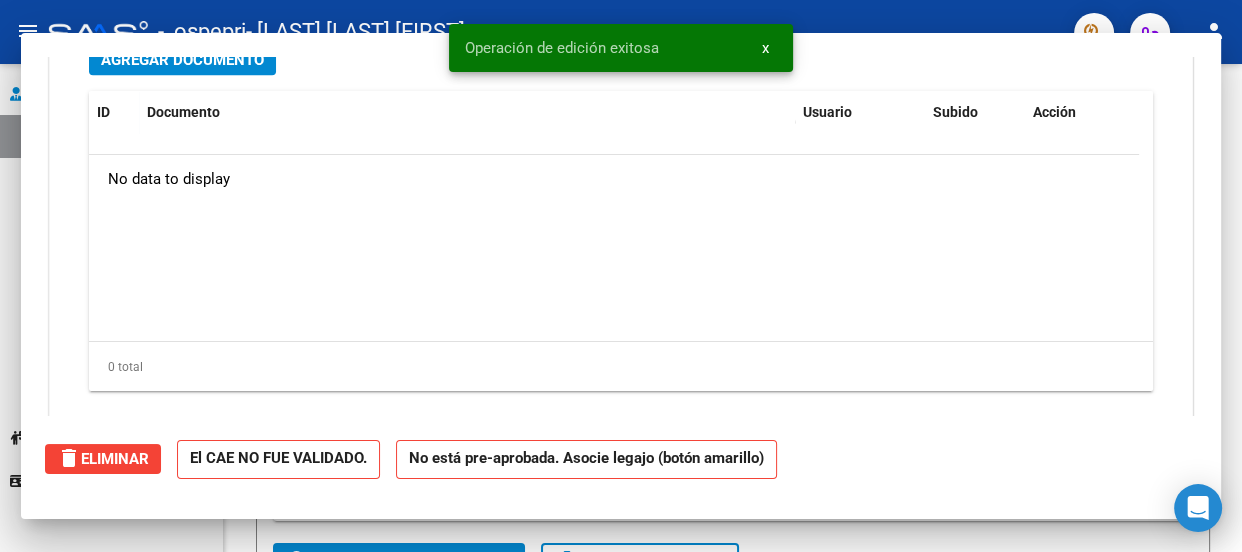 scroll, scrollTop: 0, scrollLeft: 0, axis: both 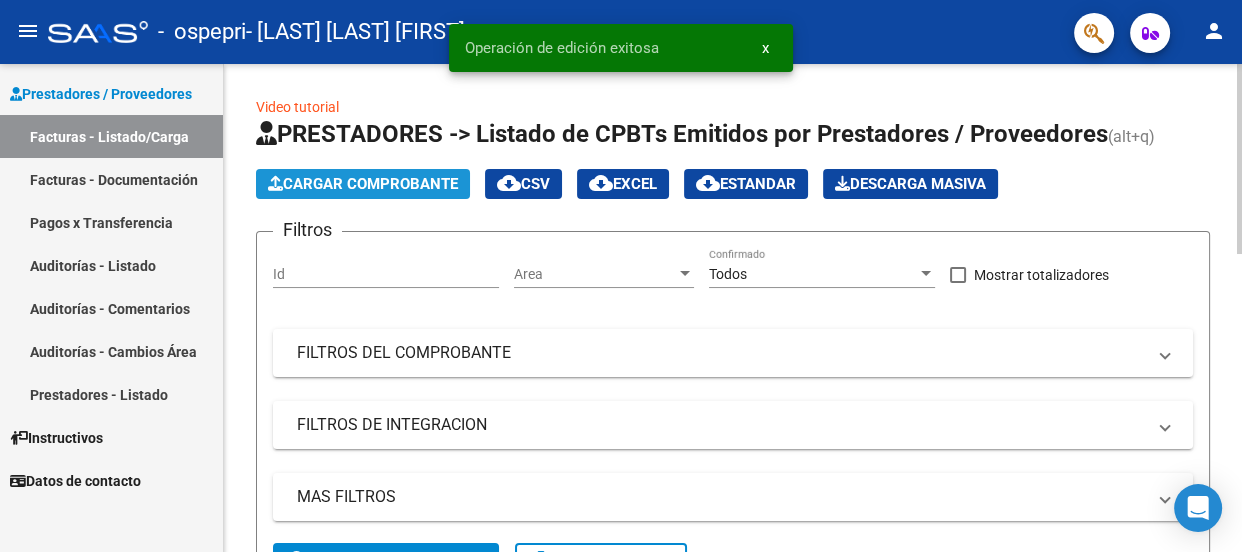 click on "Cargar Comprobante" 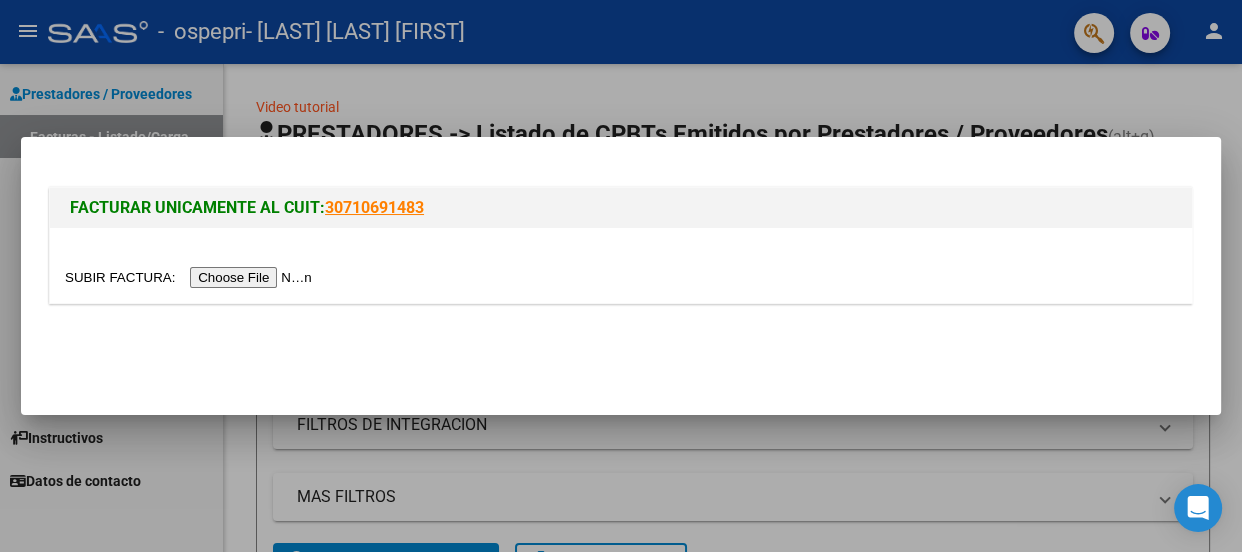 click at bounding box center [191, 277] 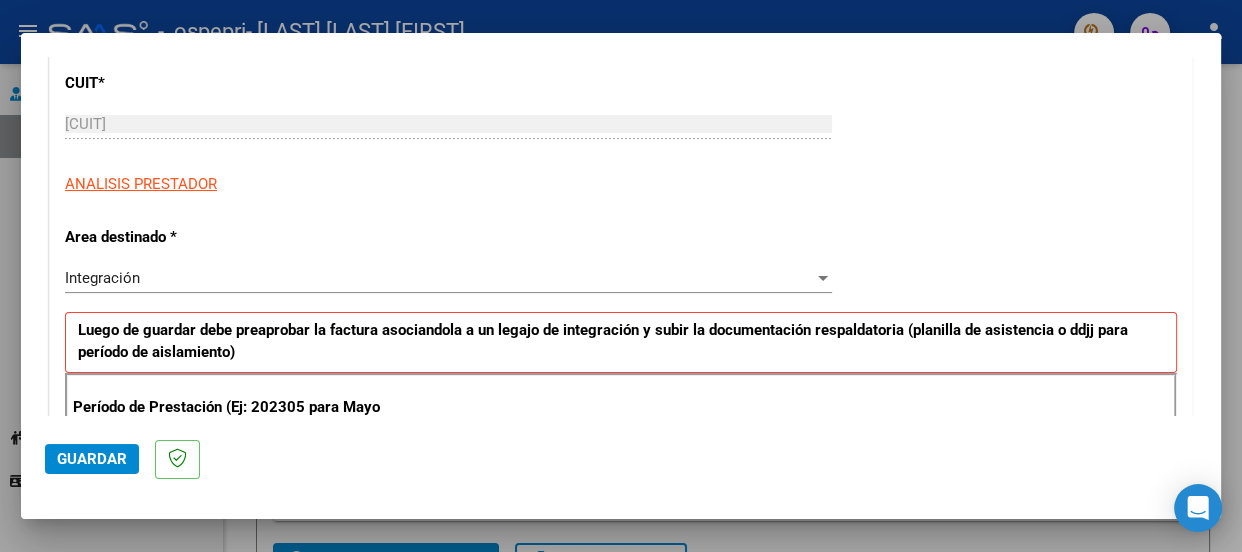 scroll, scrollTop: 363, scrollLeft: 0, axis: vertical 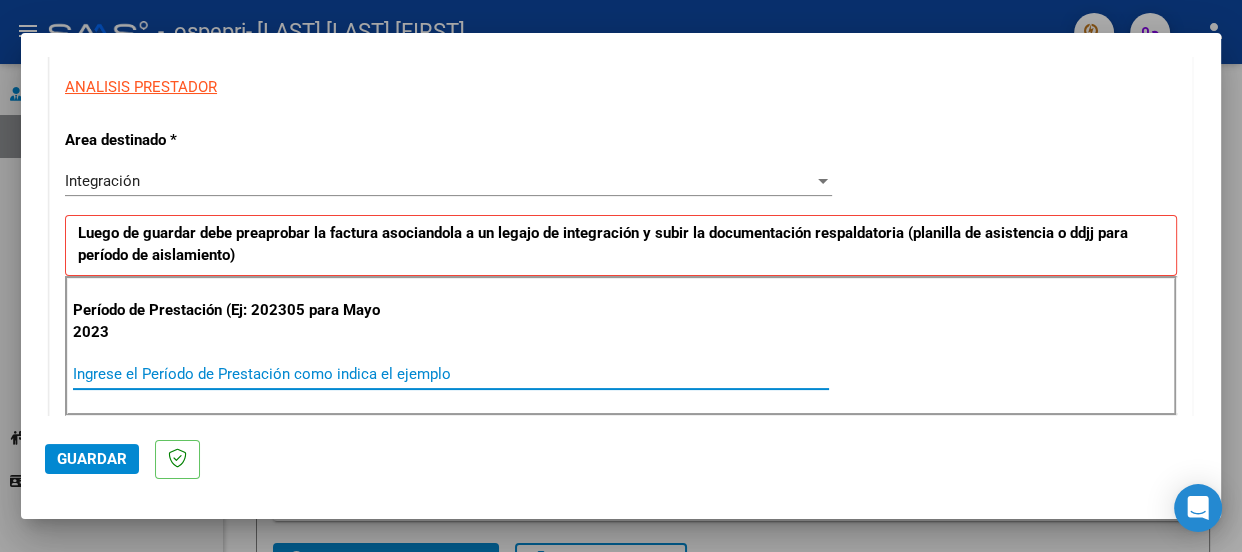 click on "Ingrese el Período de Prestación como indica el ejemplo" at bounding box center [451, 374] 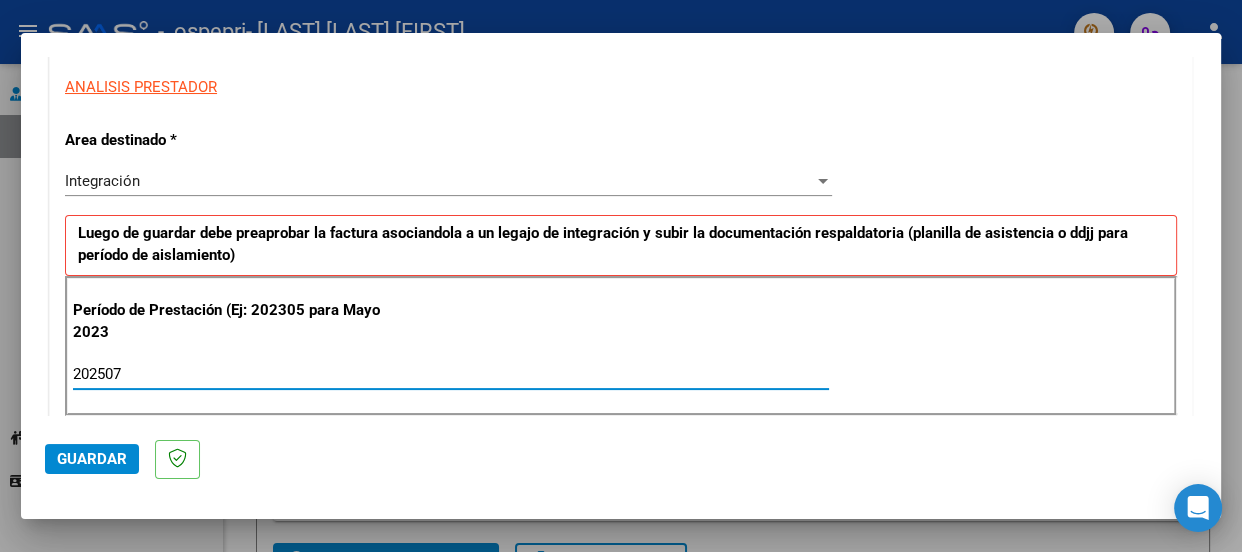 type on "202507" 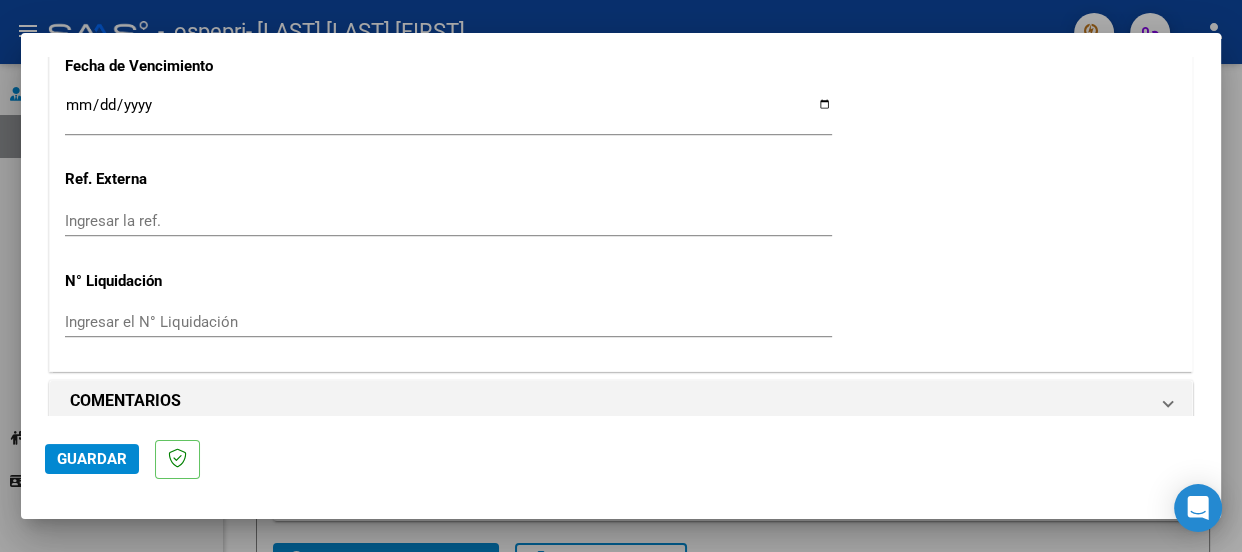 scroll, scrollTop: 1422, scrollLeft: 0, axis: vertical 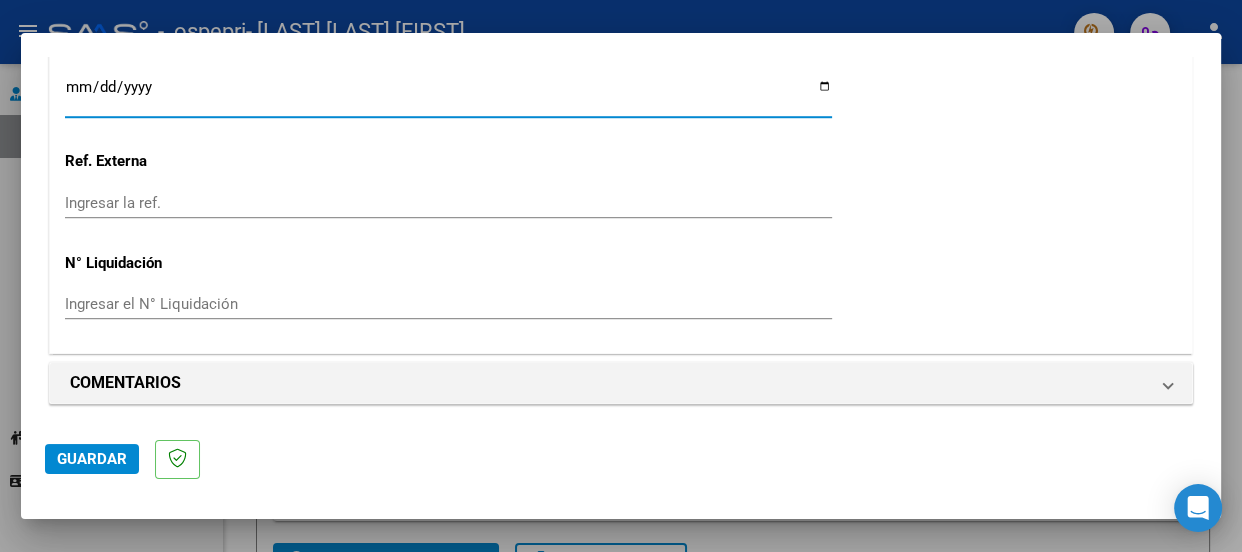 click on "Ingresar la fecha" at bounding box center [448, 95] 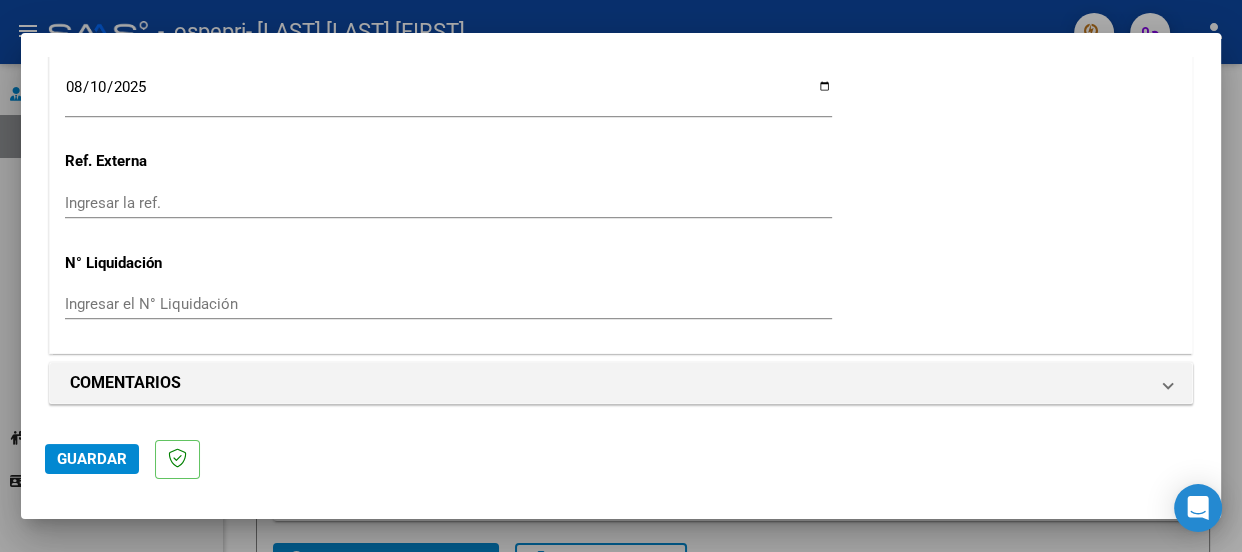 click on "CUIT  *   [CUIT] Ingresar CUIT  ANALISIS PRESTADOR  Area destinado * Integración Seleccionar Area Luego de guardar debe preaprobar la factura asociandola a un legajo de integración y subir la documentación respaldatoria (planilla de asistencia o ddjj para período de aislamiento)  Período de Prestación (Ej: 202305 para Mayo 2023    202507 Ingrese el Período de Prestación como indica el ejemplo   Comprobante Tipo * Factura C Seleccionar Tipo Punto de Venta  *   2 Ingresar el Nro.  Número  *   437 Ingresar el Nro.  Monto  *   $ 118.757,76 Ingresar el monto  Fecha del Cpbt.  *   2025-08-03 Ingresar la fecha  CAE / CAEA (no ingrese CAI)    75316851946344 Ingresar el CAE o CAEA (no ingrese CAI)  Fecha de Vencimiento    2025-08-10 Ingresar la fecha  Ref. Externa    Ingresar la ref.  N° Liquidación    Ingresar el N° Liquidación" at bounding box center [621, -381] 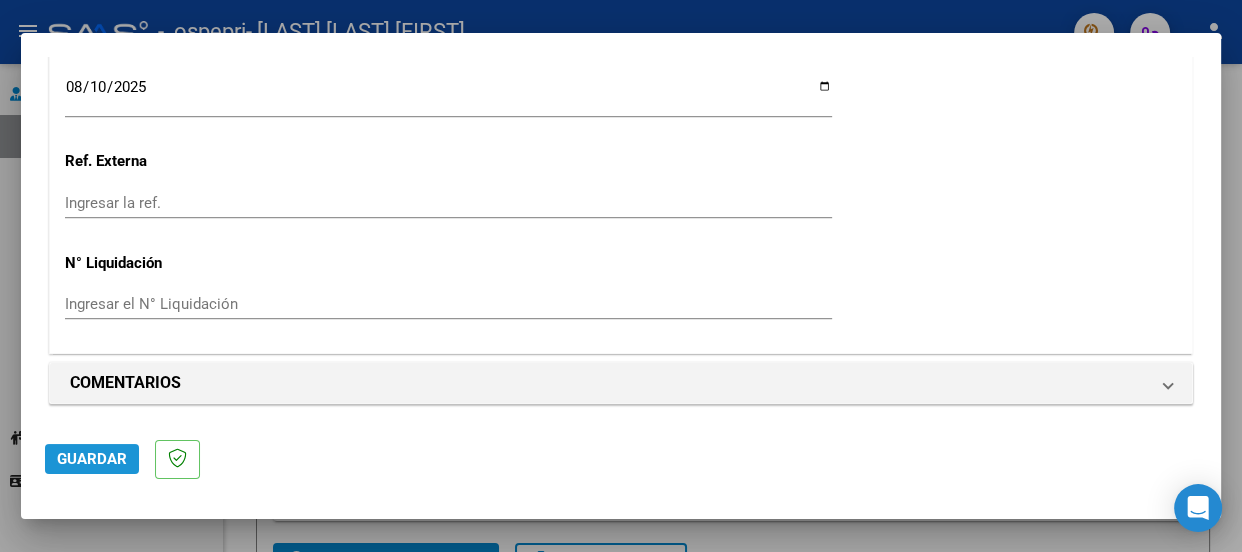 click on "Guardar" 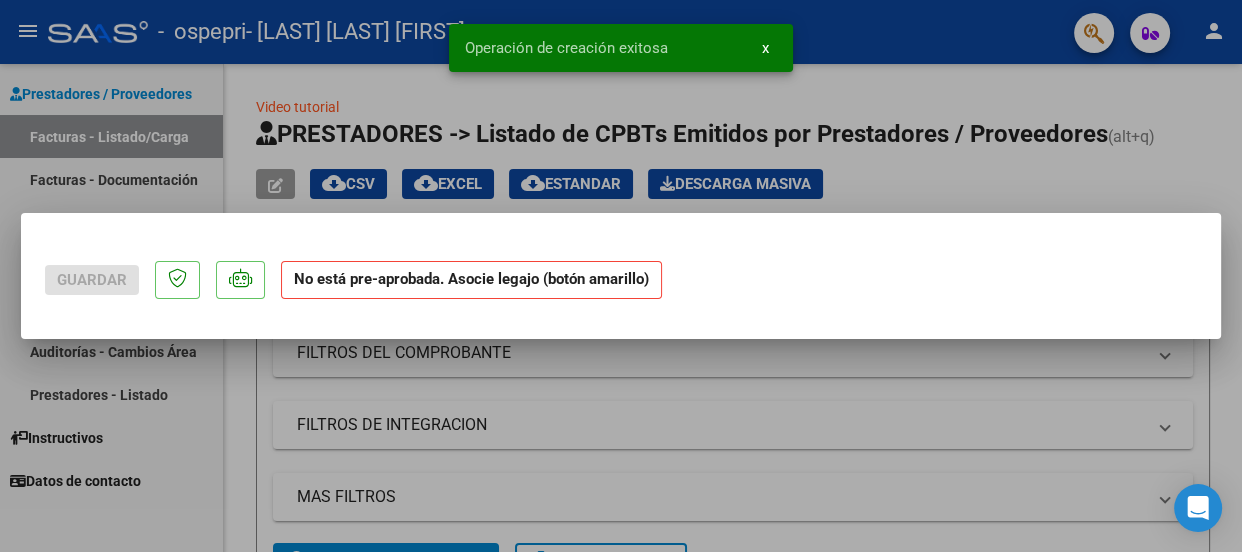 scroll, scrollTop: 0, scrollLeft: 0, axis: both 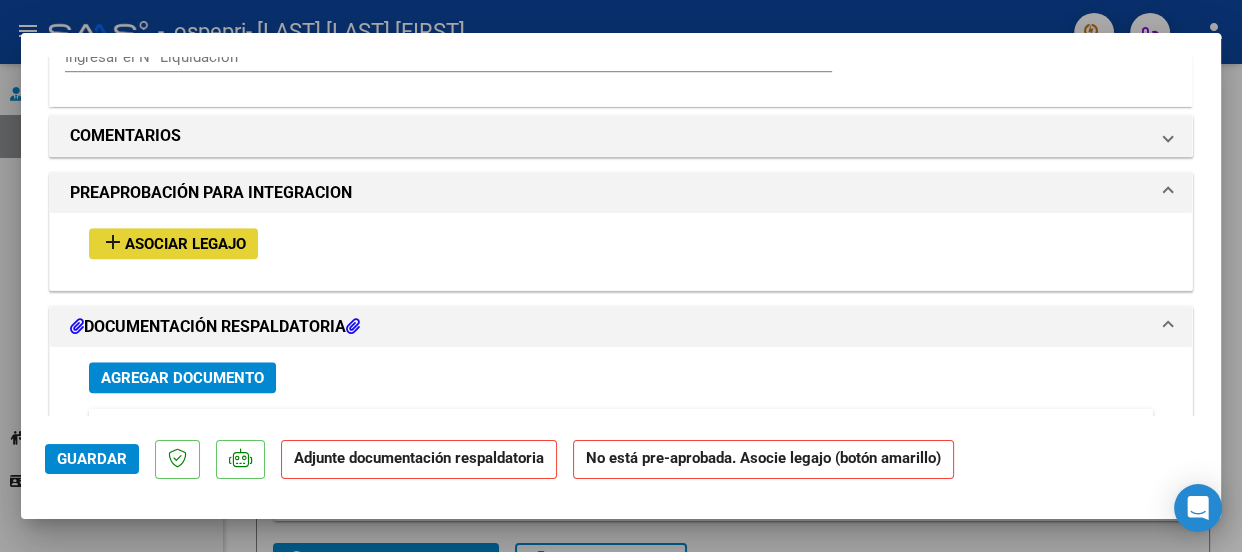 click on "add Asociar Legajo" at bounding box center [173, 243] 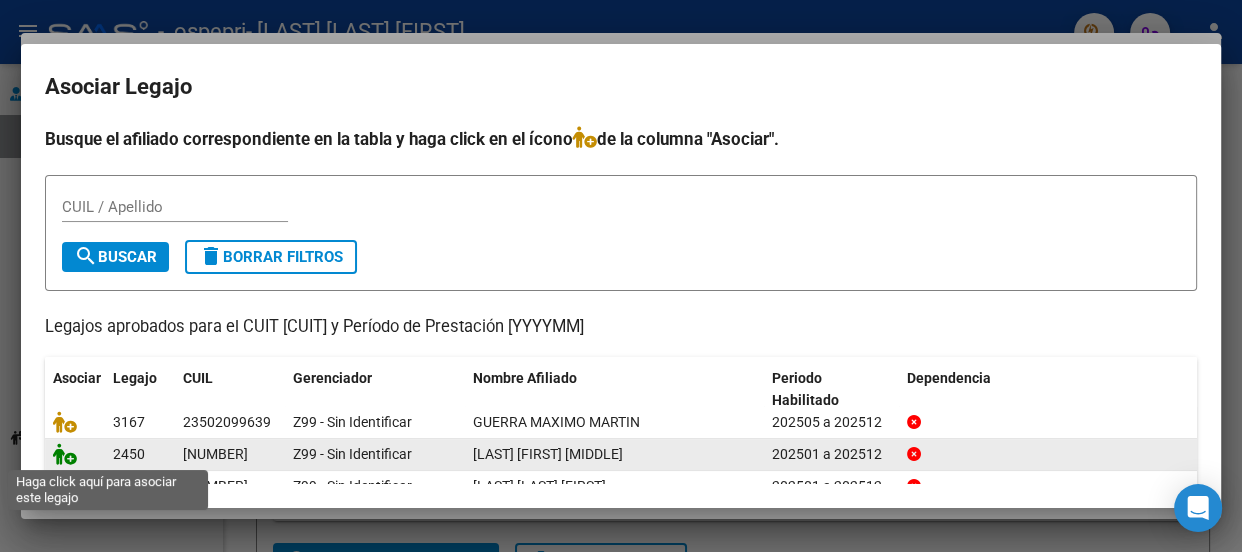 click 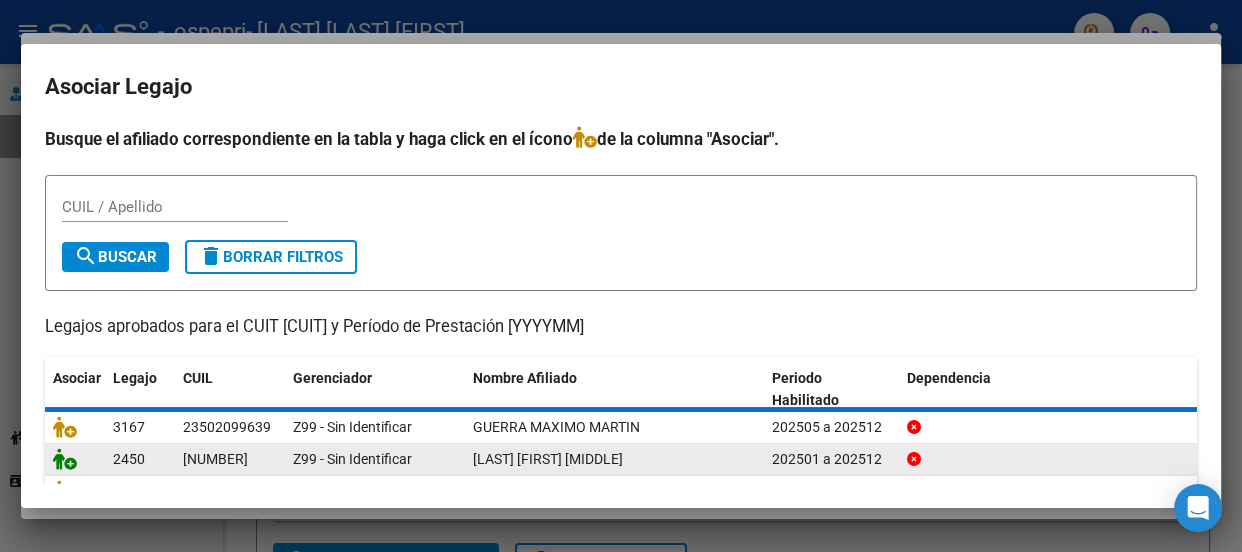 scroll, scrollTop: 1737, scrollLeft: 0, axis: vertical 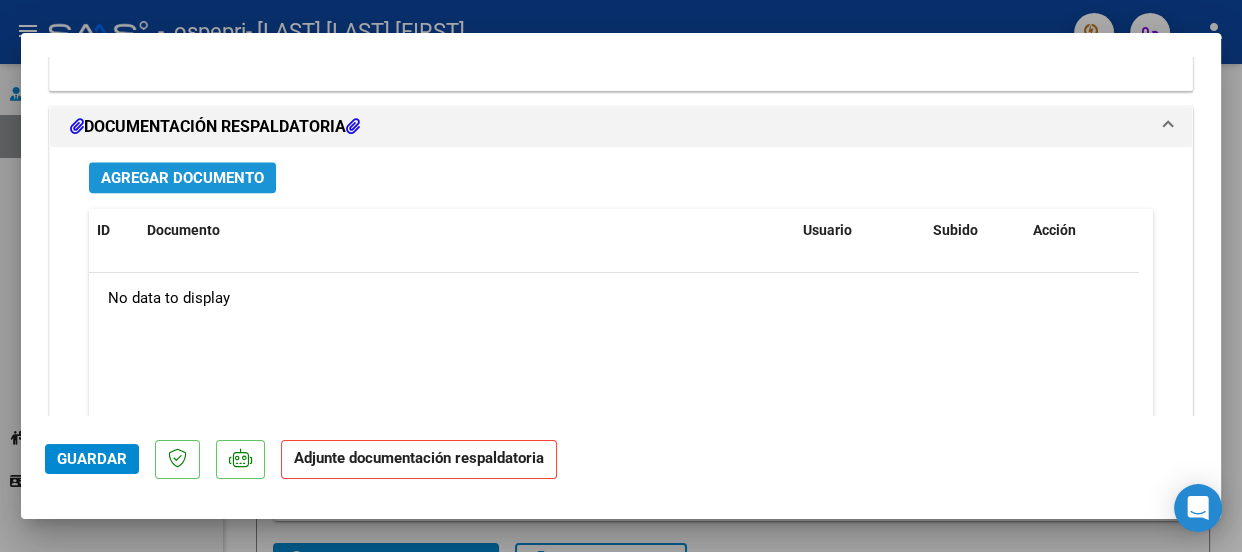 click on "Agregar Documento" at bounding box center (182, 178) 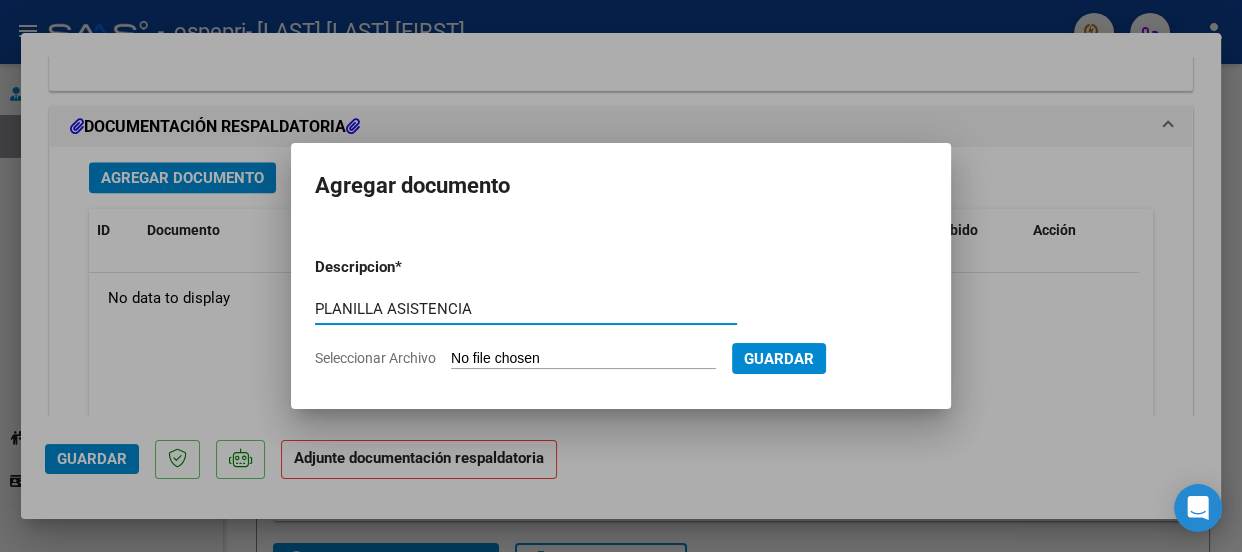 type on "PLANILLA ASISTENCIA" 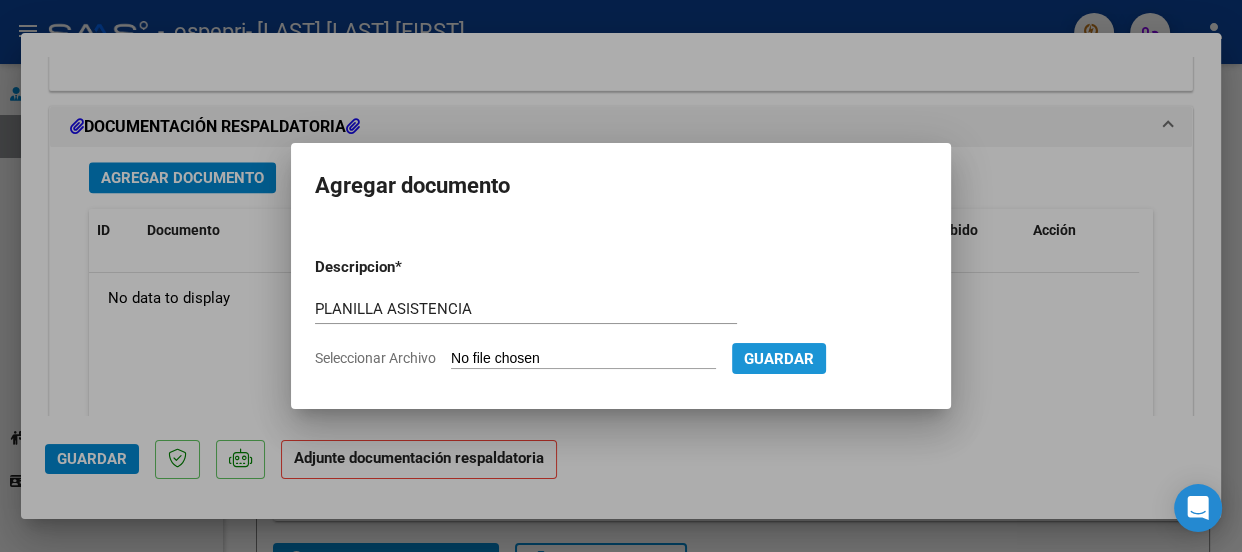 click on "Guardar" at bounding box center [779, 358] 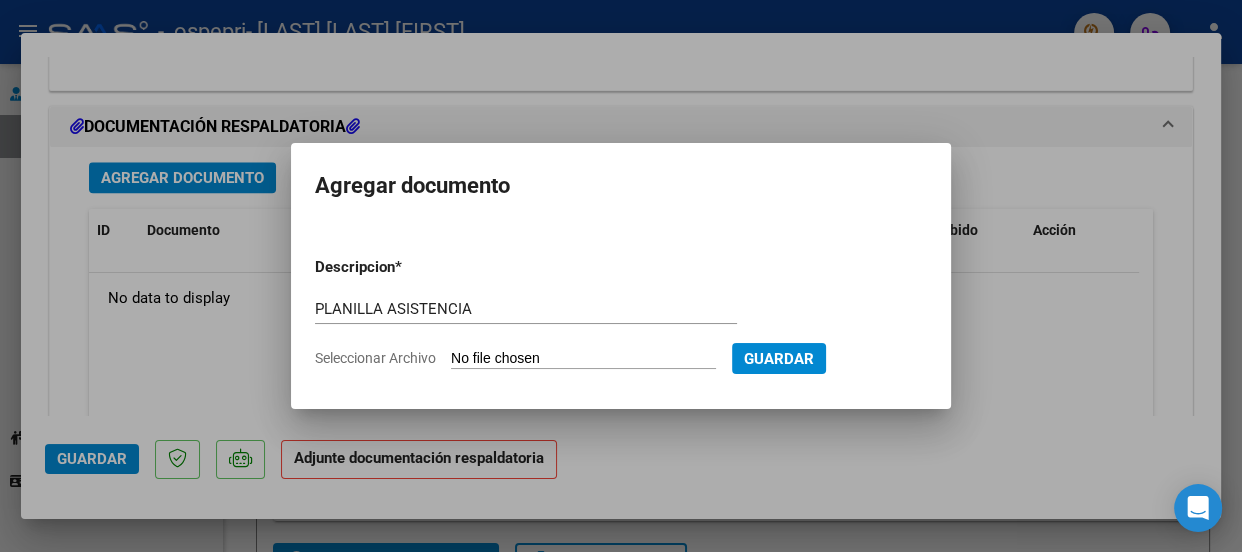 click on "Seleccionar Archivo" at bounding box center (583, 359) 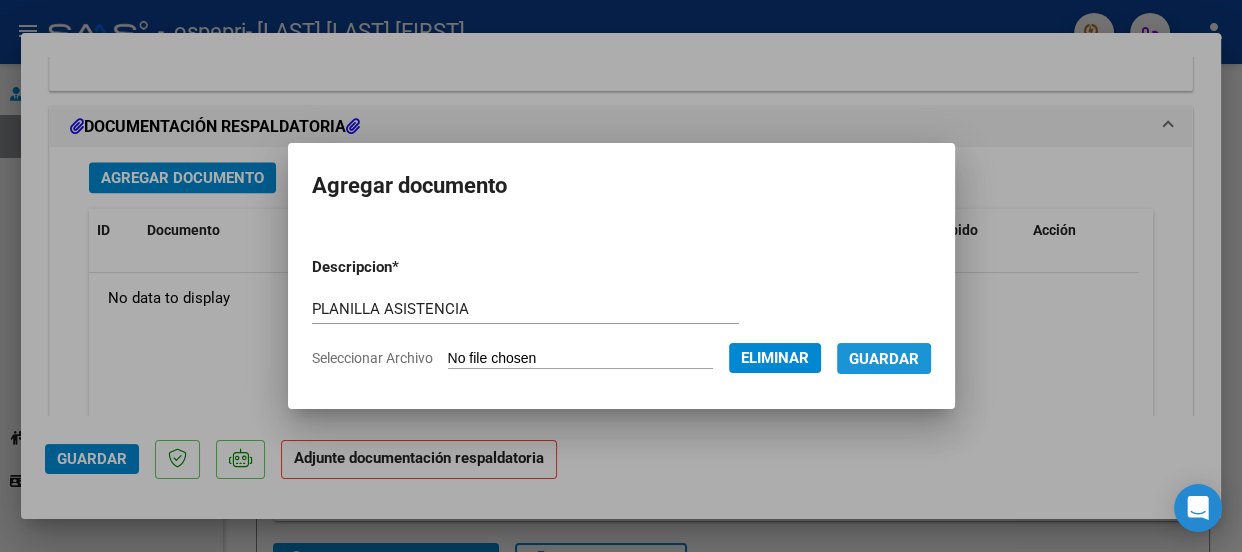 click on "Guardar" at bounding box center [884, 359] 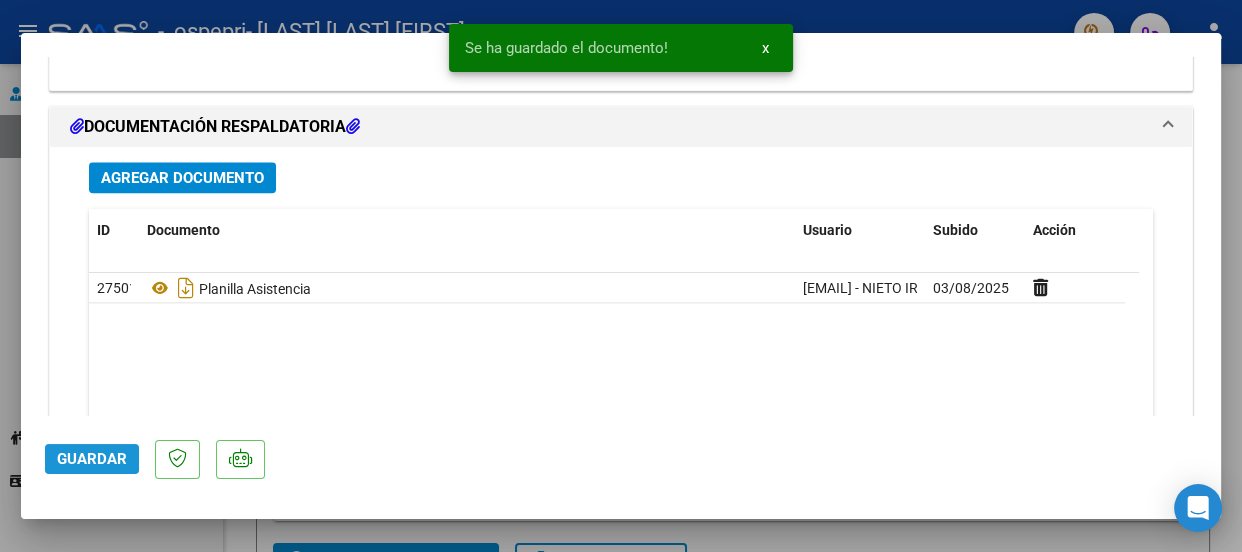 click on "Guardar" 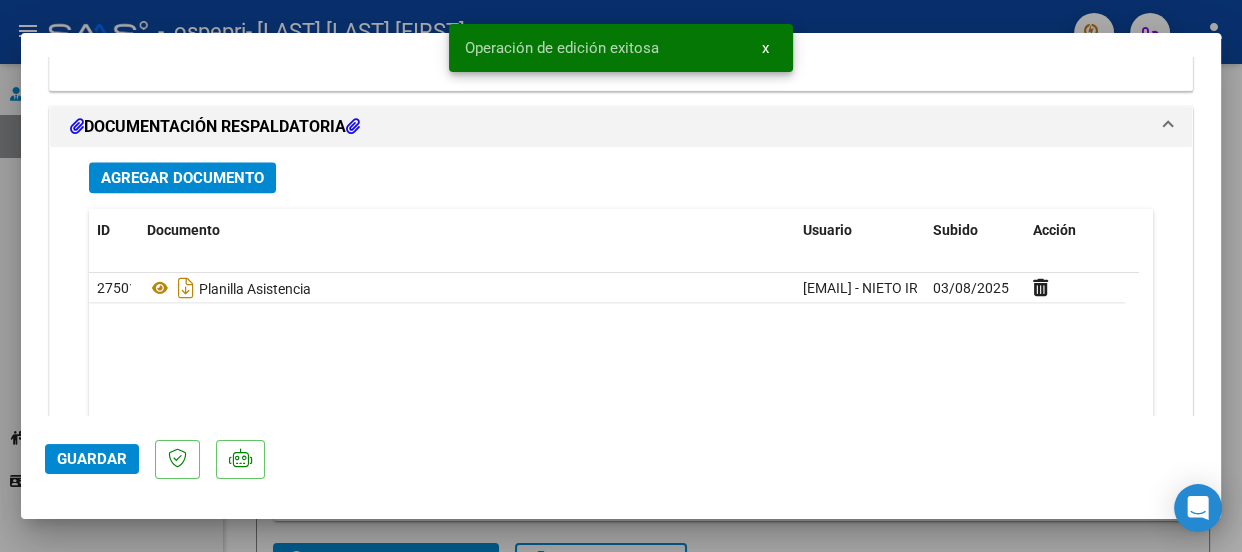 click at bounding box center (621, 276) 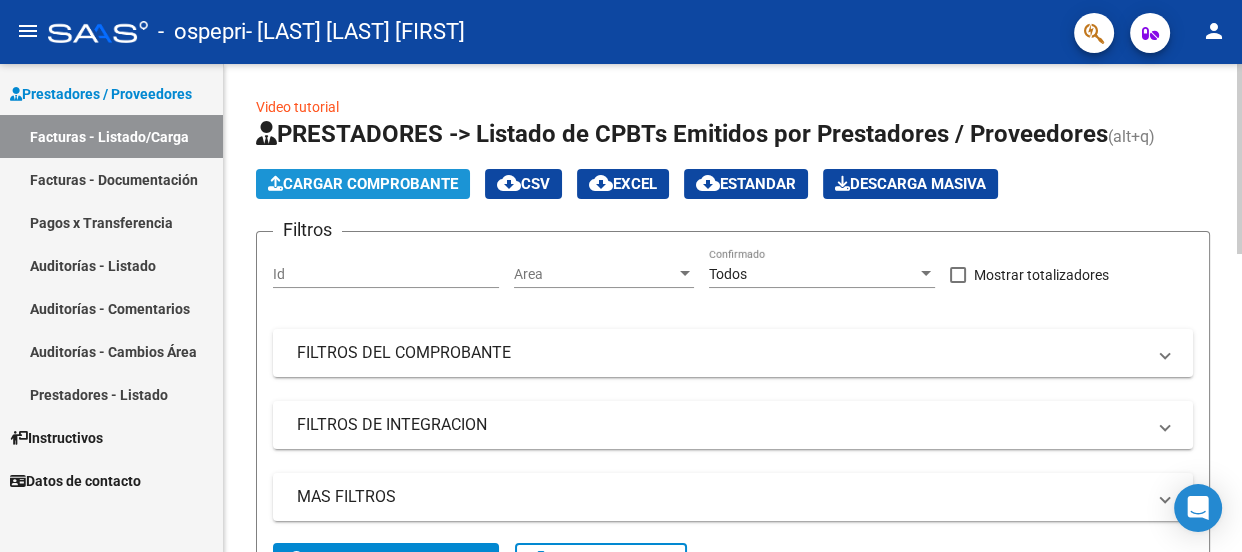 click on "Cargar Comprobante" 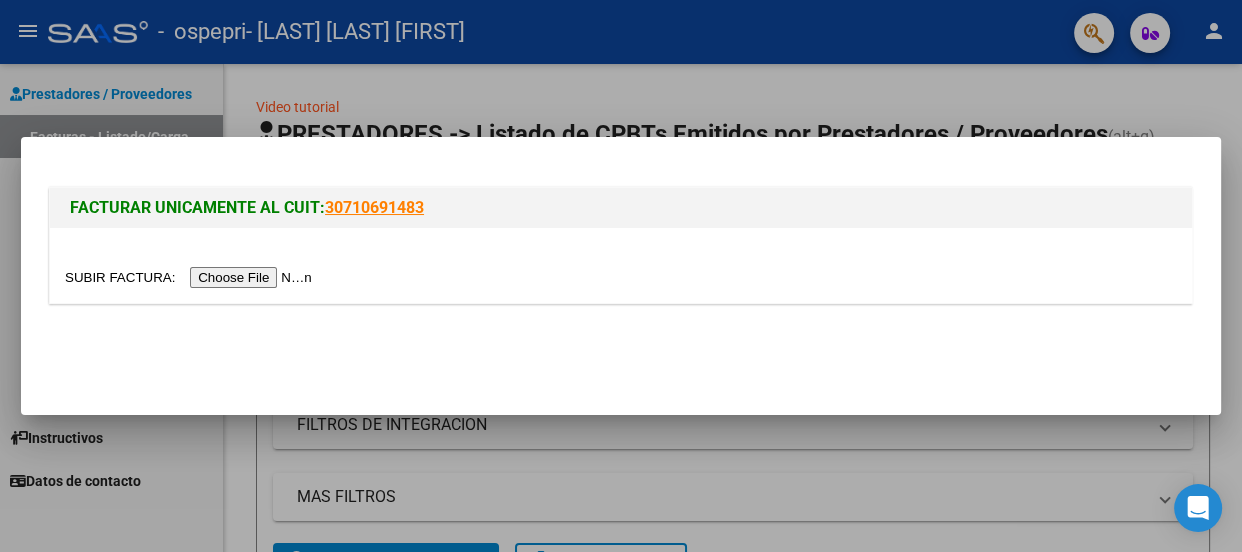 click at bounding box center [191, 277] 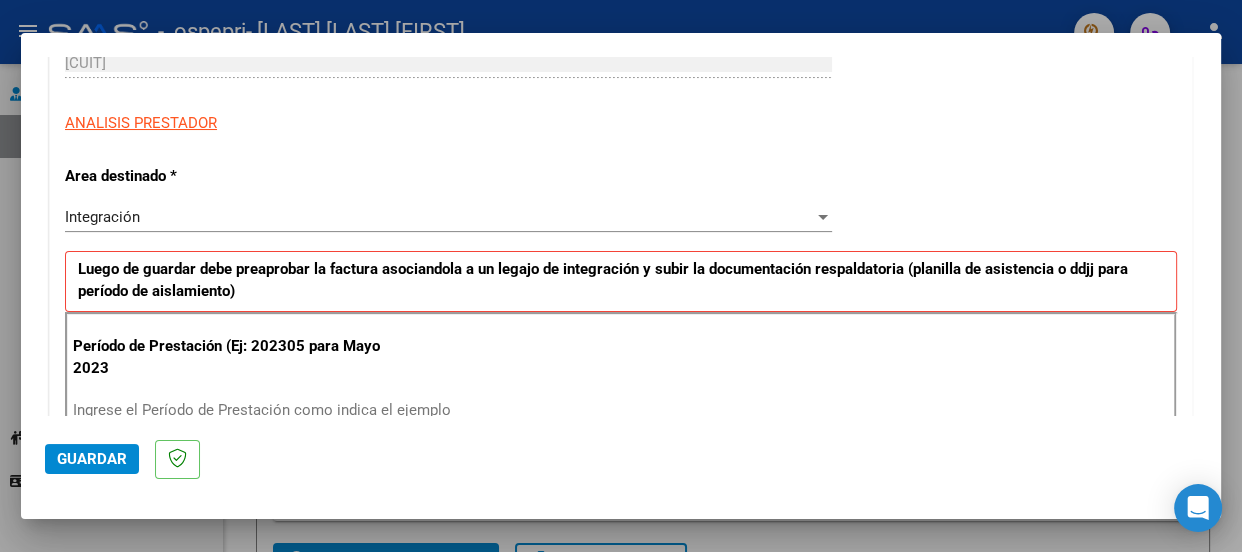 scroll, scrollTop: 400, scrollLeft: 0, axis: vertical 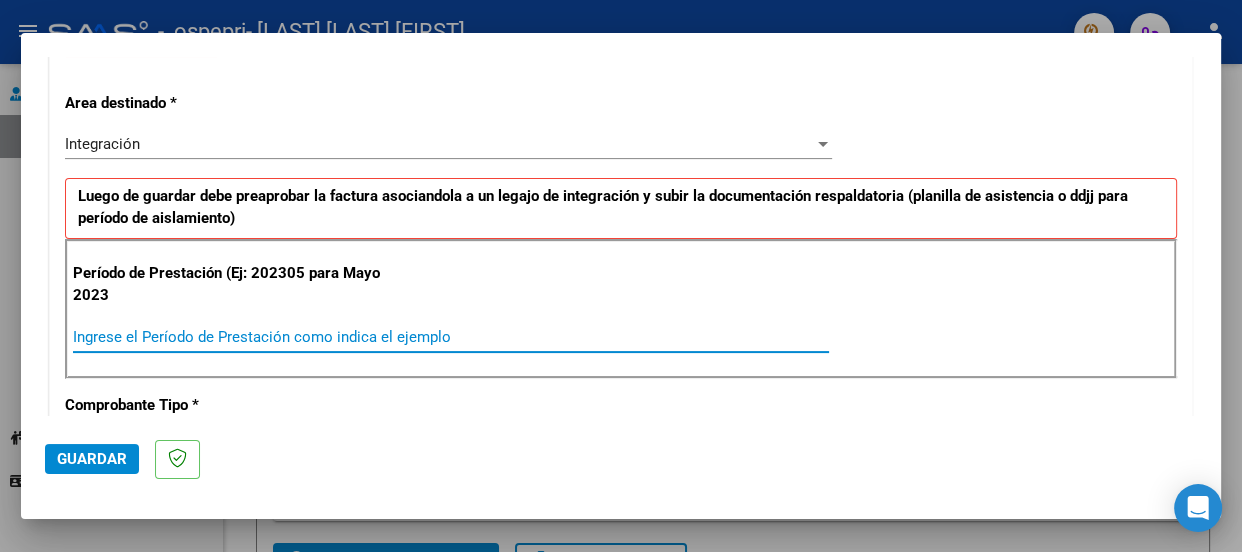 click on "Ingrese el Período de Prestación como indica el ejemplo" at bounding box center (451, 337) 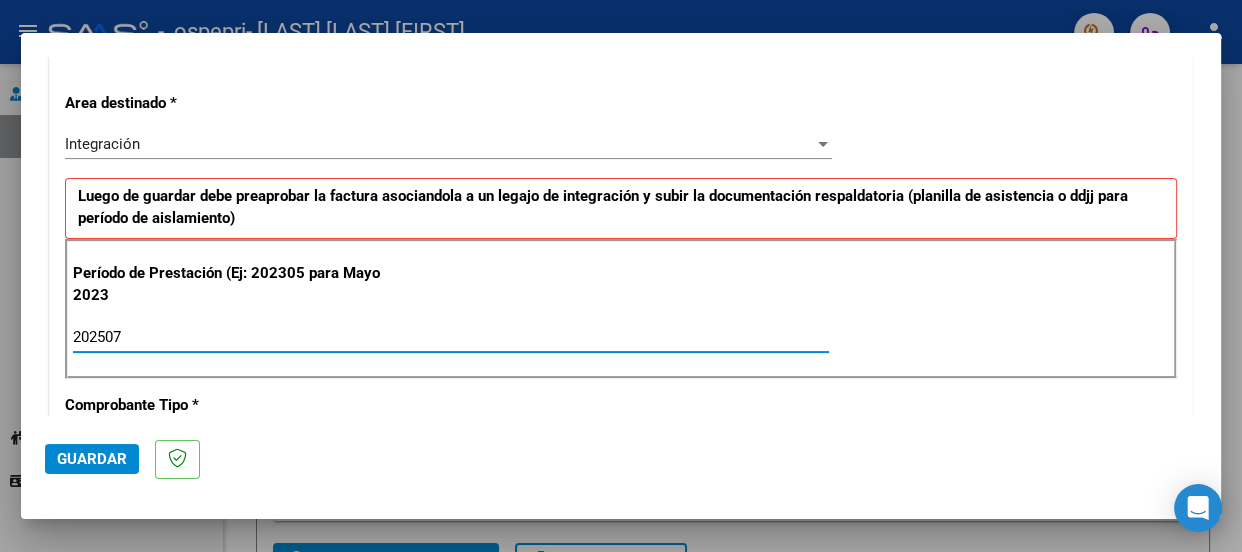 type on "202507" 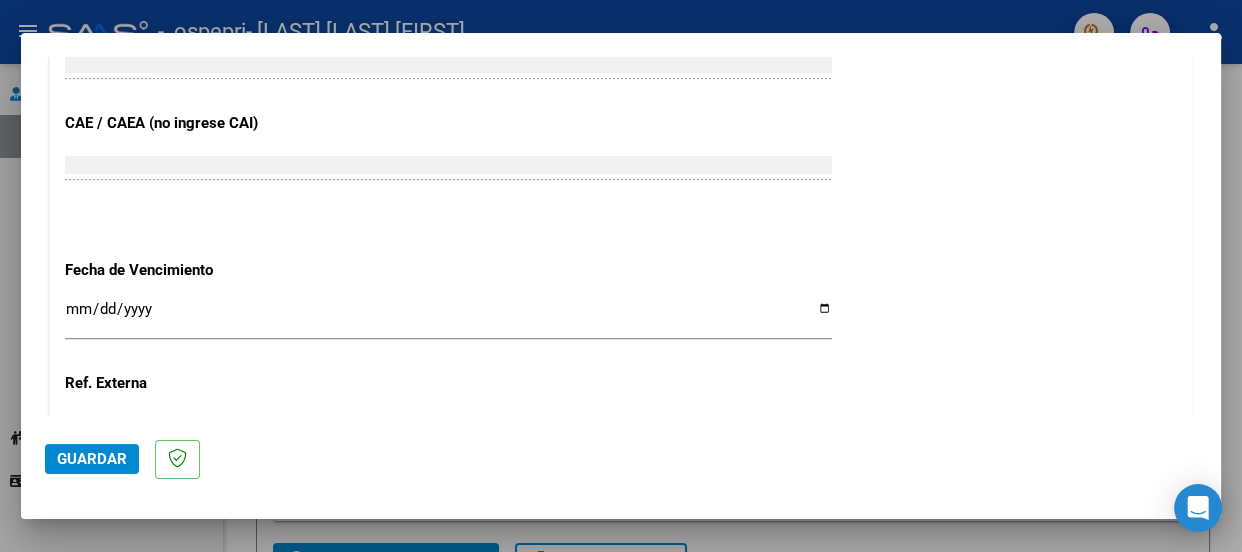 scroll, scrollTop: 1236, scrollLeft: 0, axis: vertical 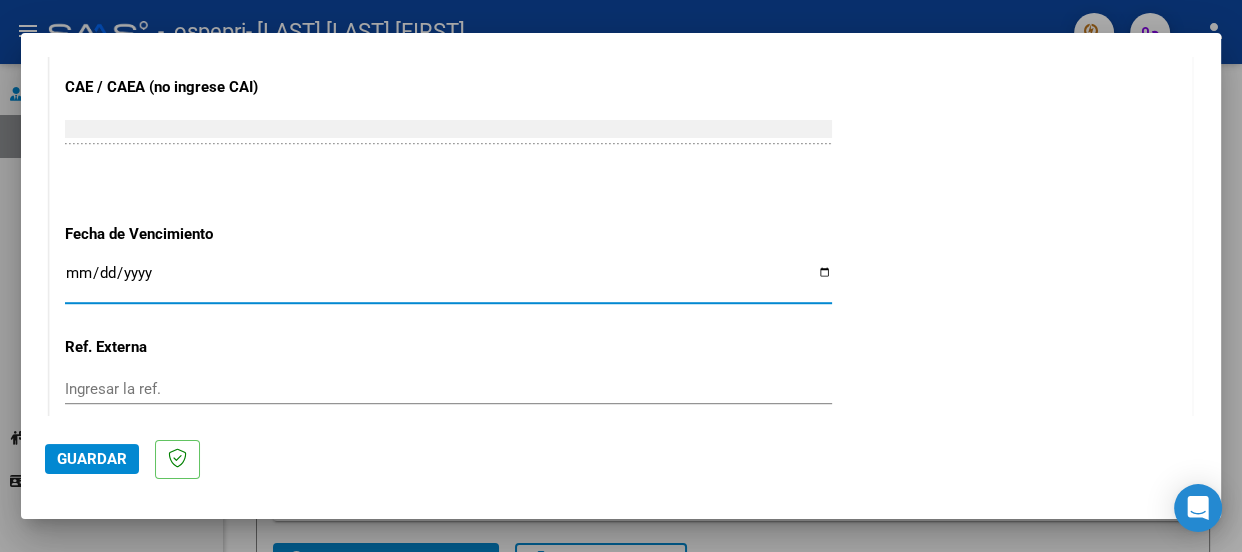 click on "Ingresar la fecha" at bounding box center (448, 281) 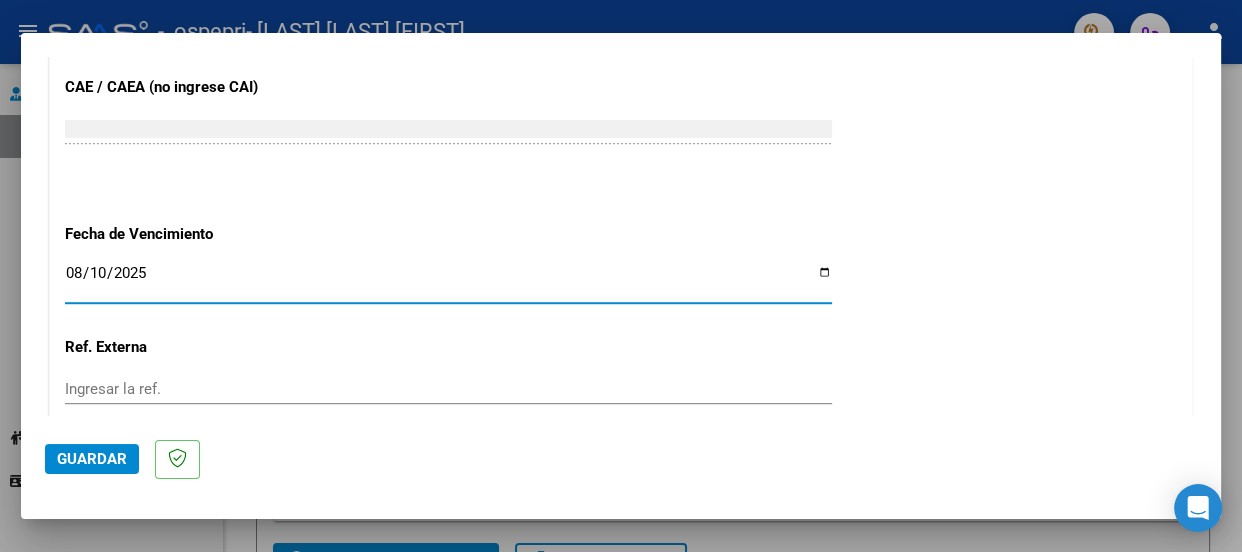 click on "CUIT  *   [CUIT] Ingresar CUIT  ANALISIS PRESTADOR  Area destinado * Integración Seleccionar Area Luego de guardar debe preaprobar la factura asociandola a un legajo de integración y subir la documentación respaldatoria (planilla de asistencia o ddjj para período de aislamiento)  Período de Prestación (Ej: 202305 para Mayo 2023    [YEAR][MONTH] Ingrese el Período de Prestación como indica el ejemplo   Comprobante Tipo * Factura C Seleccionar Tipo Punto de Venta  *   2 Ingresar el Nro.  Número  *   [NUMBER] Ingresar el Nro.  Monto  *   $ [AMOUNT] Ingresar el monto  Fecha del Cpbt.  *   [DATE] Ingresar la fecha  CAE / CAEA (no ingrese CAI)    [CAE] Ingresar el CAE o CAEA (no ingrese CAI)  Fecha de Vencimiento    [DATE] Ingresar la fecha  Ref. Externa    Ingresar la ref.  N° Liquidación    Ingresar el N° Liquidación" at bounding box center [621, -195] 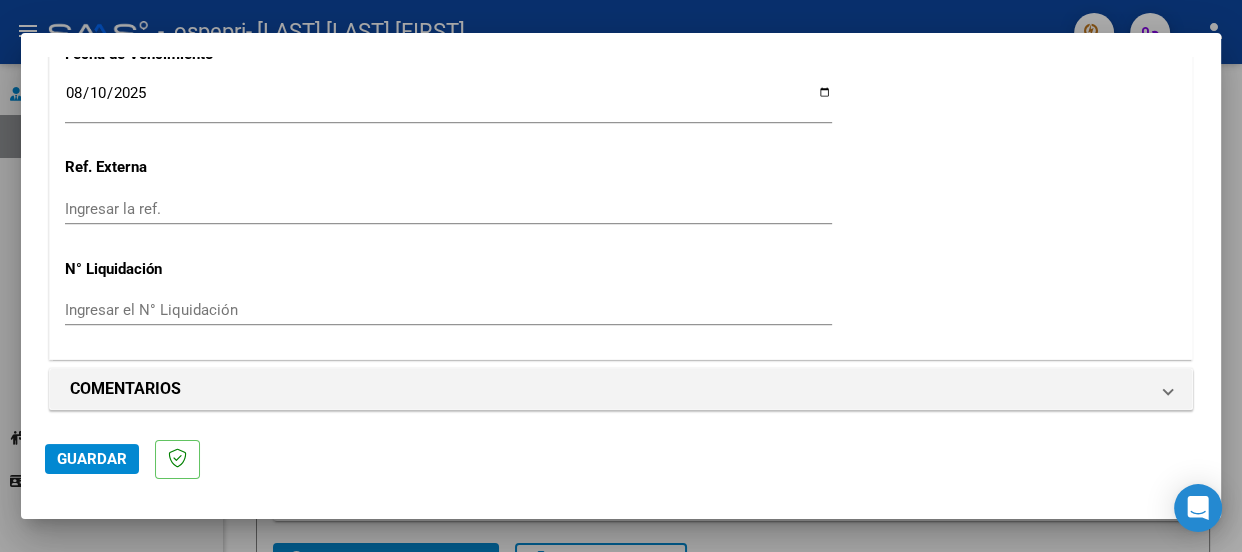 scroll, scrollTop: 1422, scrollLeft: 0, axis: vertical 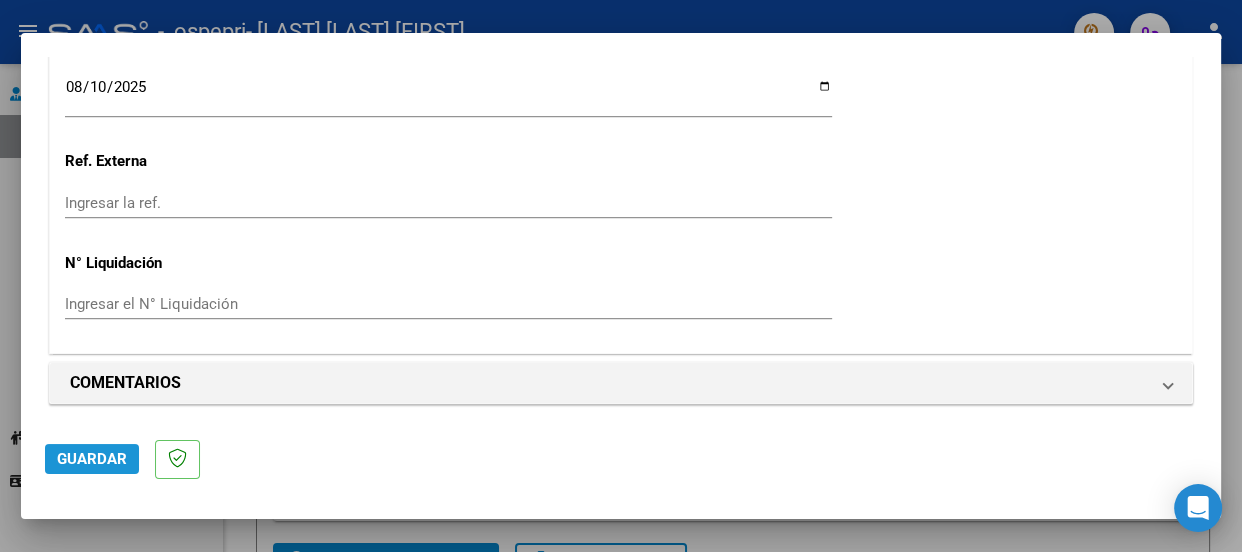 click on "Guardar" 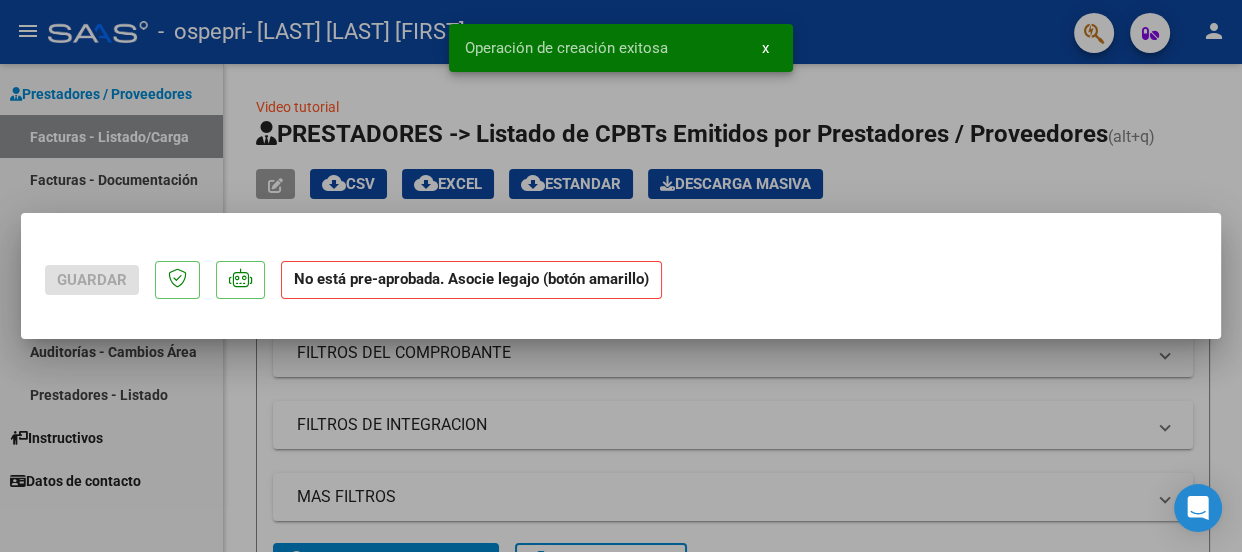 scroll, scrollTop: 0, scrollLeft: 0, axis: both 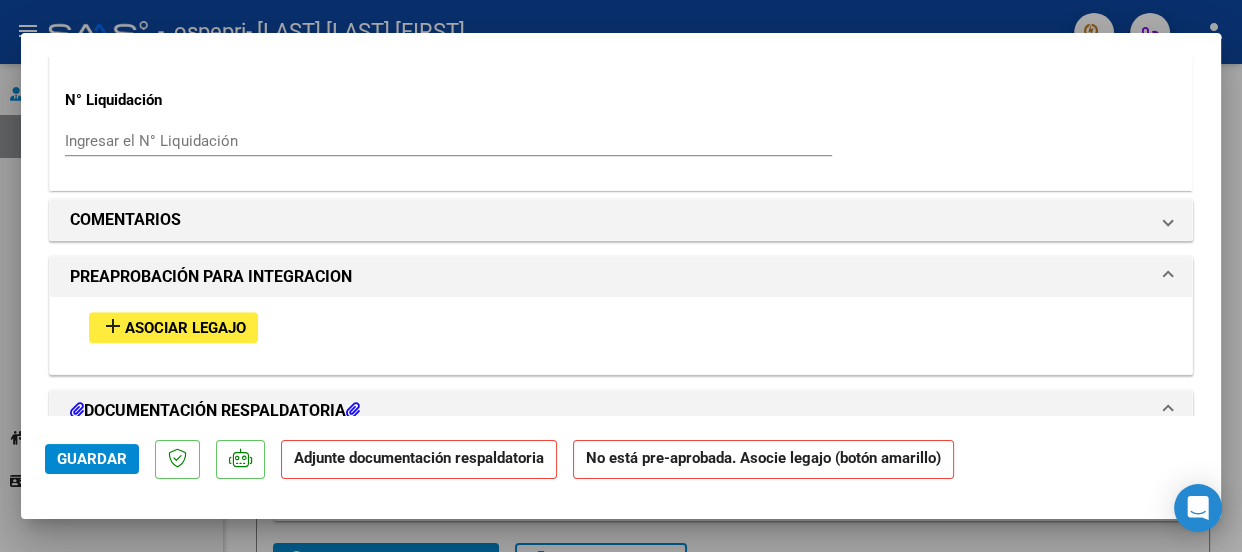 click on "Asociar Legajo" at bounding box center (185, 328) 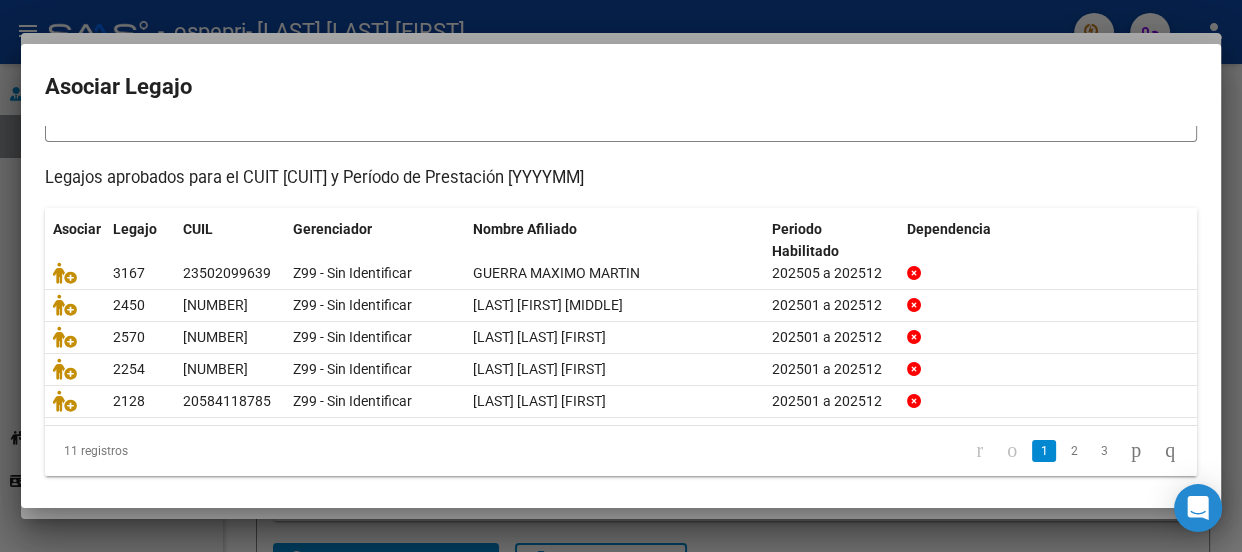 scroll, scrollTop: 152, scrollLeft: 0, axis: vertical 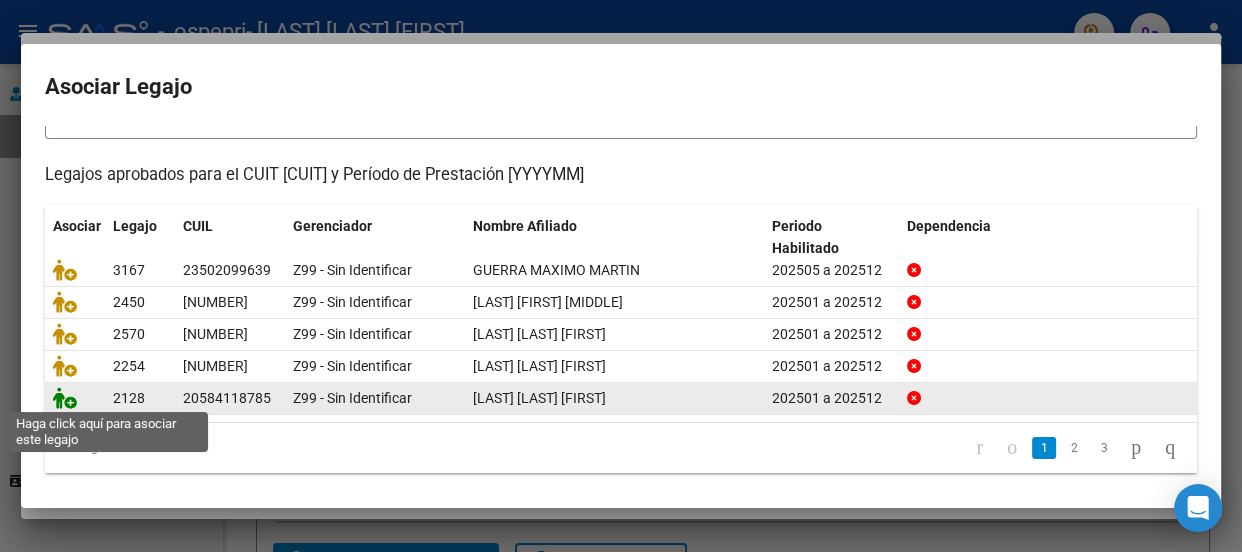 click 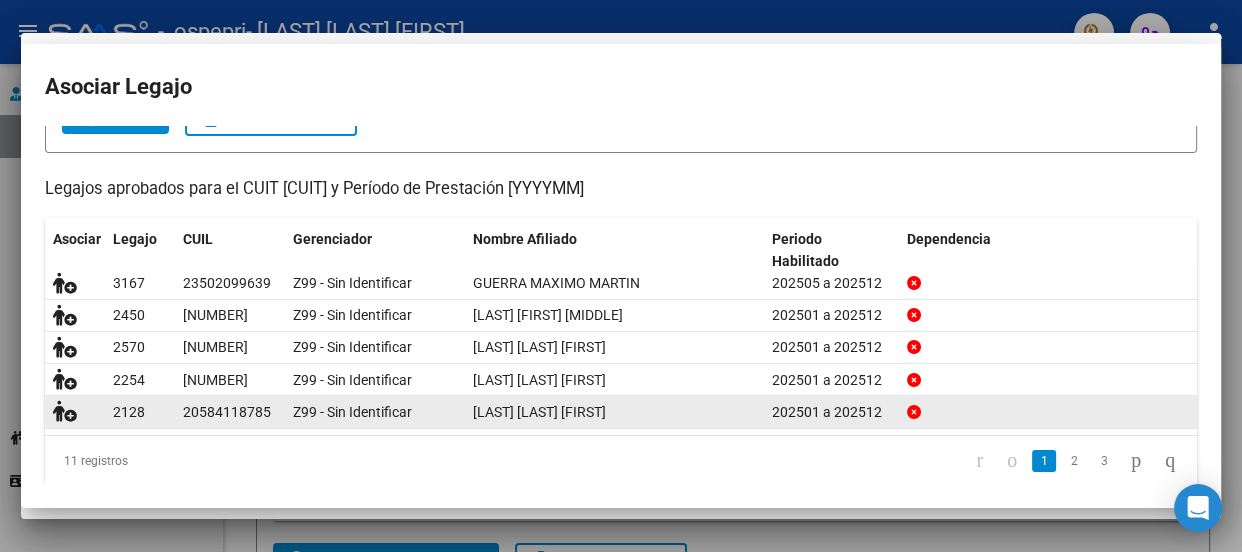 scroll, scrollTop: 1652, scrollLeft: 0, axis: vertical 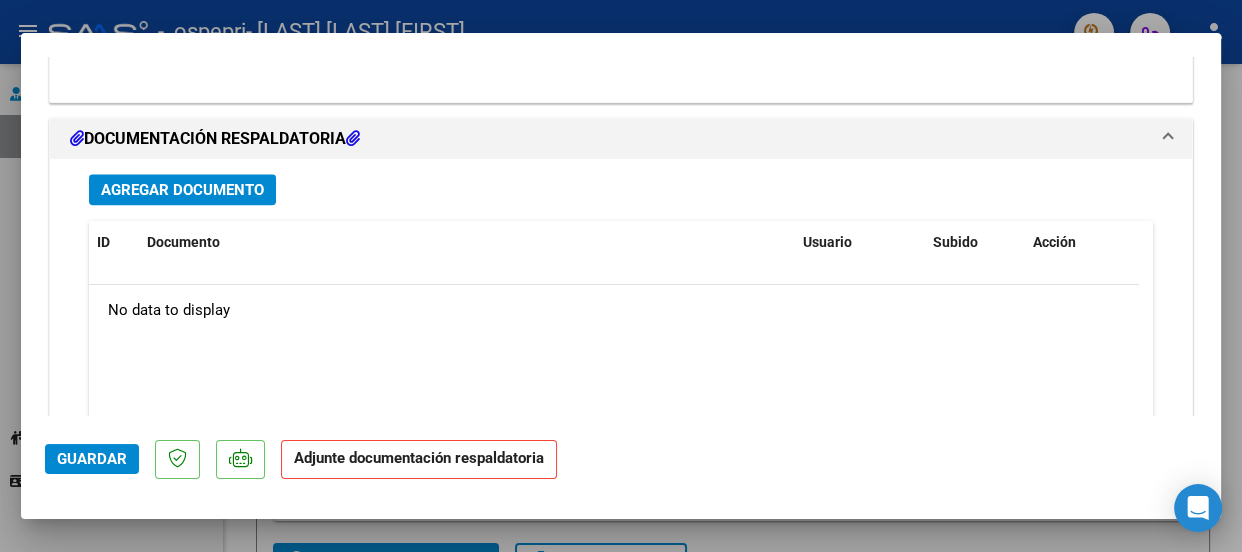 click on "Agregar Documento" at bounding box center [182, 190] 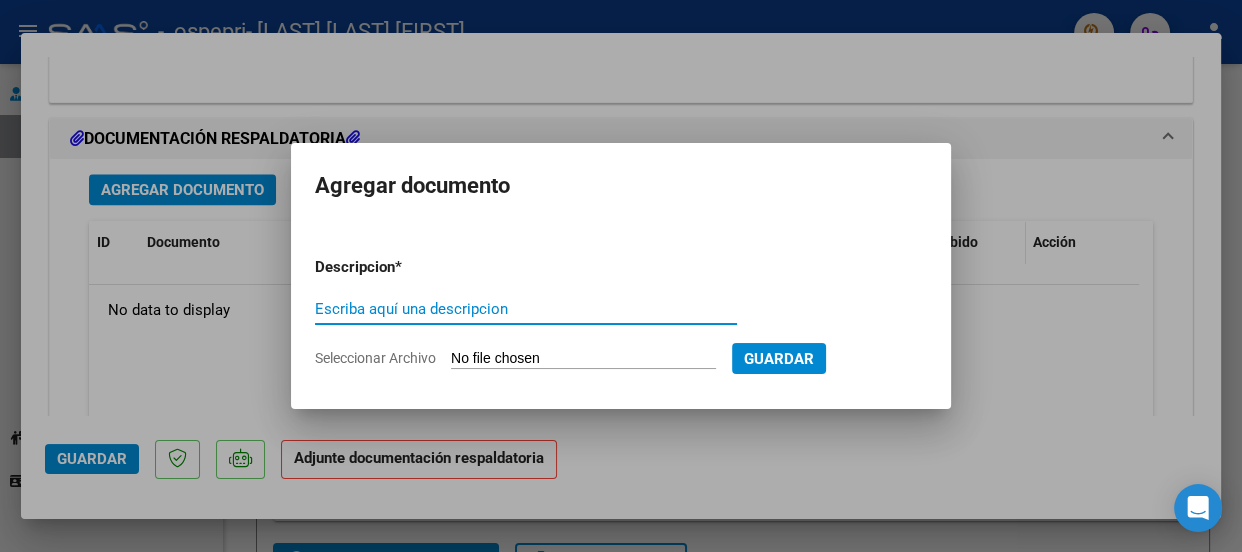 click on "Escriba aquí una descripcion" at bounding box center (526, 309) 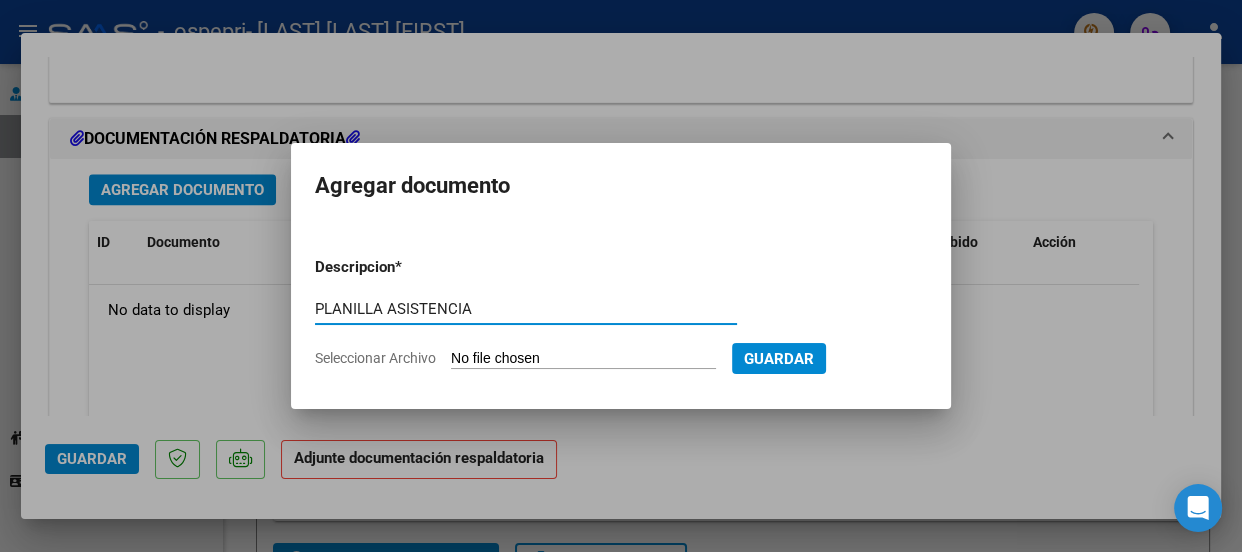 type on "PLANILLA ASISTENCIA" 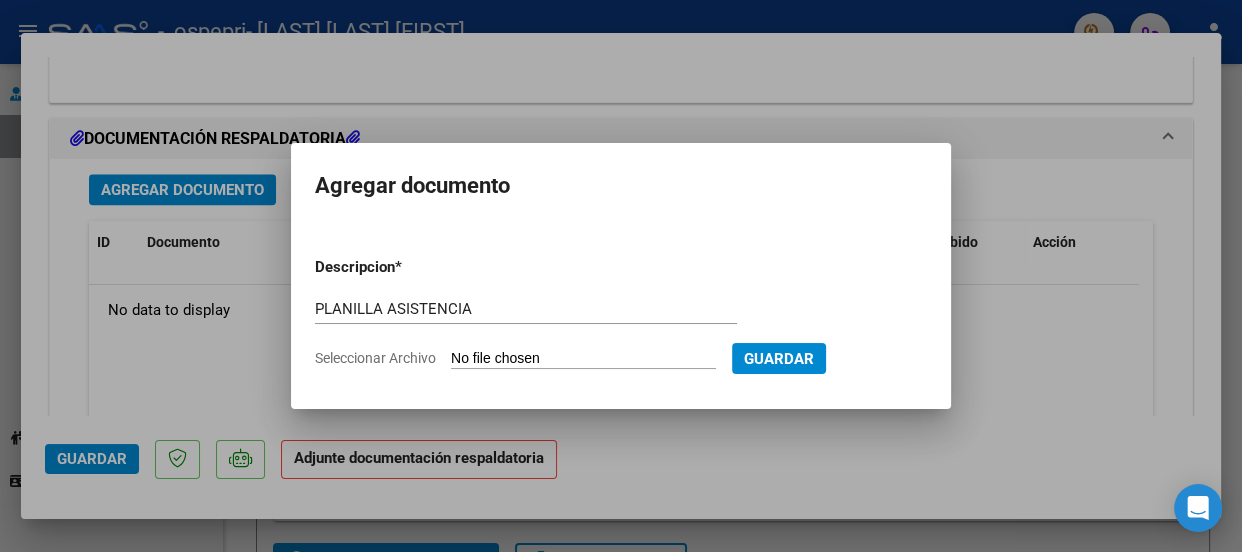 type on "C:\fakepath\PL. ASIST. JULIO 2.025 [LAST].docx" 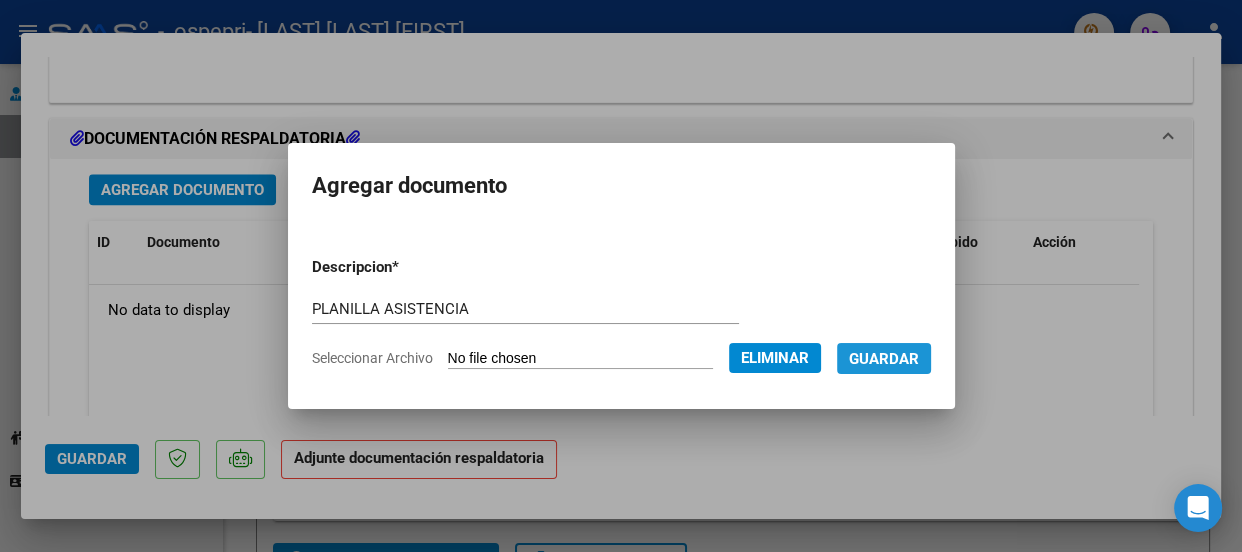 click on "Guardar" at bounding box center (884, 359) 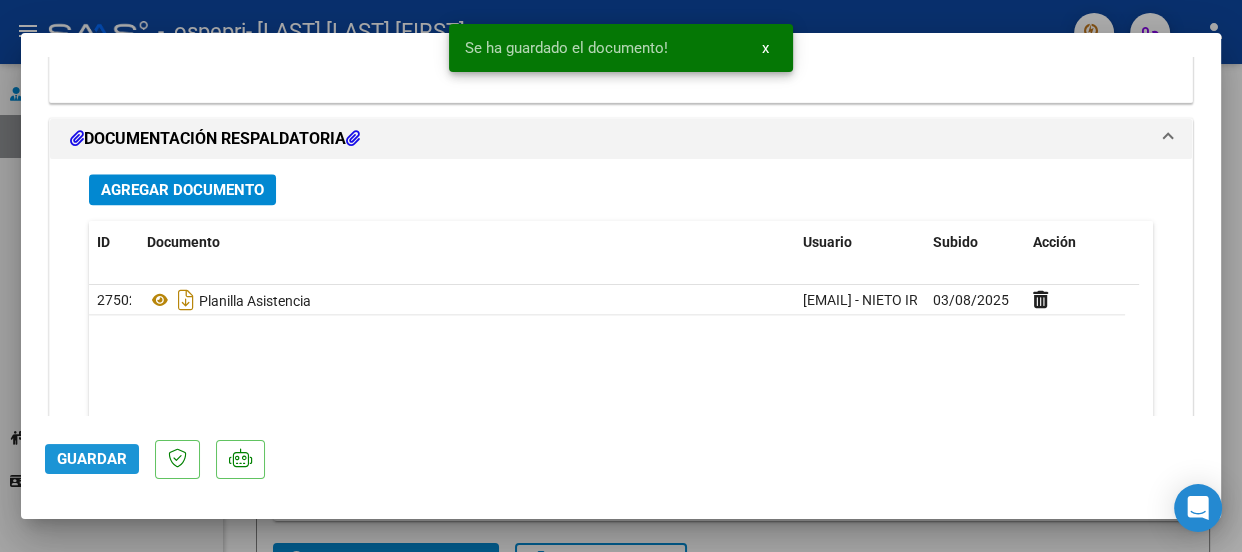 click on "Guardar" 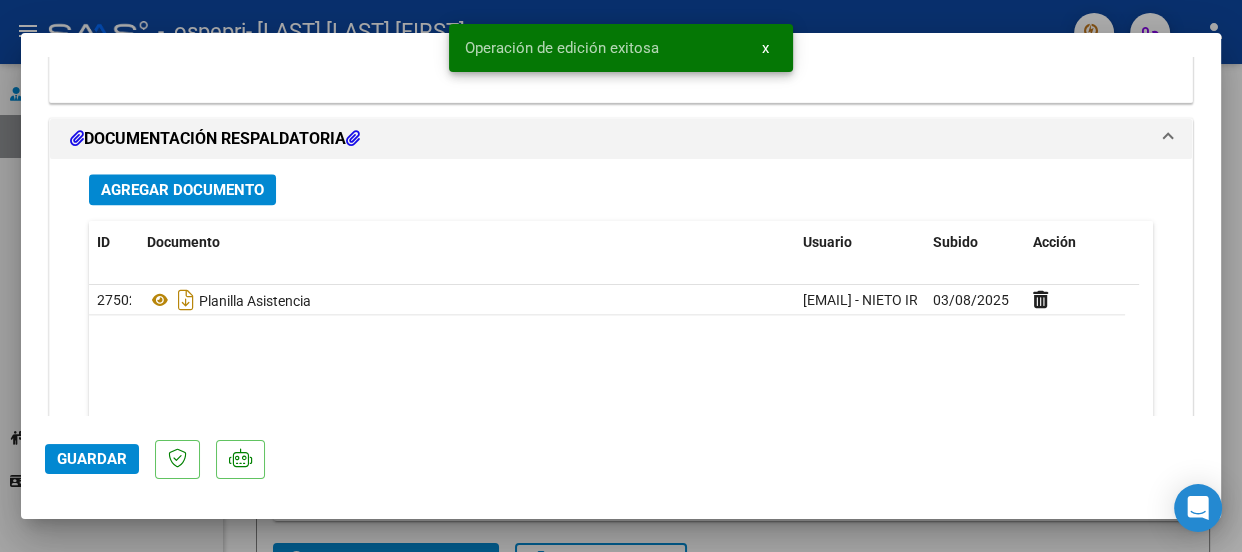 click at bounding box center (621, 276) 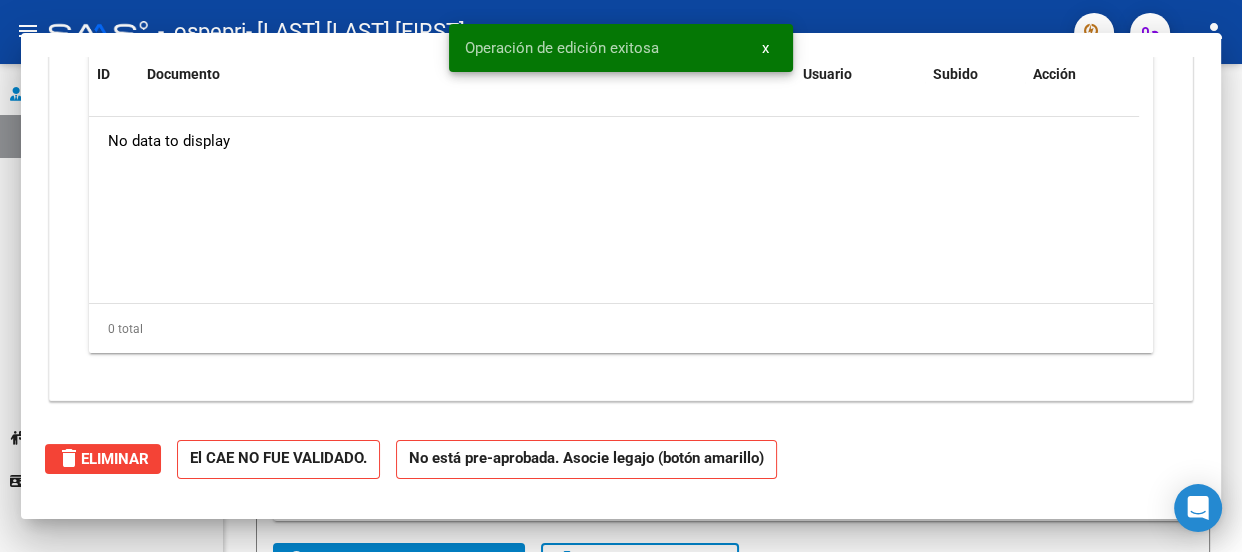 scroll, scrollTop: 0, scrollLeft: 0, axis: both 